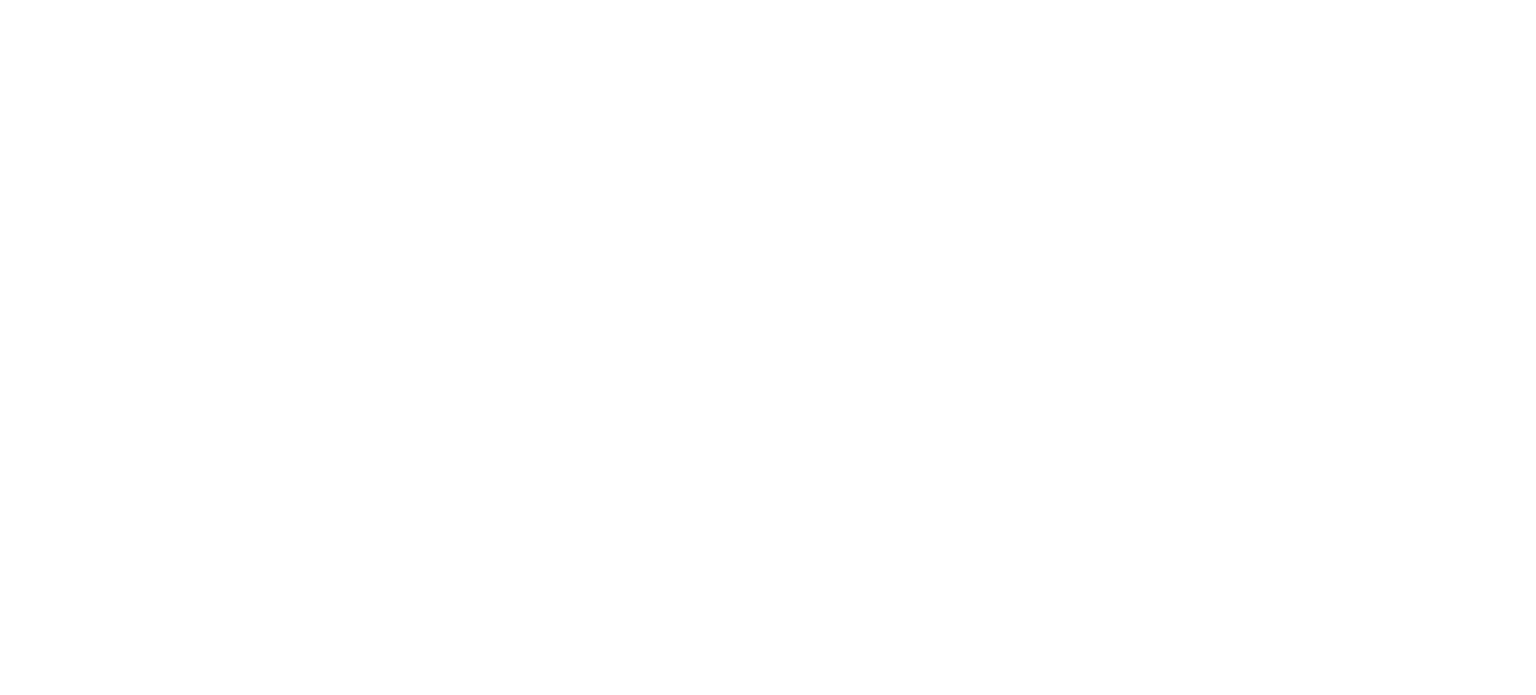 scroll, scrollTop: 0, scrollLeft: 0, axis: both 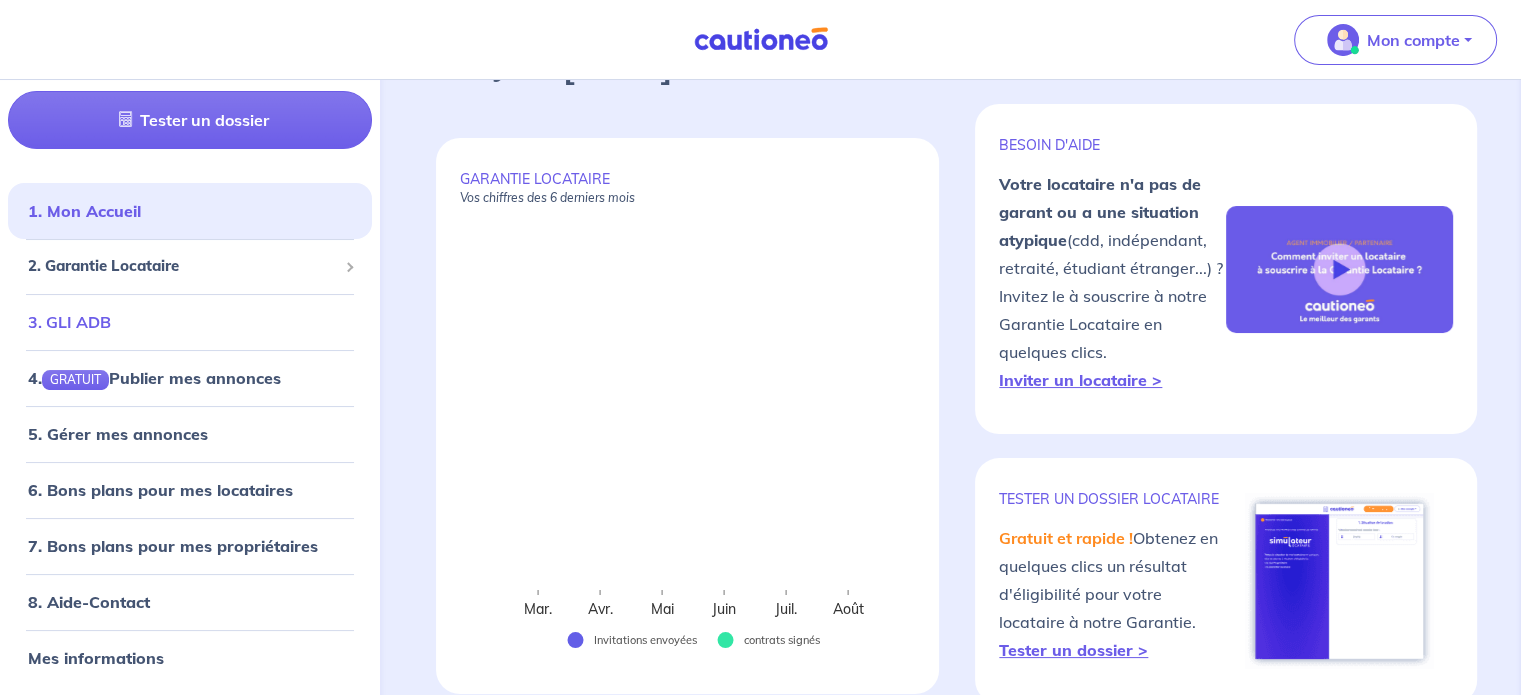 click on "3. GLI ADB" at bounding box center [69, 322] 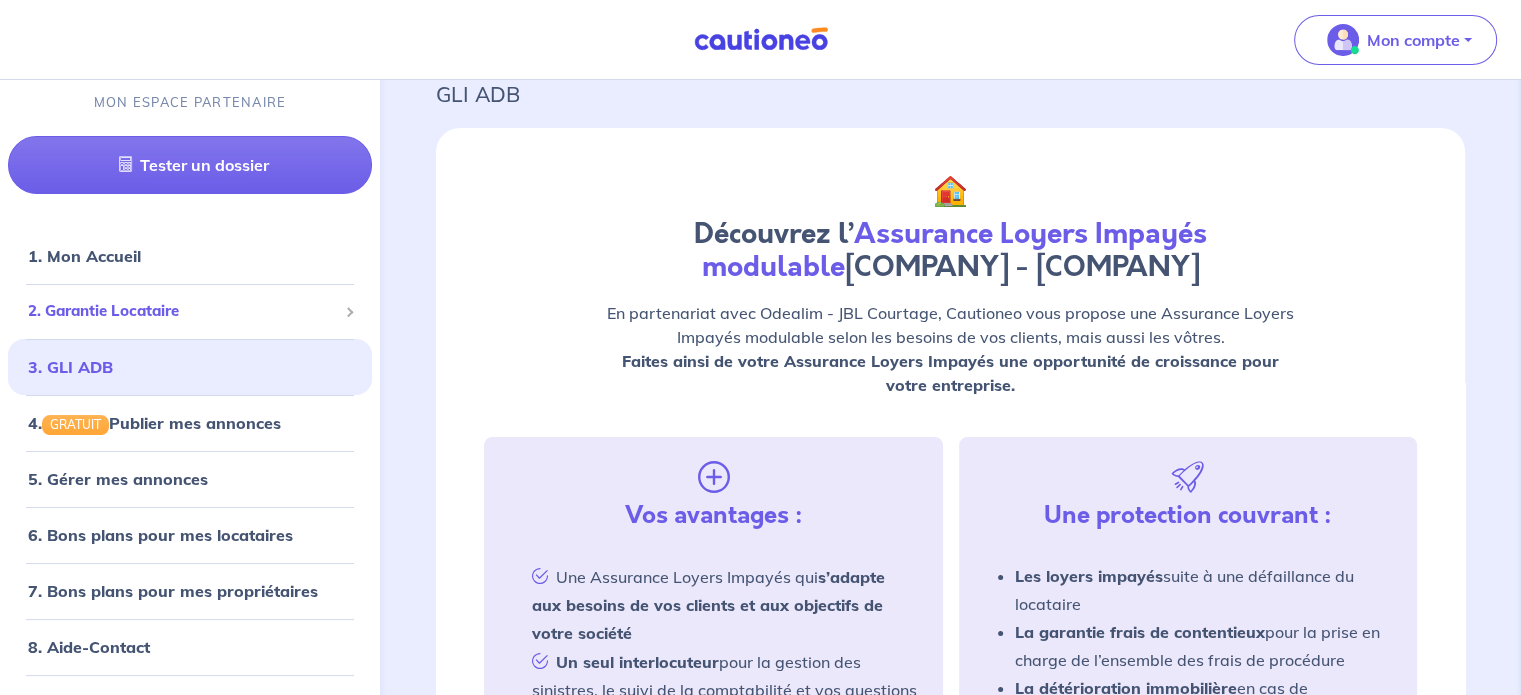 scroll, scrollTop: 0, scrollLeft: 0, axis: both 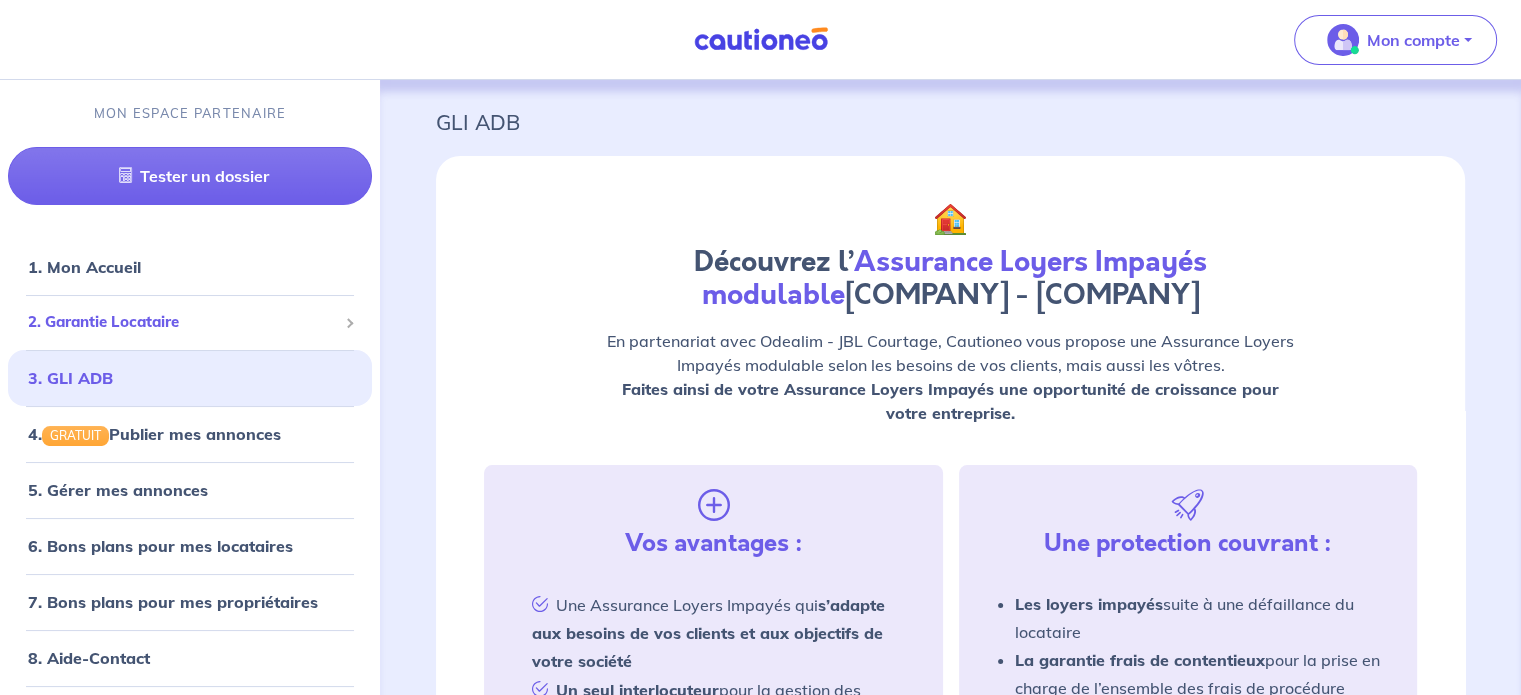 click on "2. Garantie Locataire" at bounding box center [182, 322] 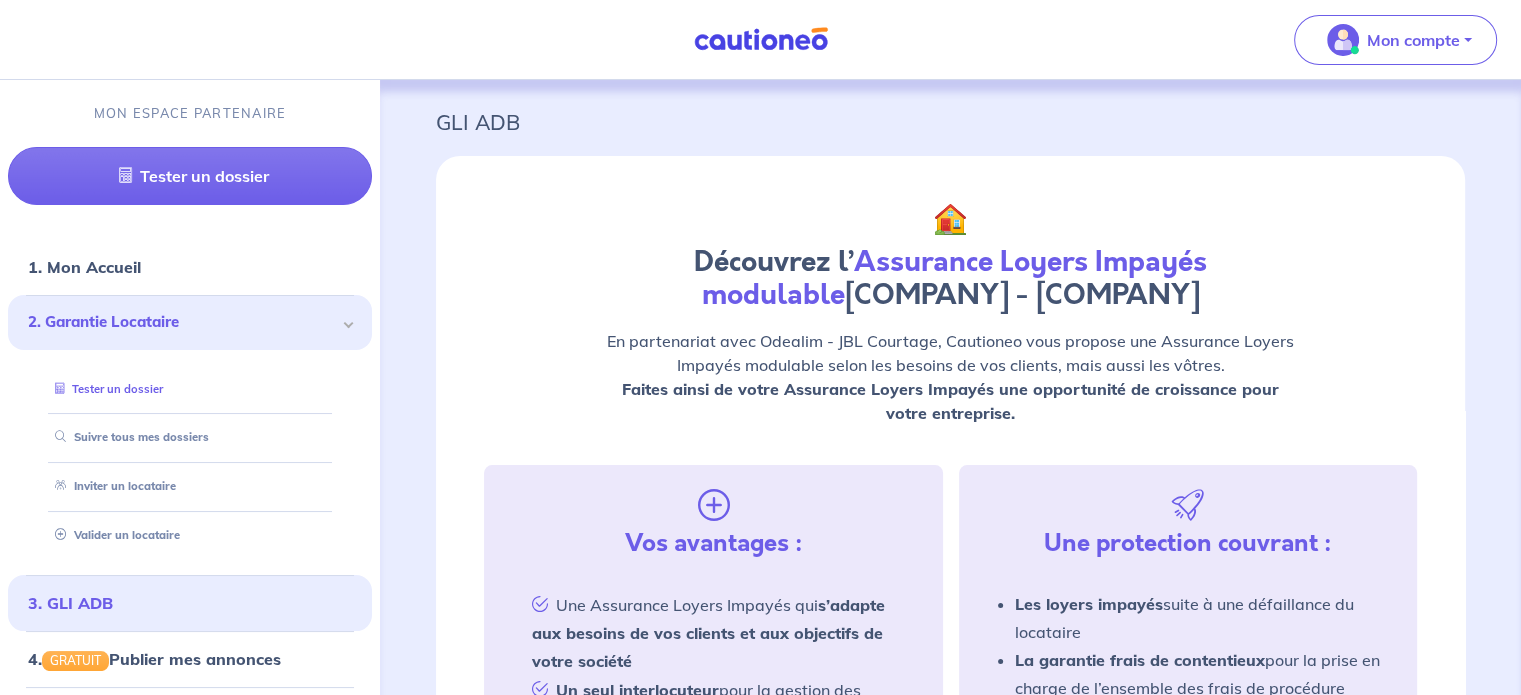 scroll, scrollTop: 100, scrollLeft: 0, axis: vertical 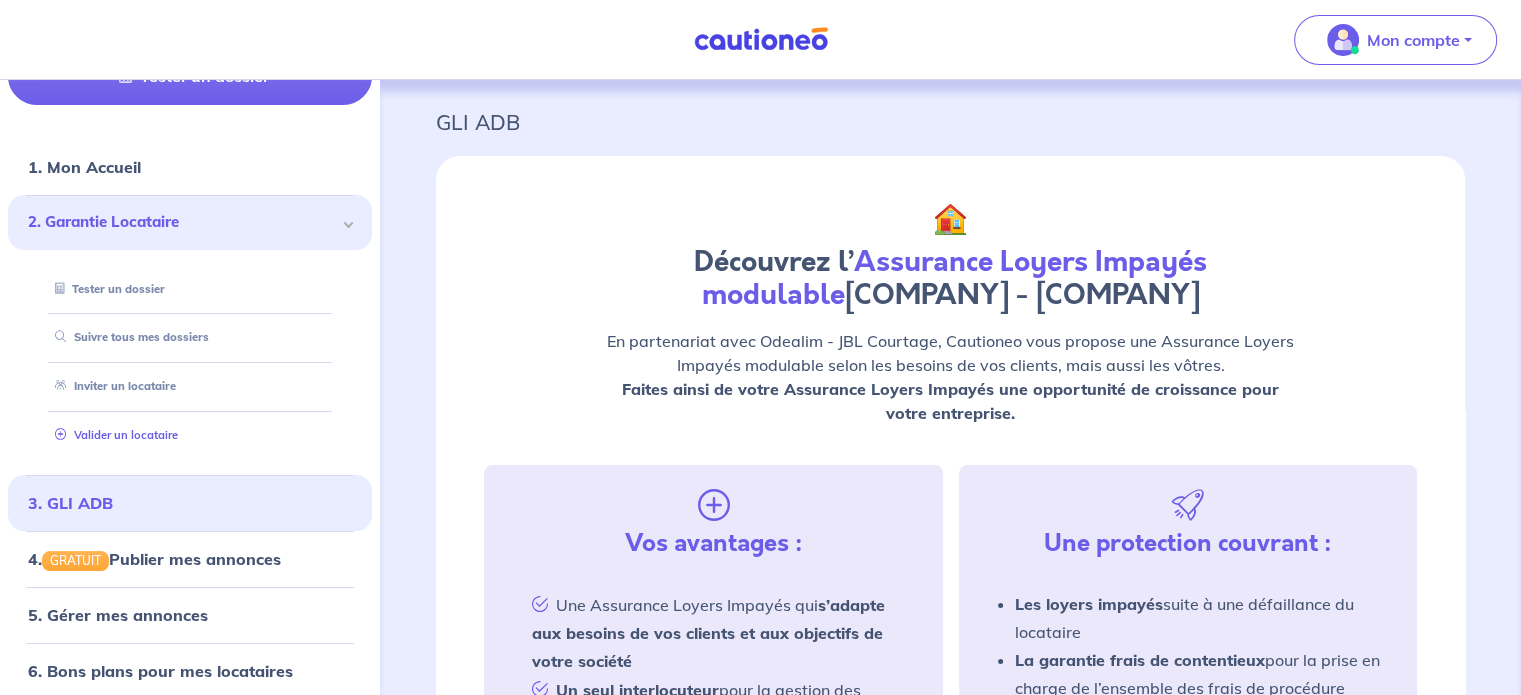 click on "Valider un locataire" at bounding box center [112, 435] 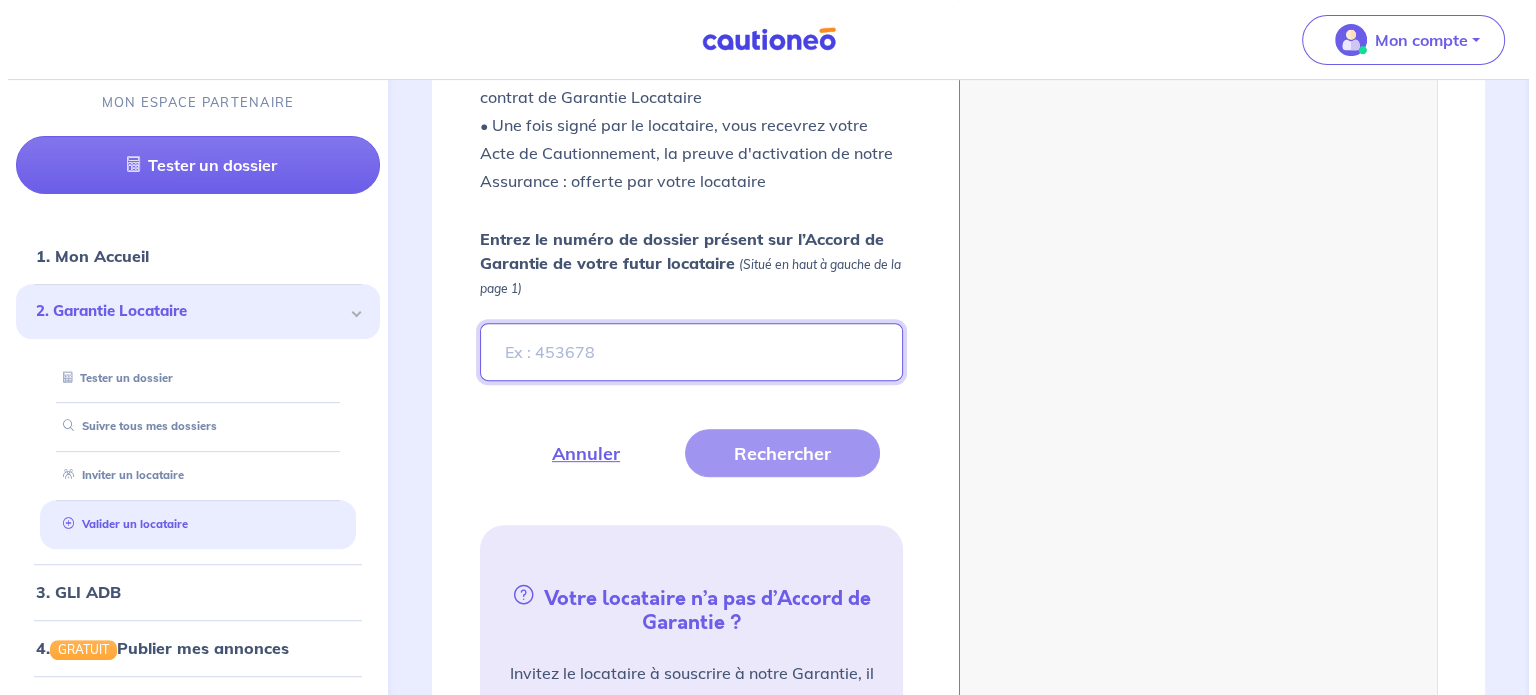 scroll, scrollTop: 714, scrollLeft: 0, axis: vertical 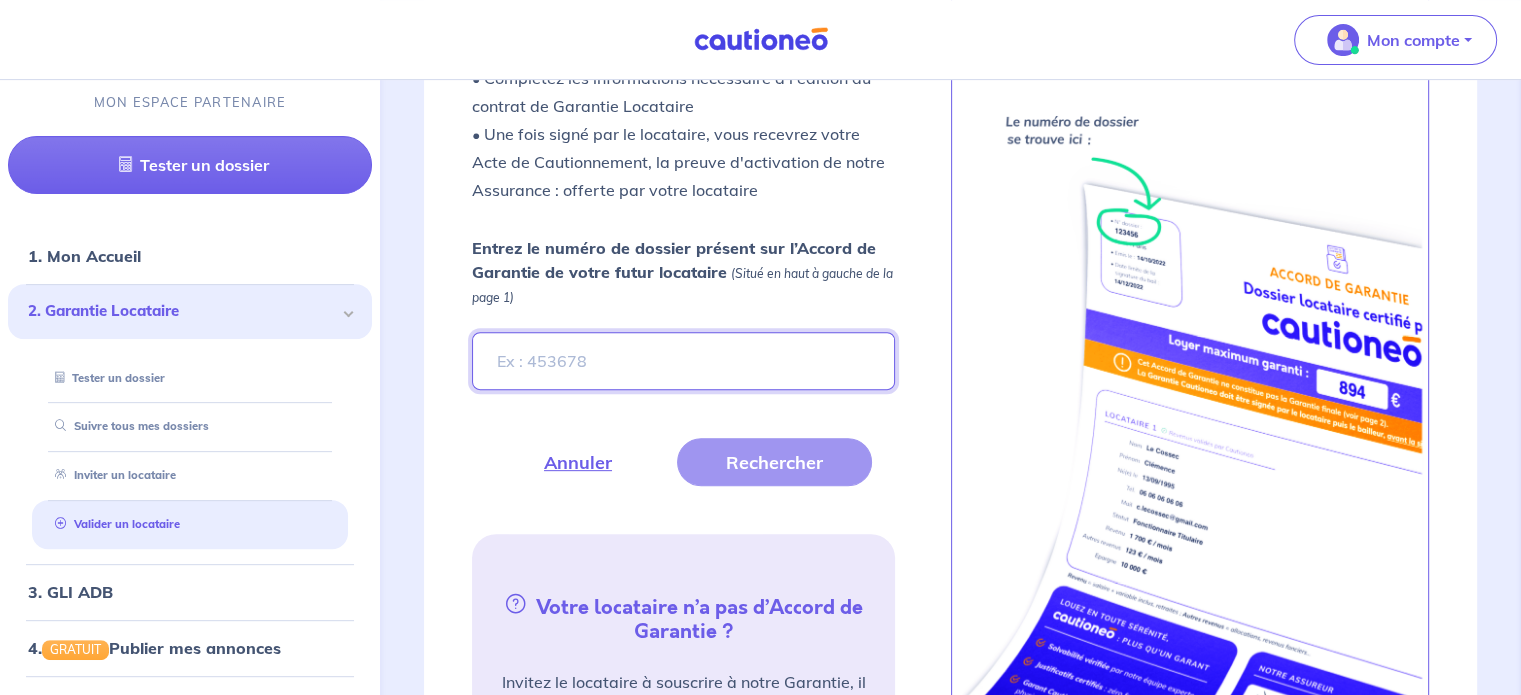 paste on "VjXiQb" 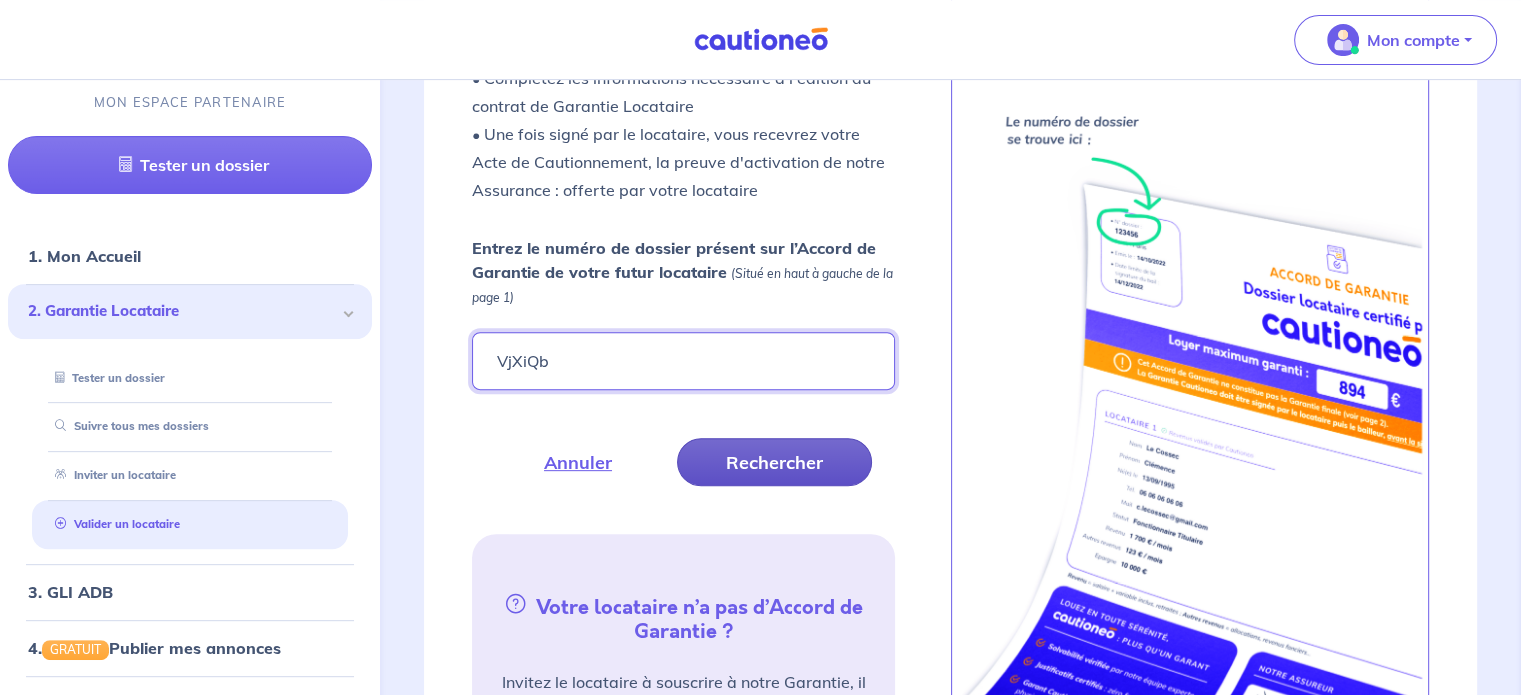 type on "VjXiQb" 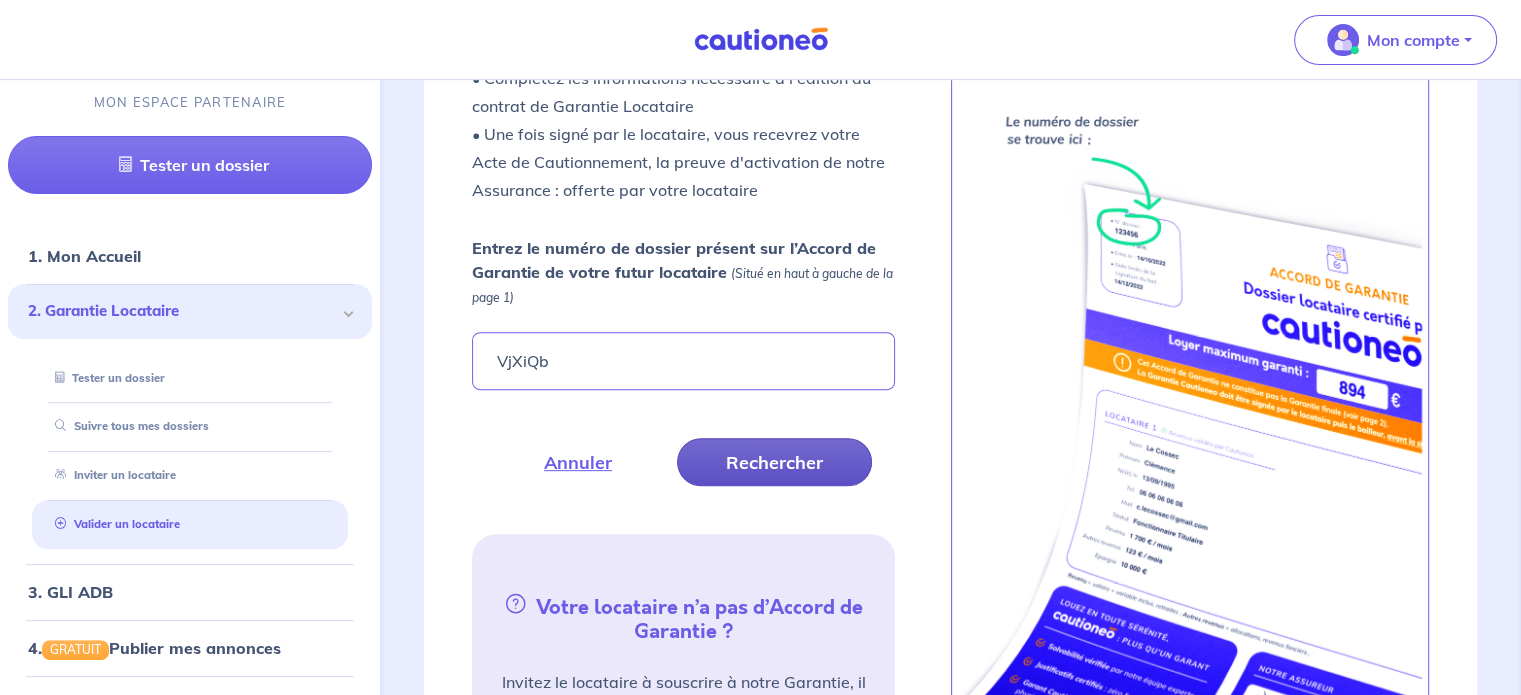 click on "Rechercher" at bounding box center (774, 462) 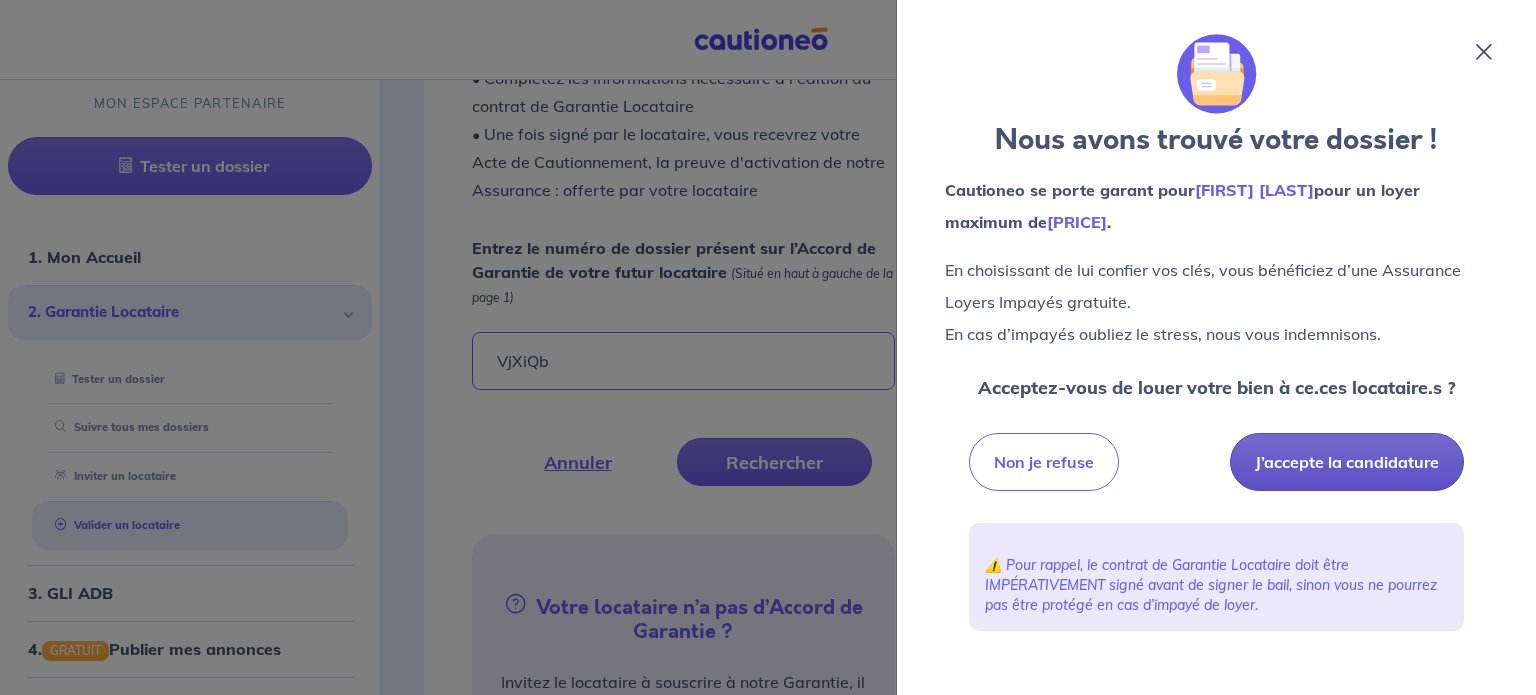 click on "J’accepte la candidature" at bounding box center (1347, 462) 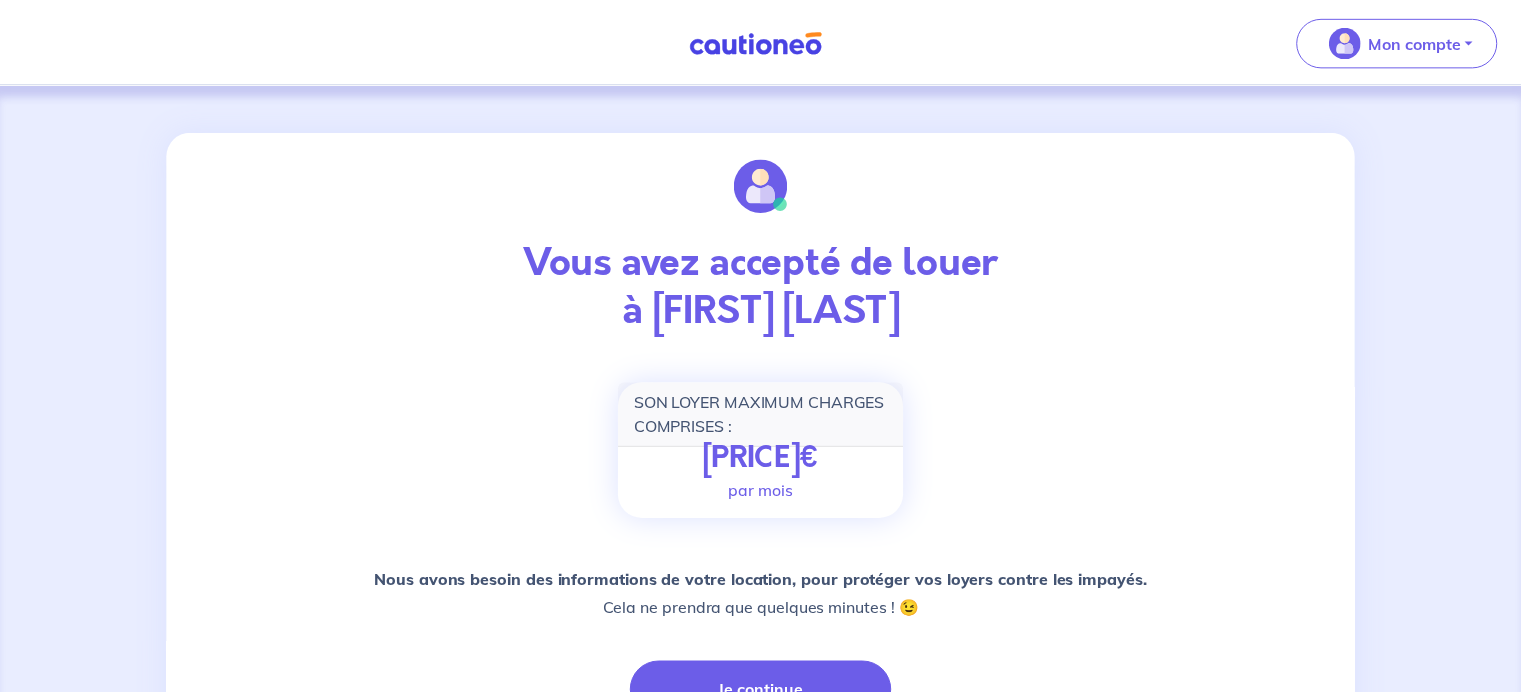 scroll, scrollTop: 0, scrollLeft: 0, axis: both 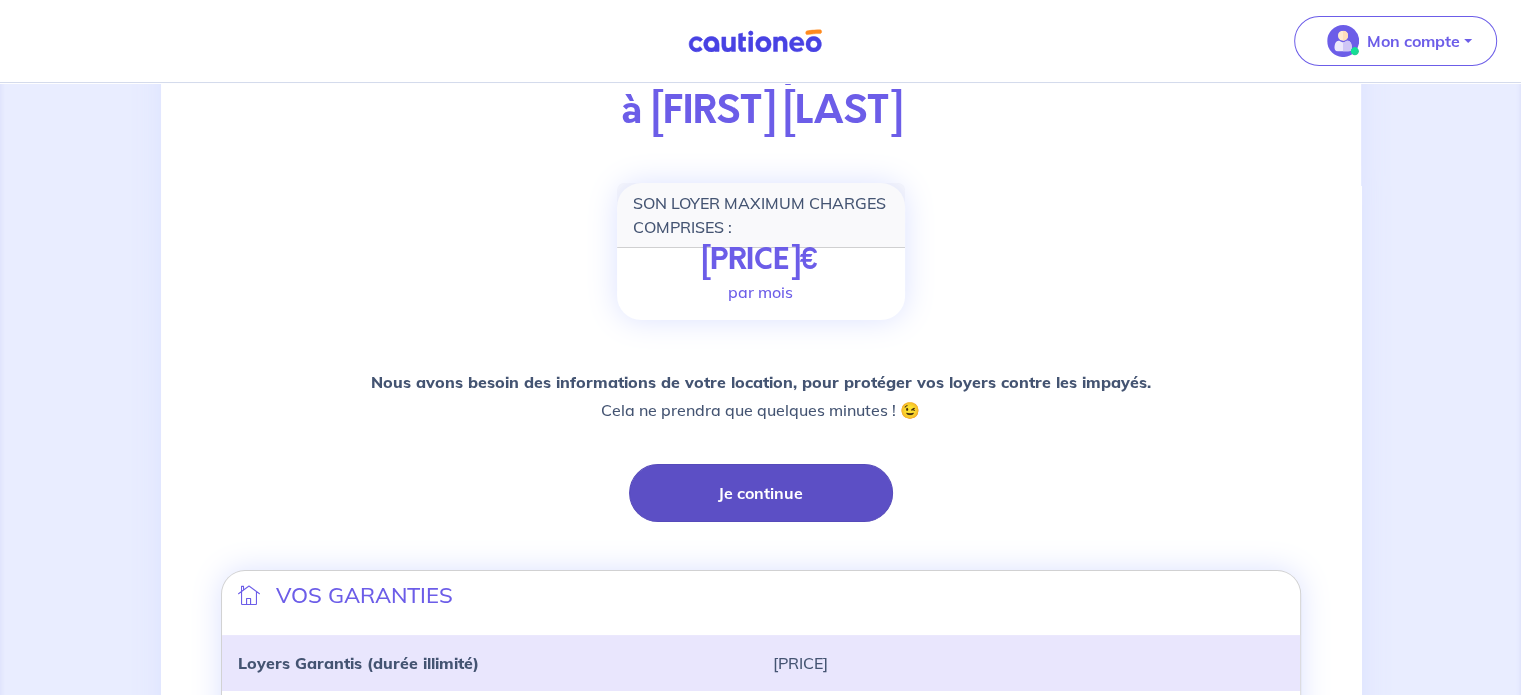 click on "Je continue" at bounding box center (761, 493) 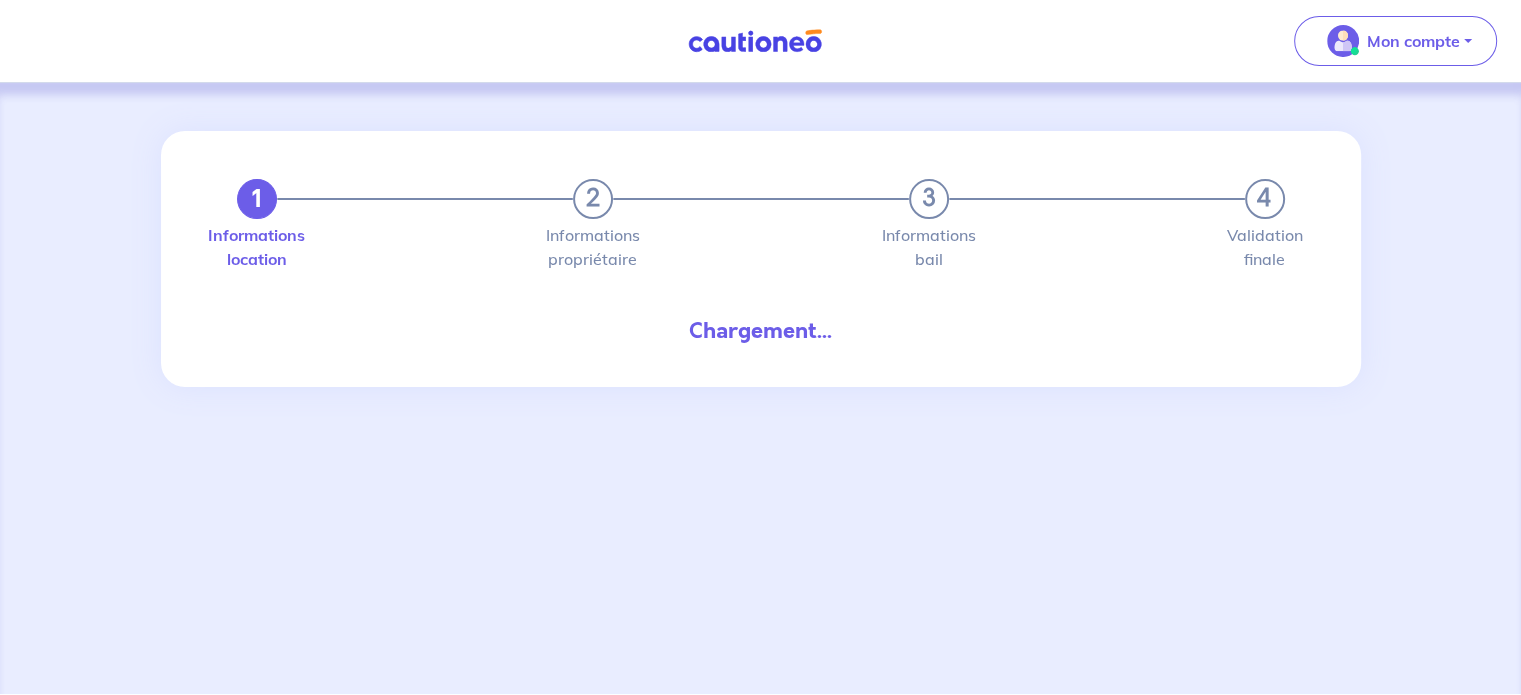scroll, scrollTop: 0, scrollLeft: 0, axis: both 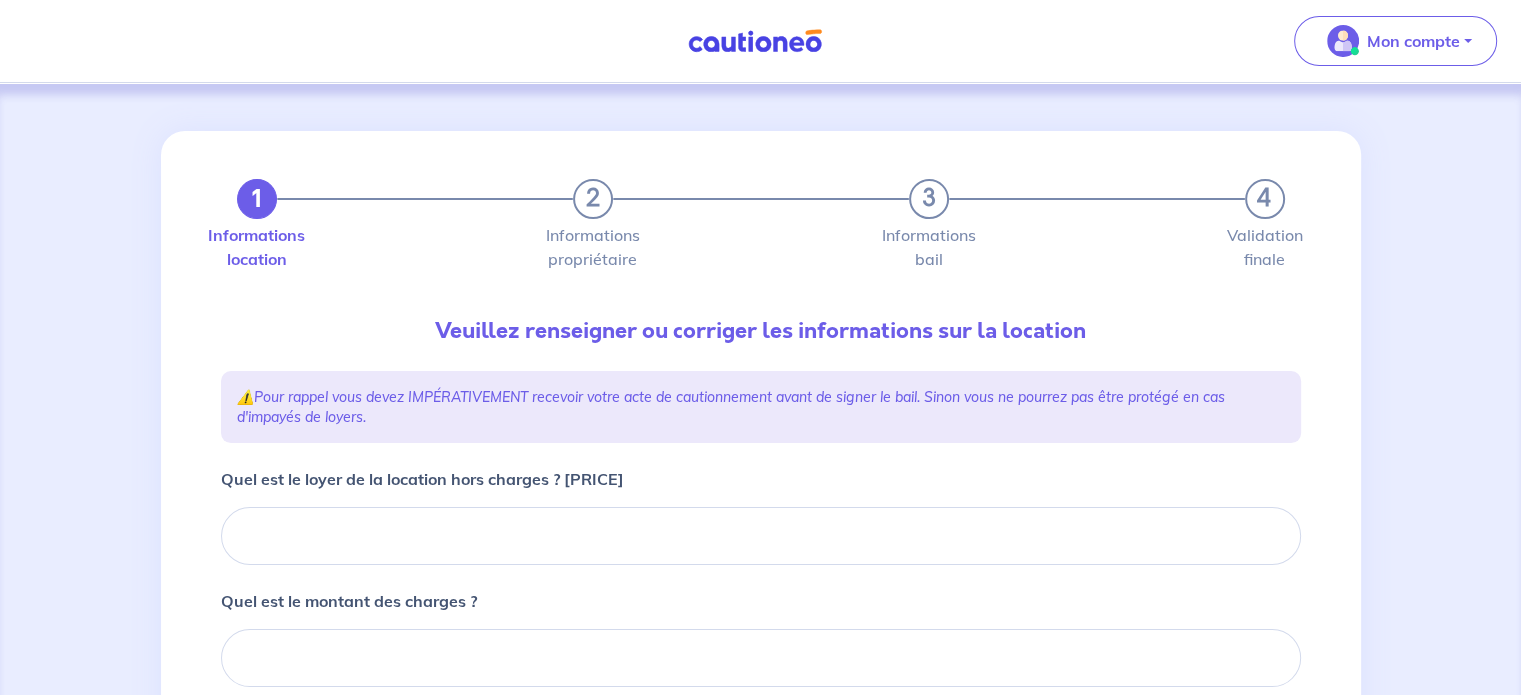 type 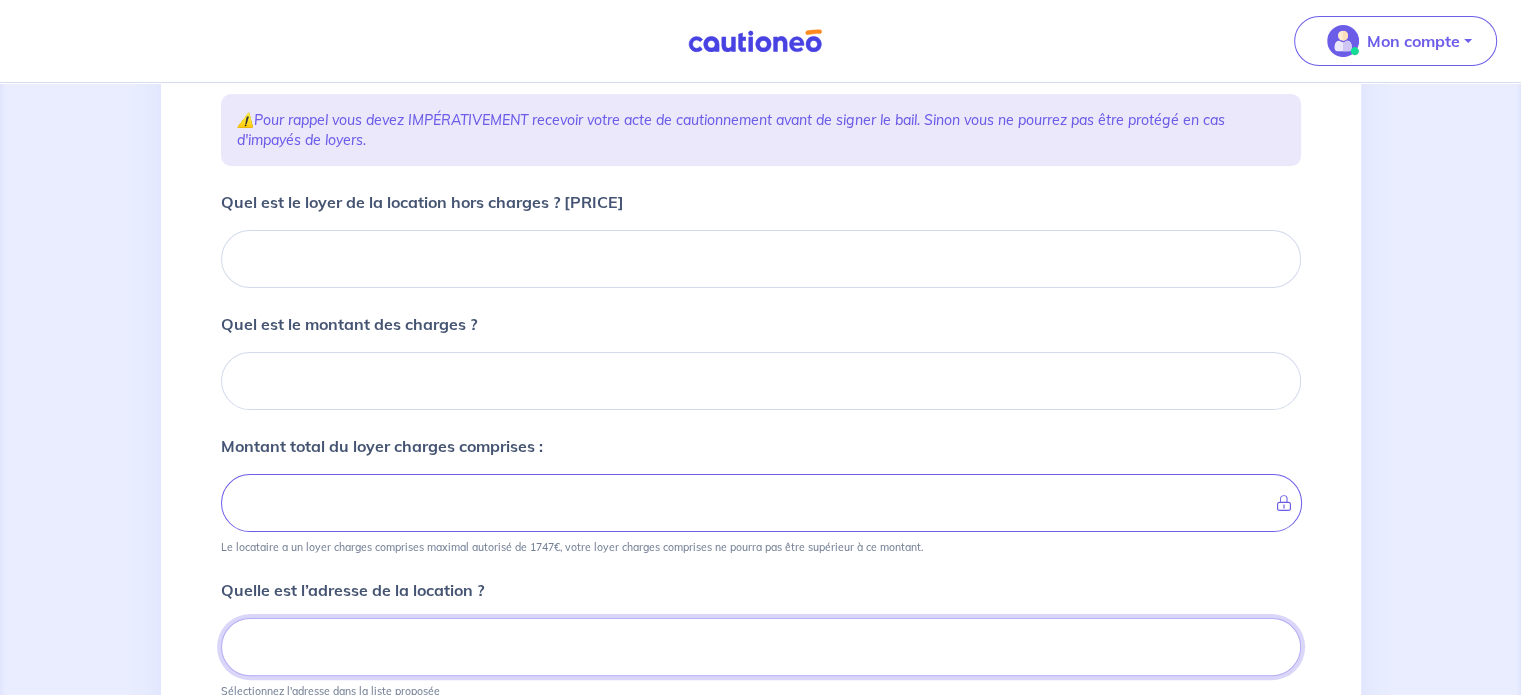 scroll, scrollTop: 274, scrollLeft: 0, axis: vertical 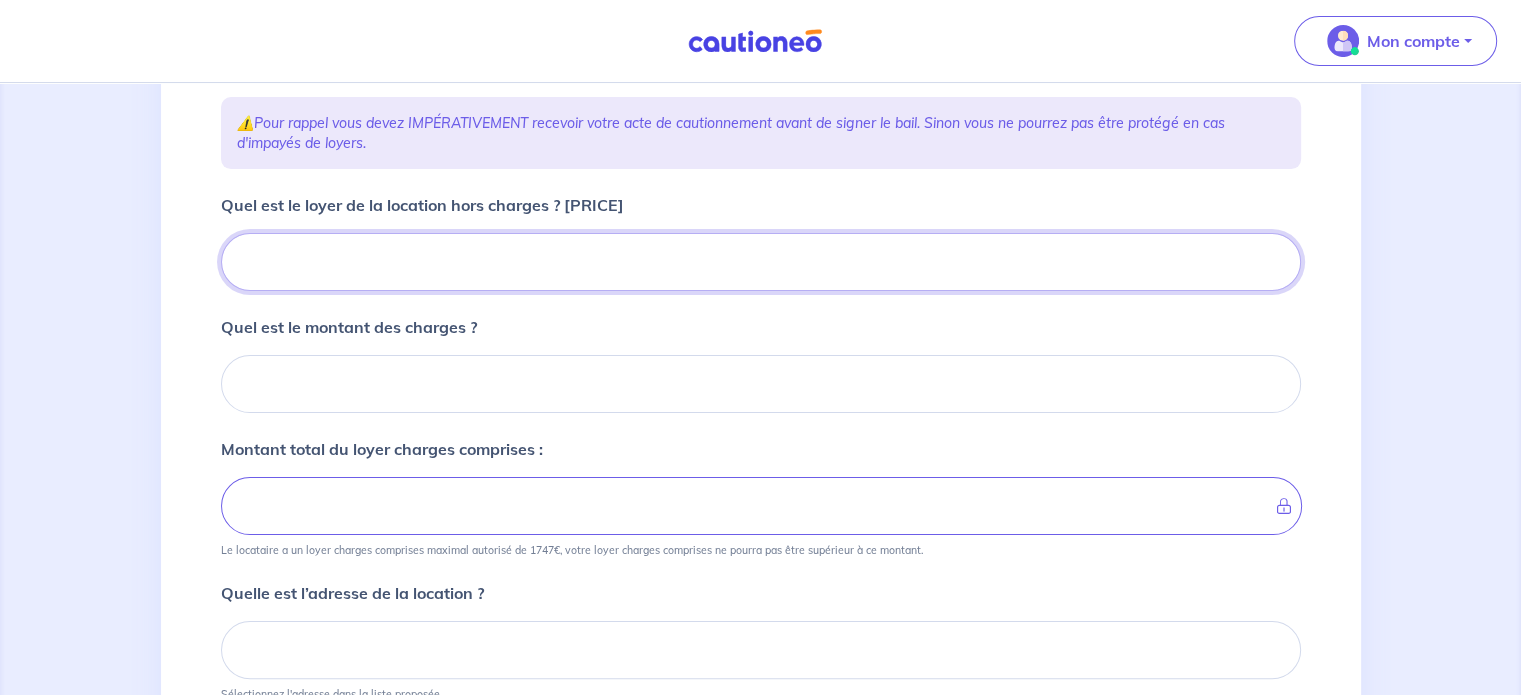 click on "Quel est le loyer de la location hors charges ? [PRICE]" at bounding box center (761, 262) 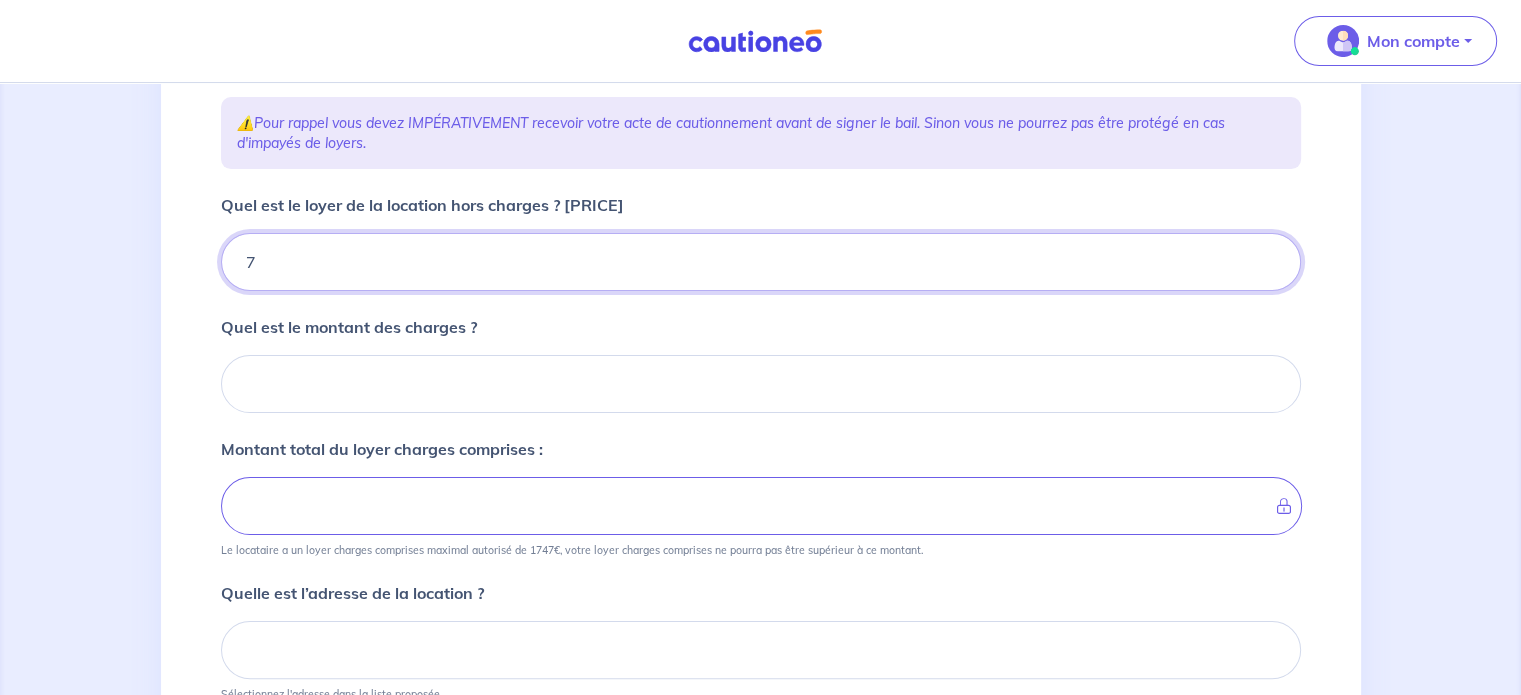 type on "75" 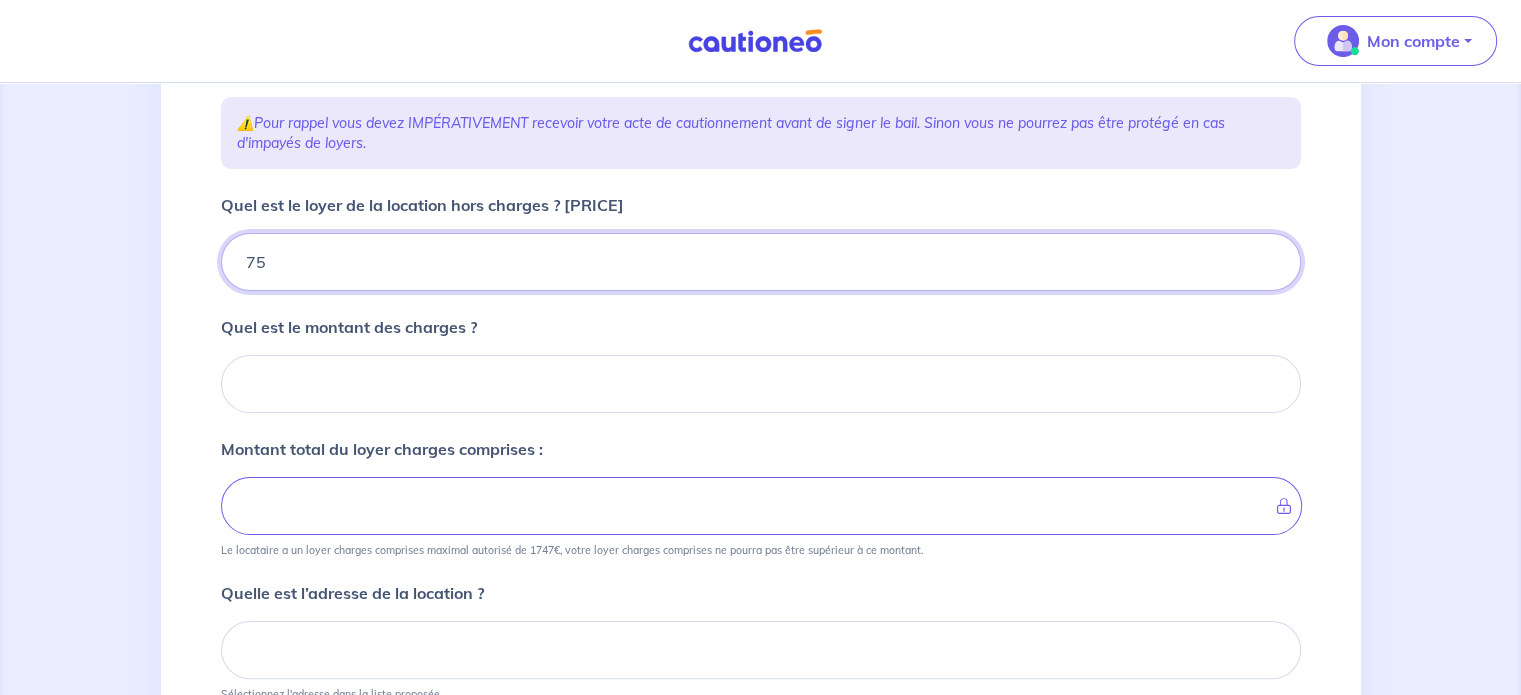 type 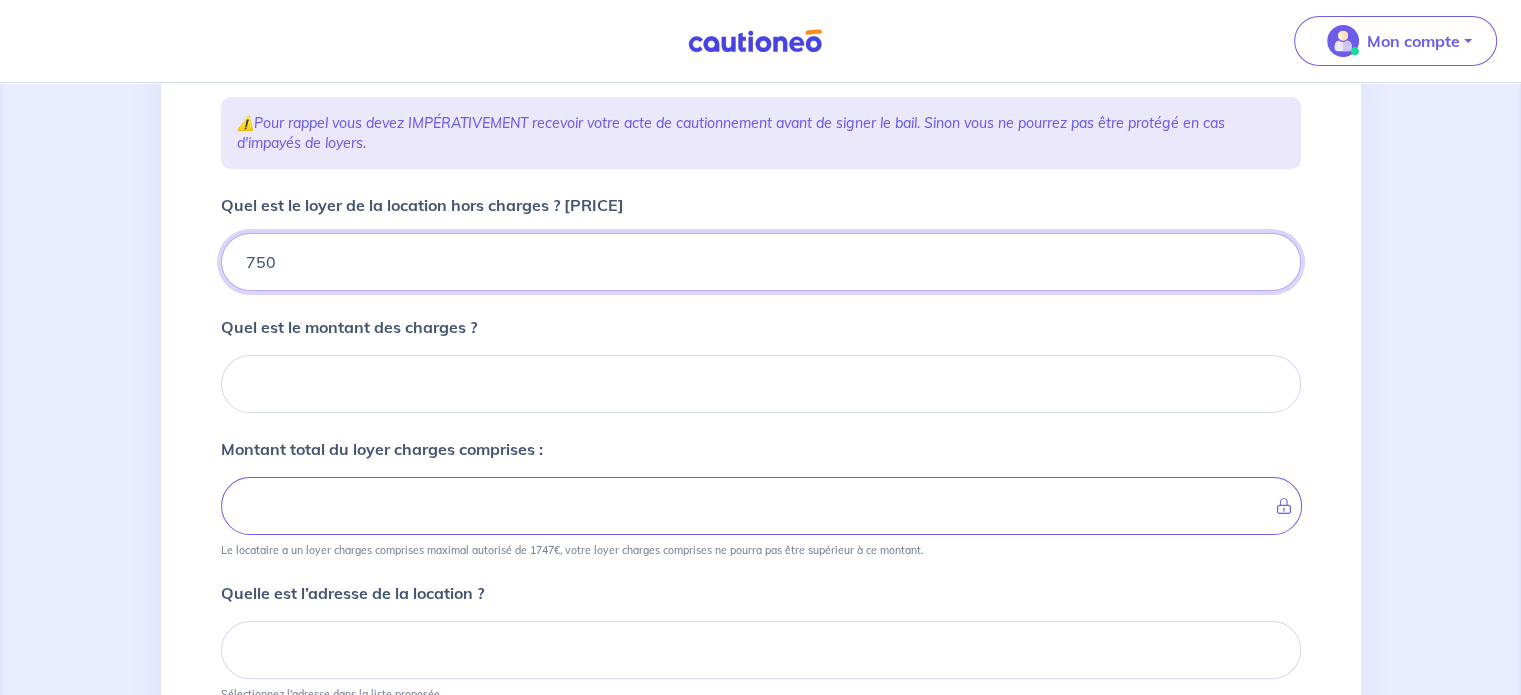 type 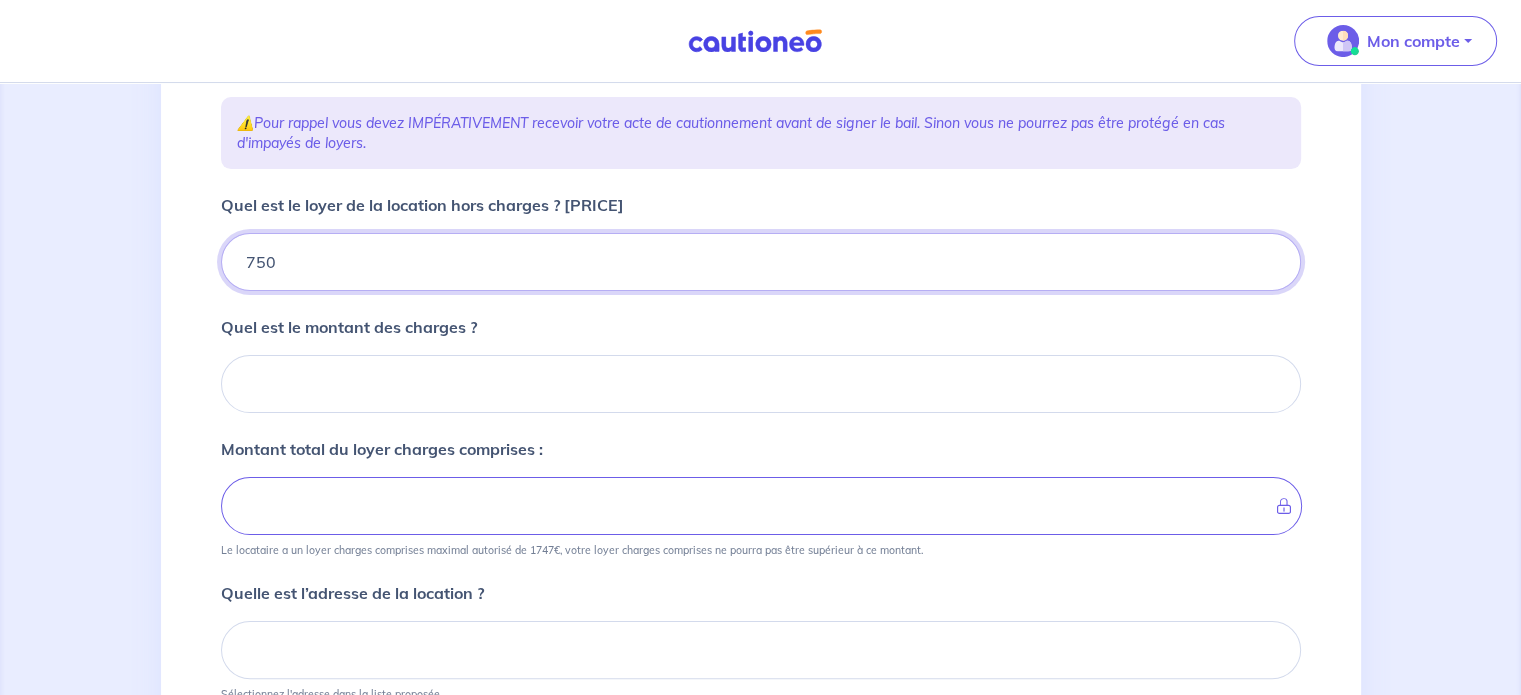 type on "750" 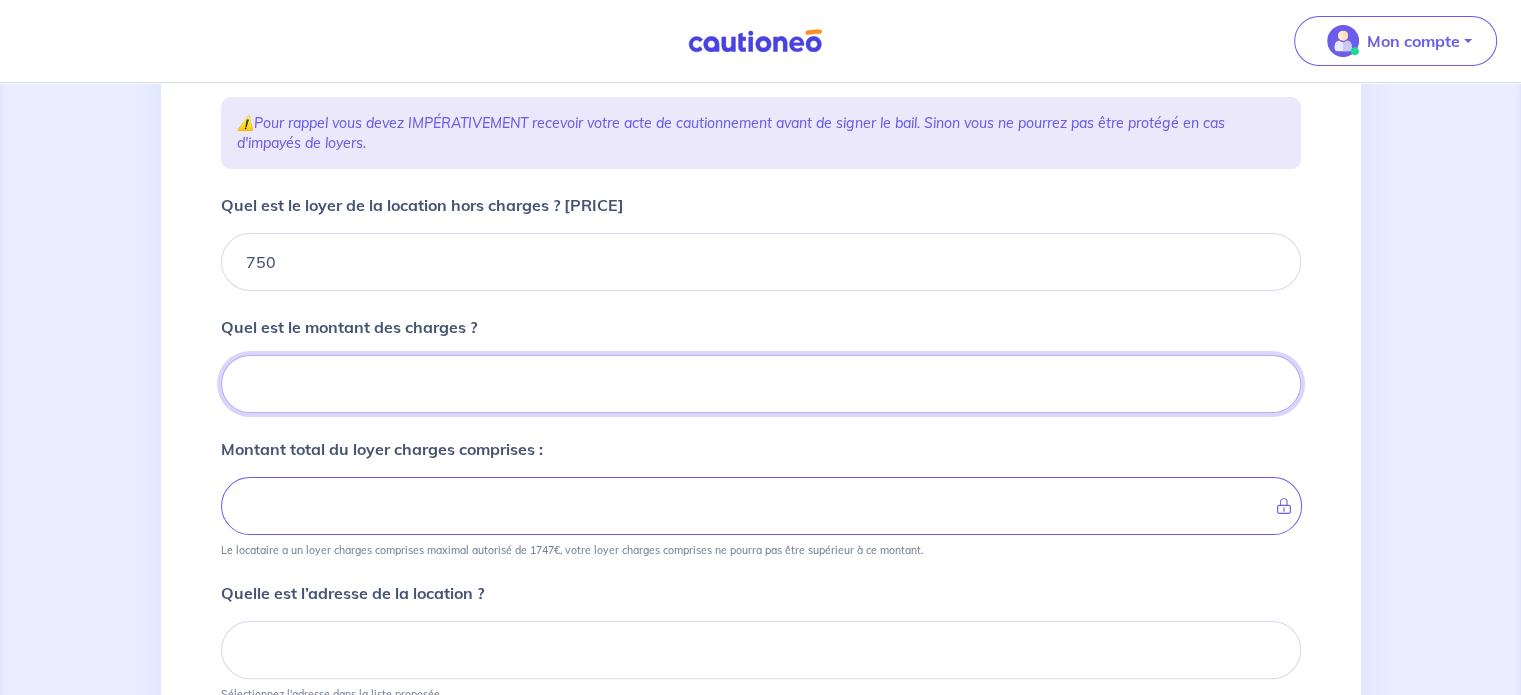click on "Quel est le montant des charges ?" at bounding box center (761, 384) 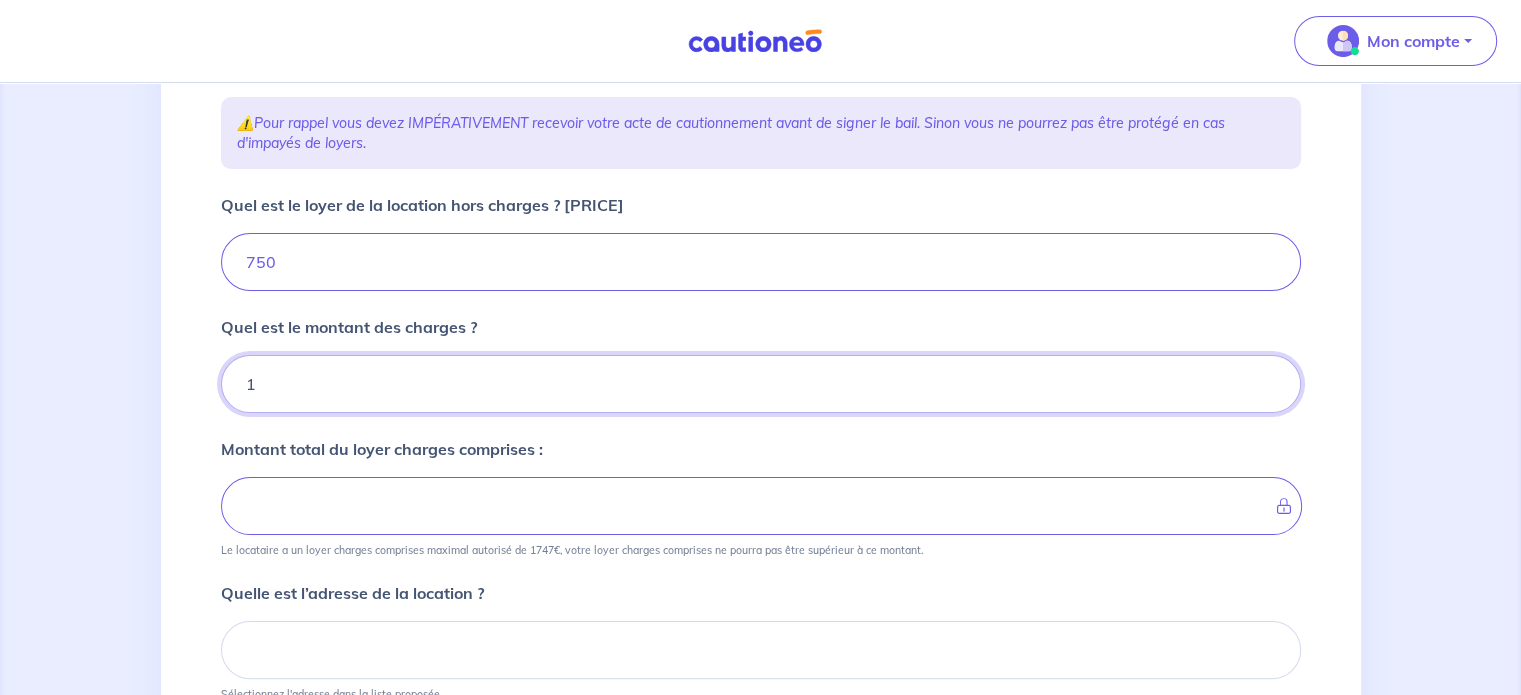 type on "15" 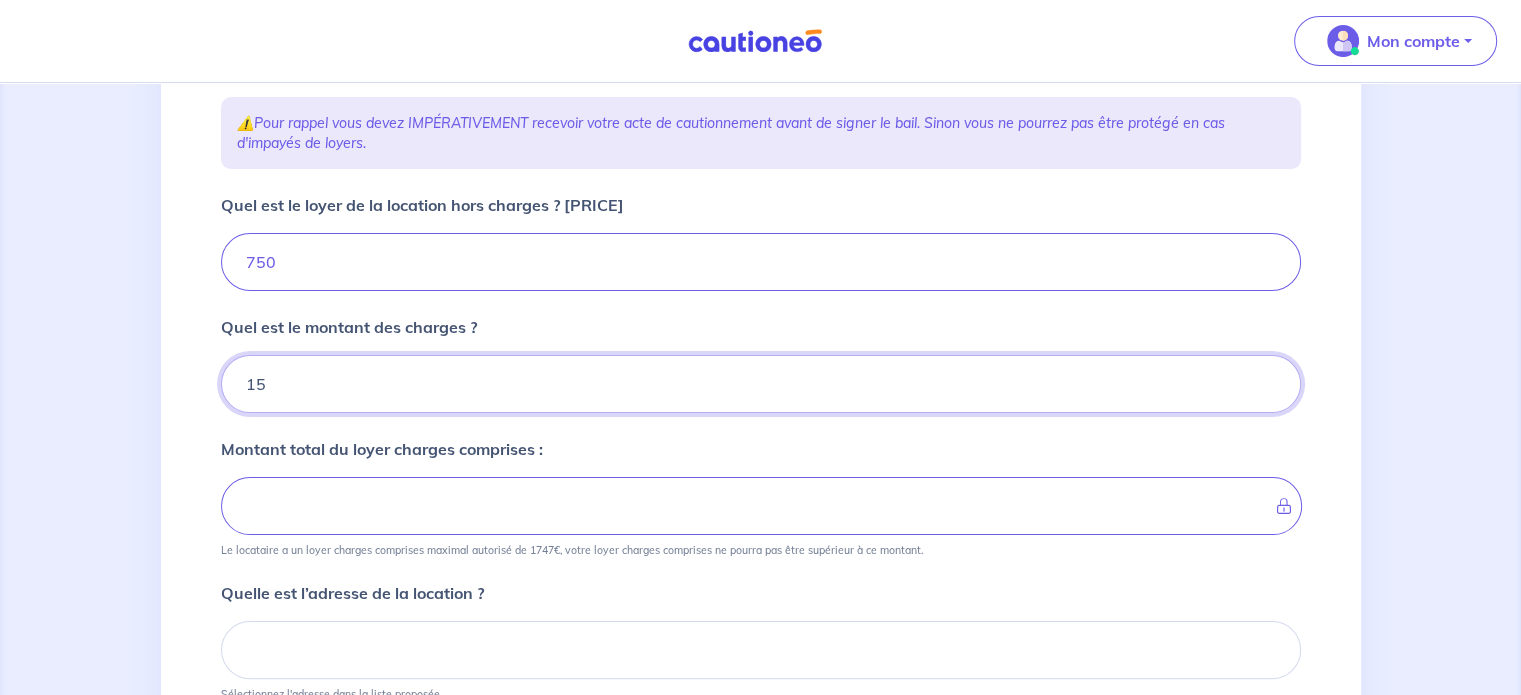 type on "751" 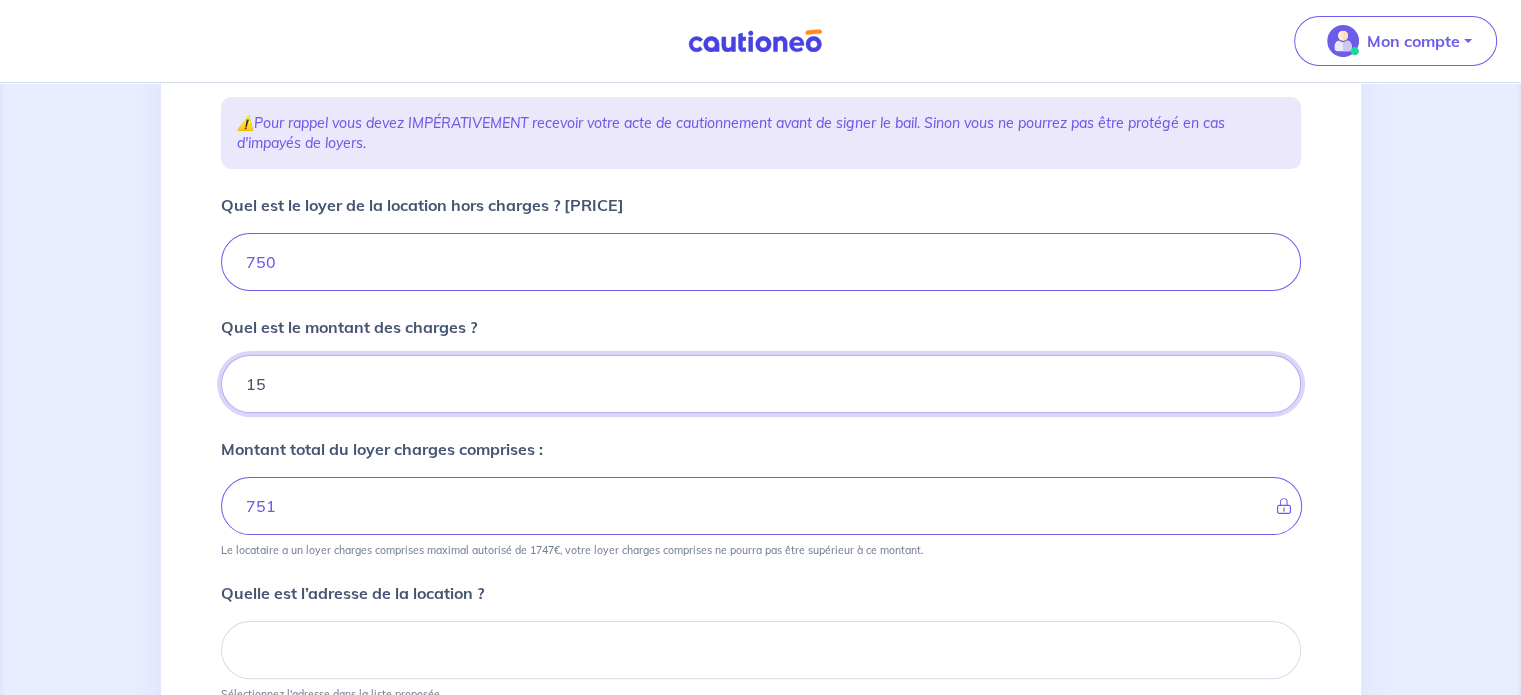 type on "150" 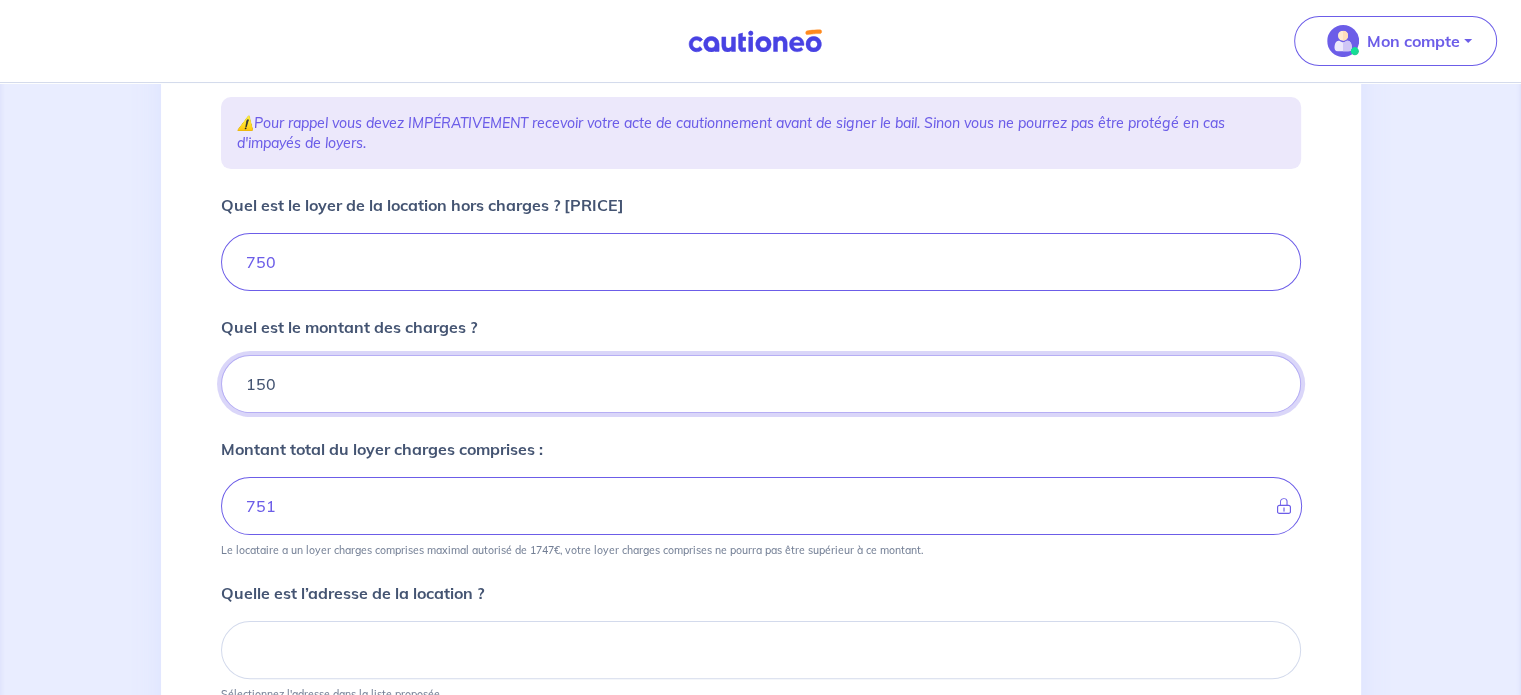 type on "[PRICE]" 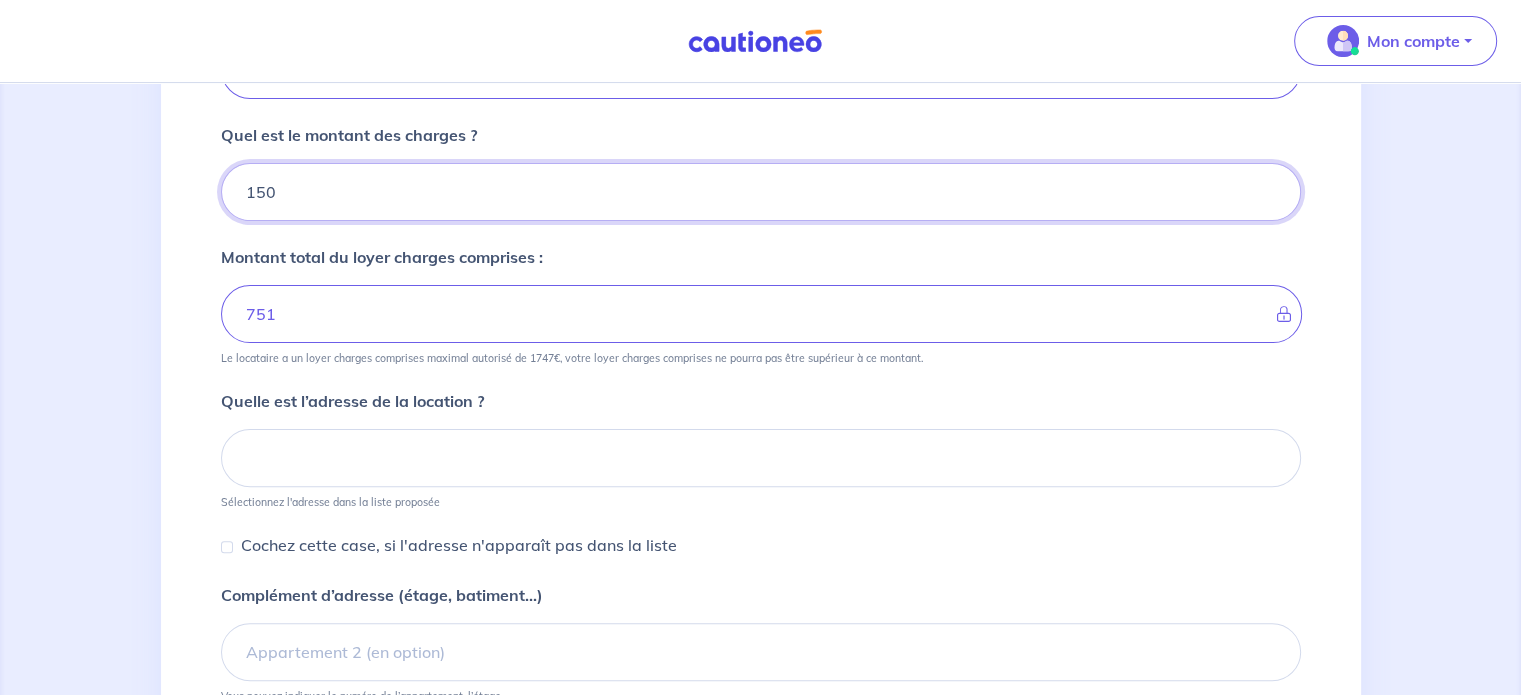 scroll, scrollTop: 474, scrollLeft: 0, axis: vertical 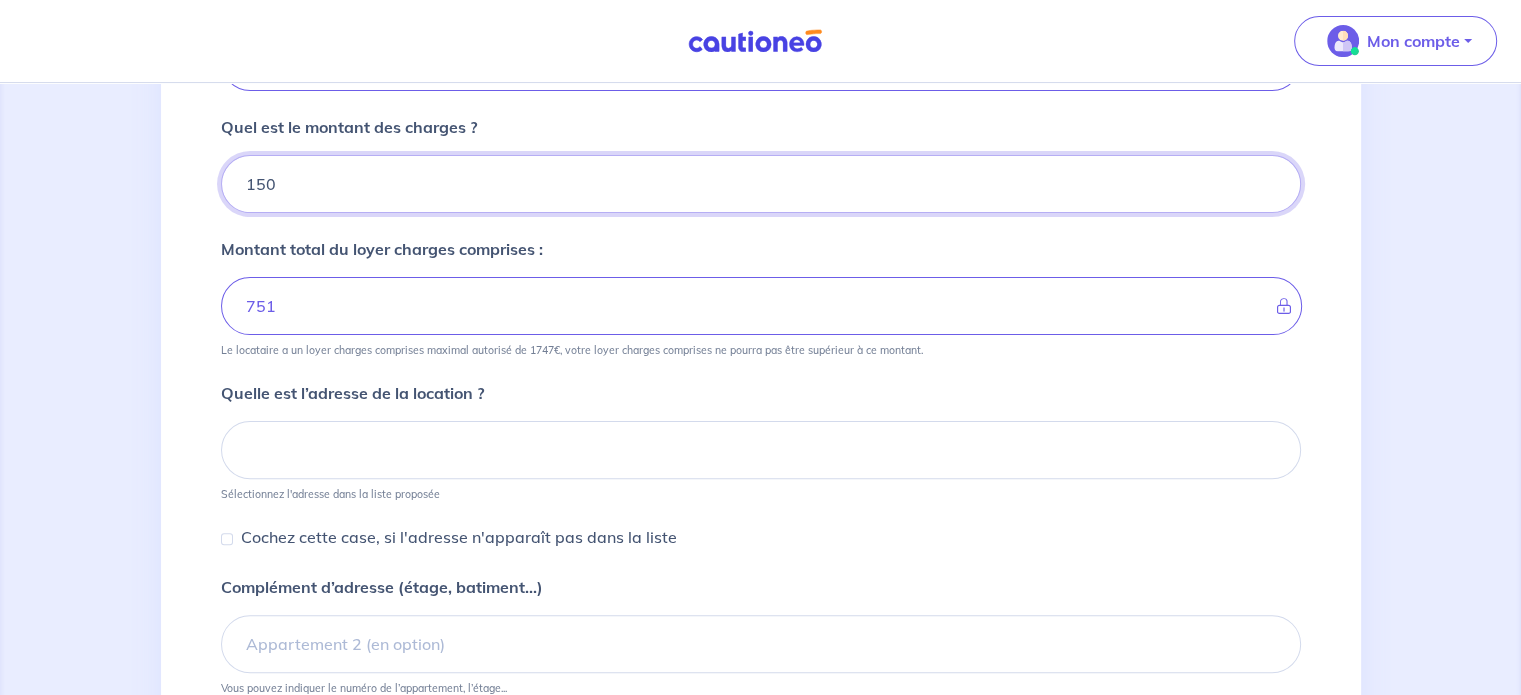 type on "150" 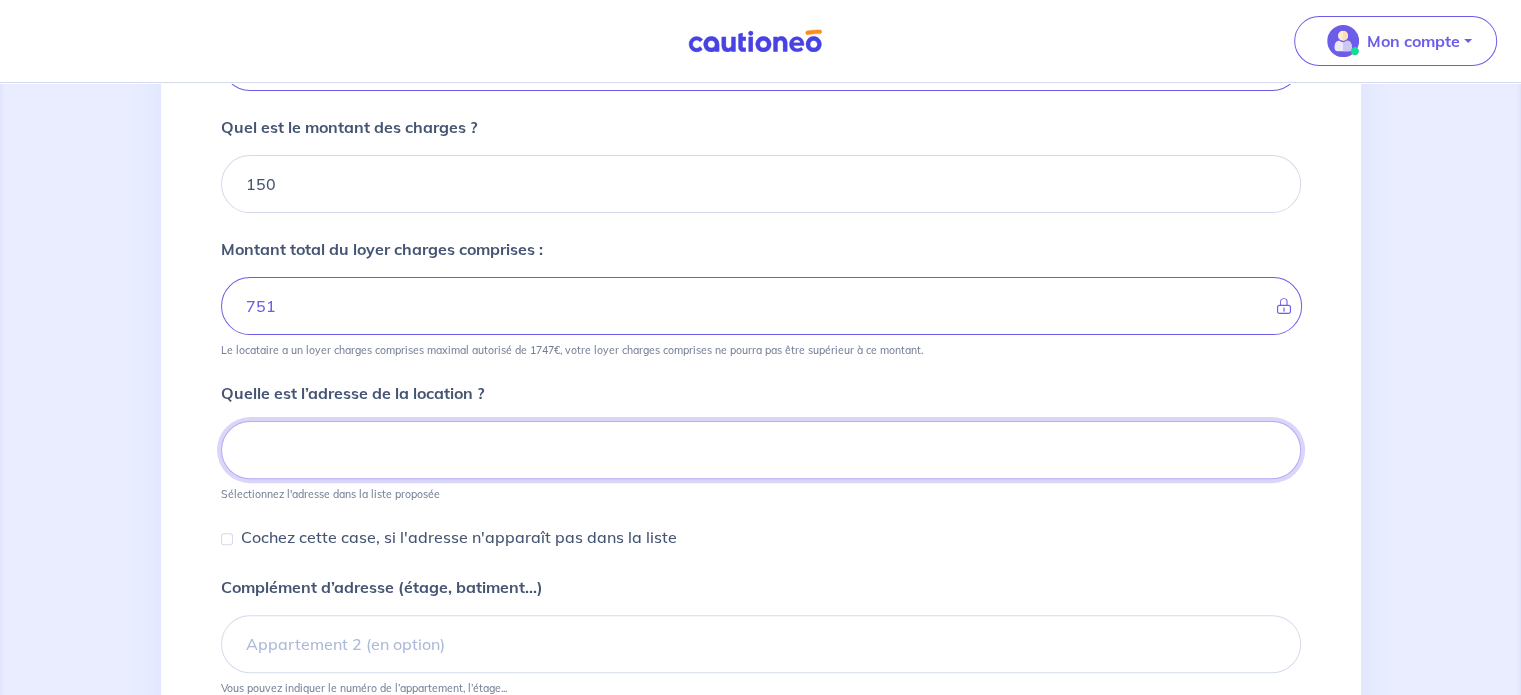 click at bounding box center [761, 450] 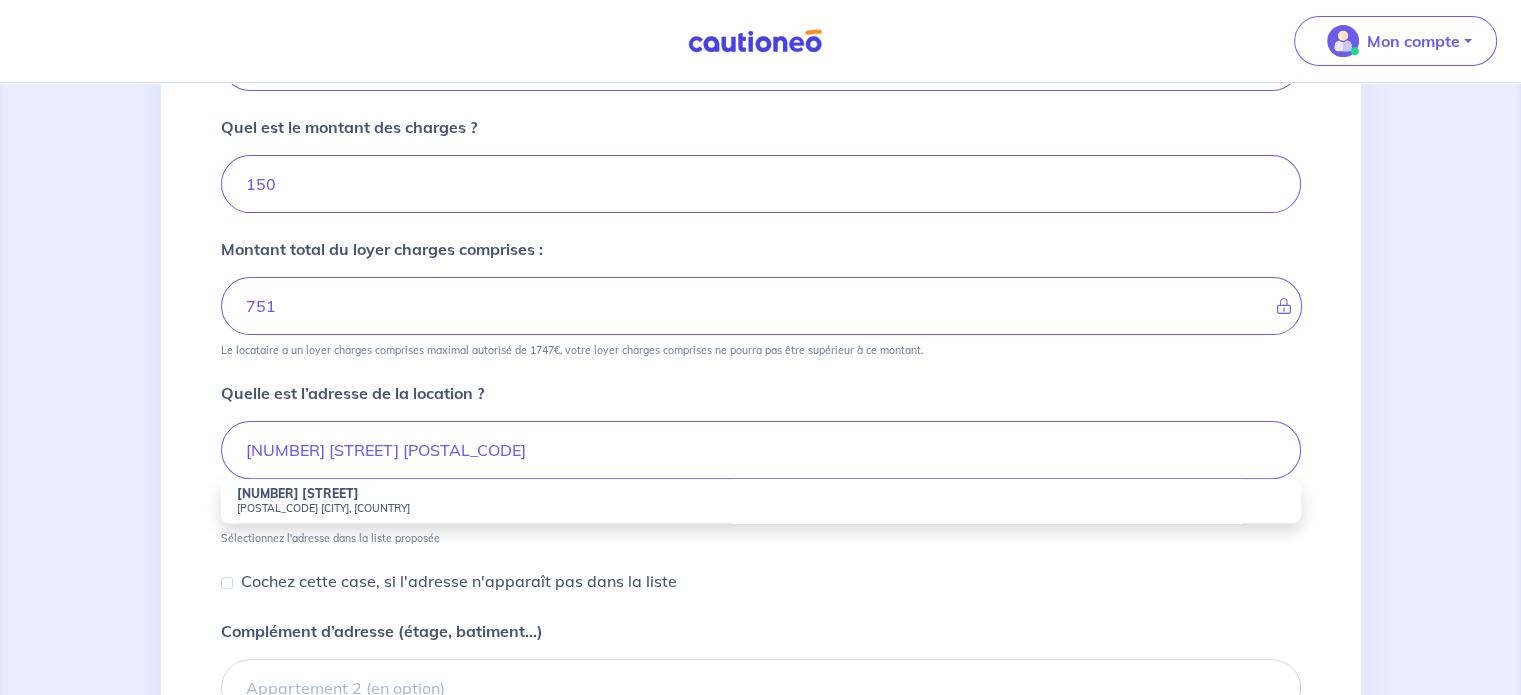 click on "[NUMBER] [STREET] [POSTAL_CODE] [CITY], [COUNTRY]" at bounding box center [761, 501] 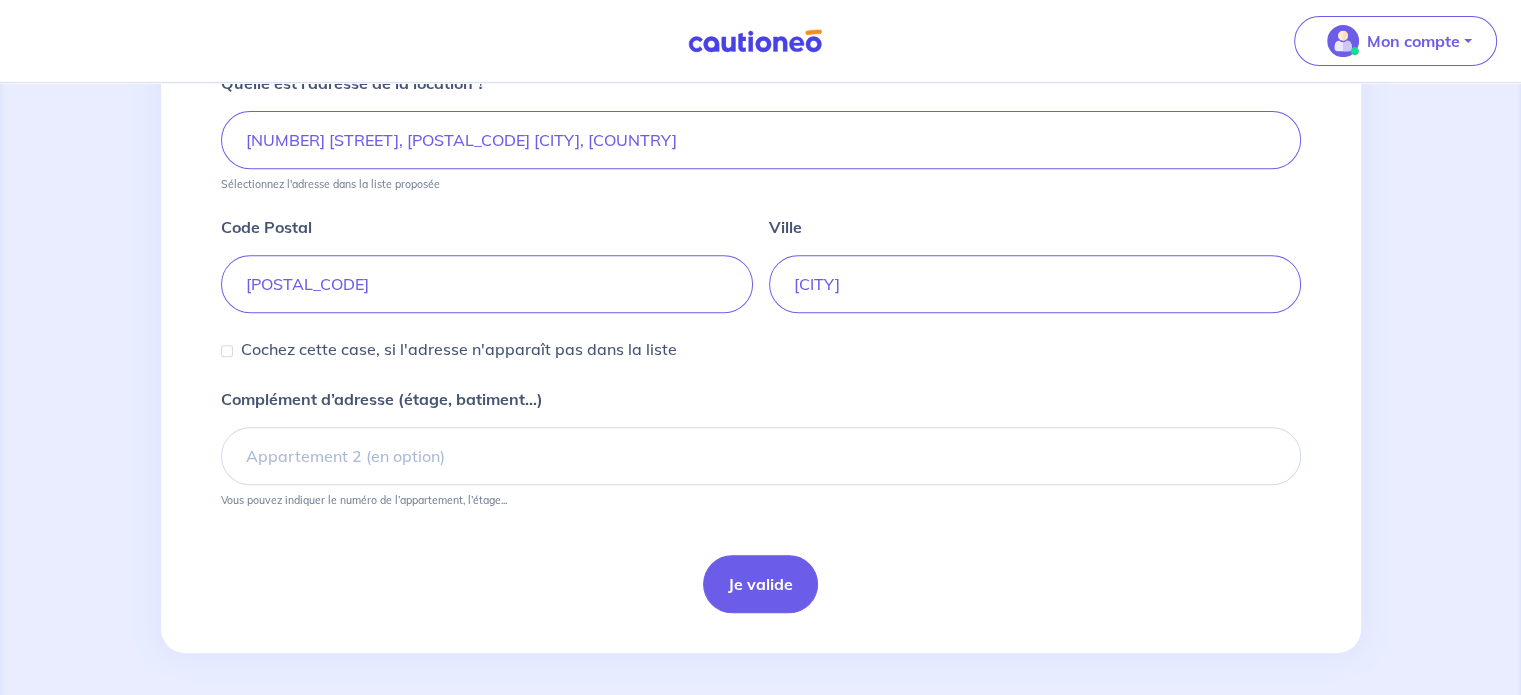 scroll, scrollTop: 786, scrollLeft: 0, axis: vertical 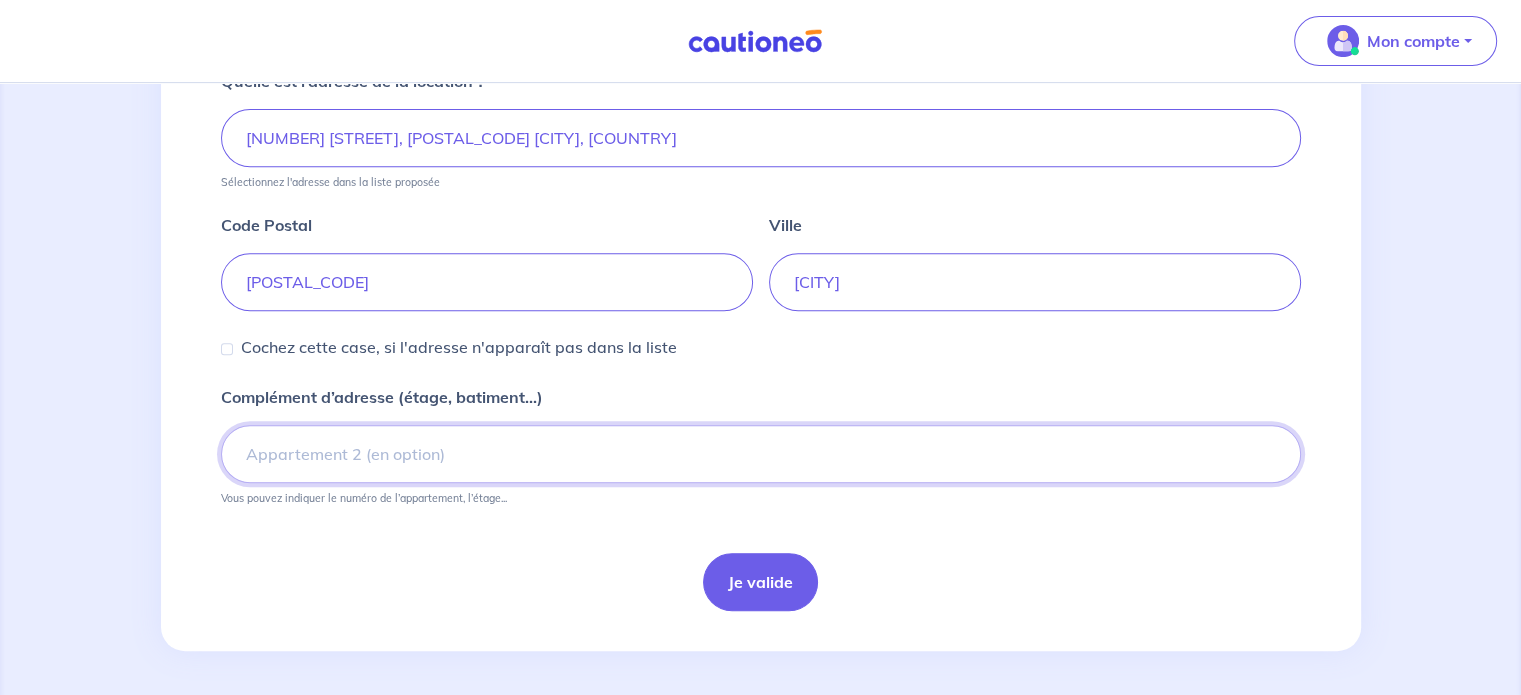 click on "Complément d’adresse (étage, batiment...)" at bounding box center (761, 454) 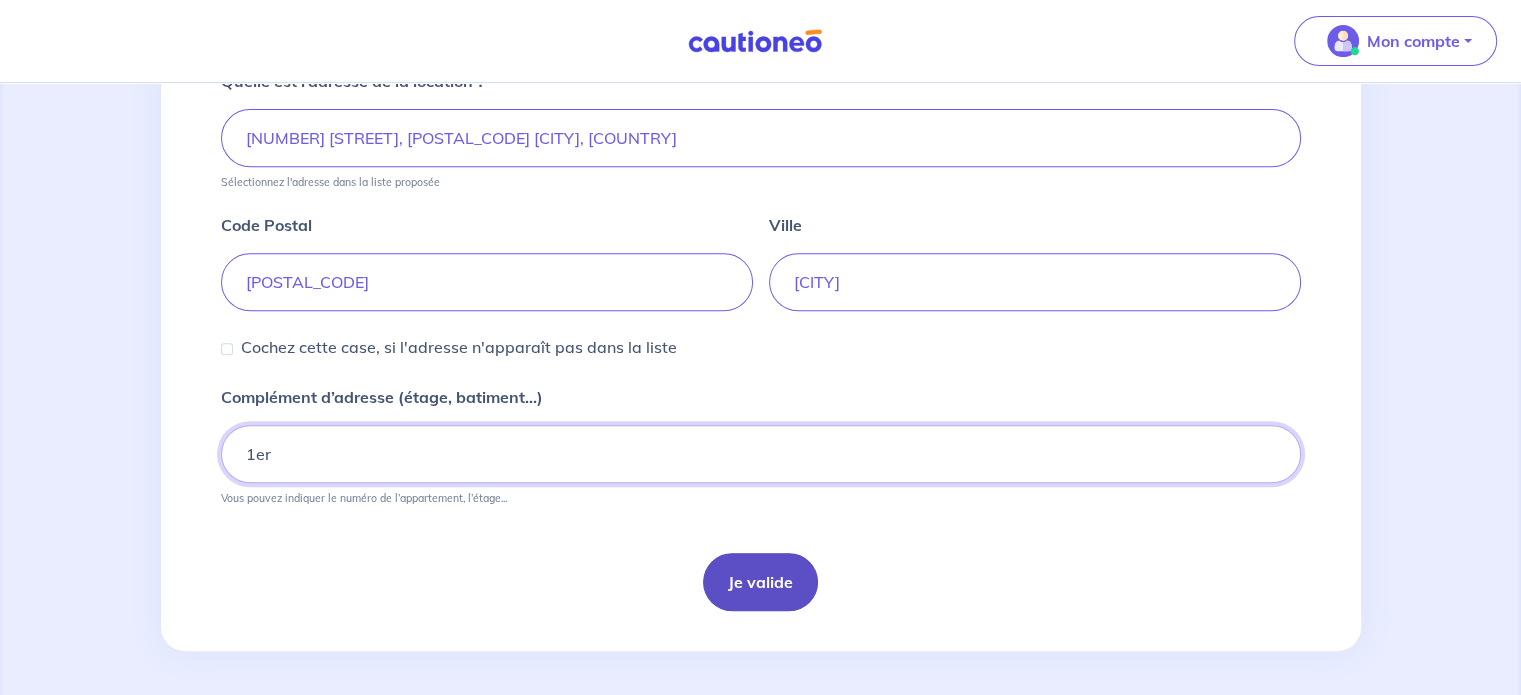 type on "1er" 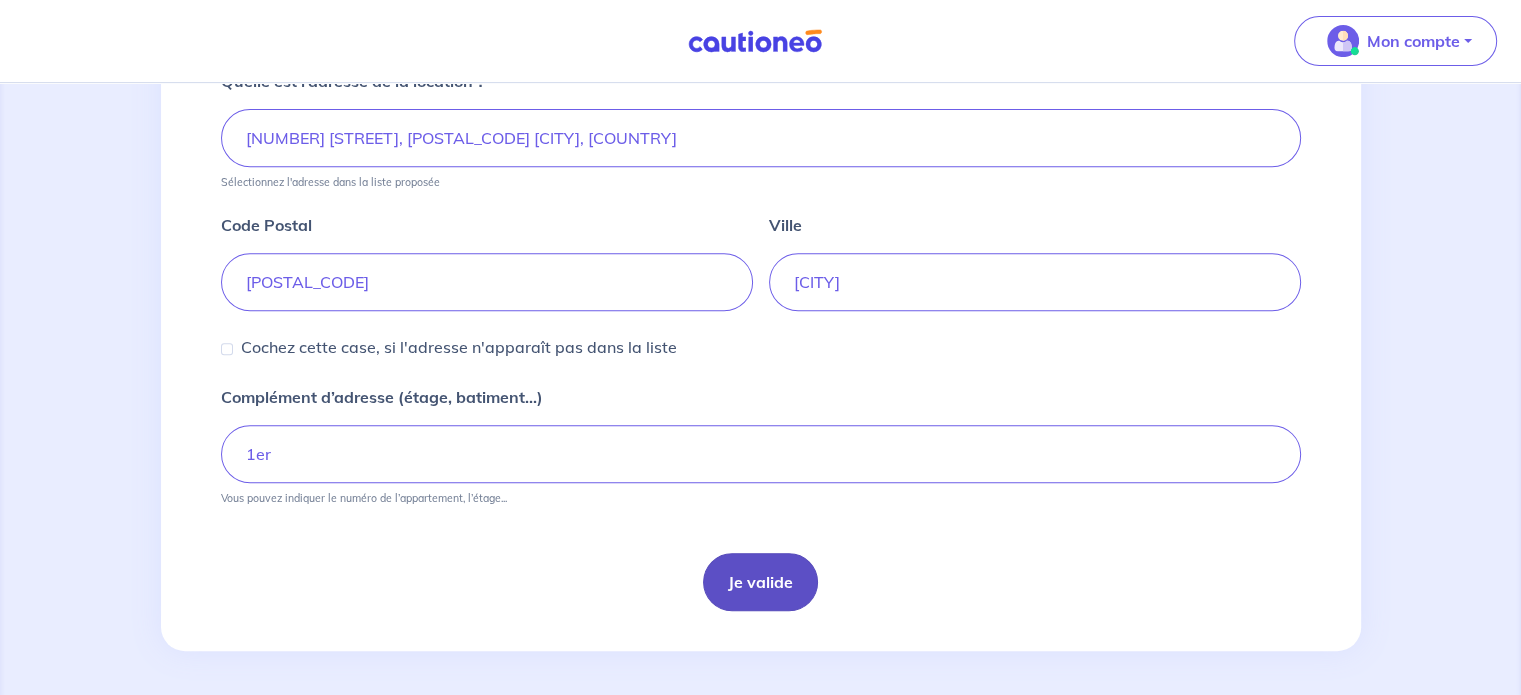click on "Je valide" at bounding box center [760, 582] 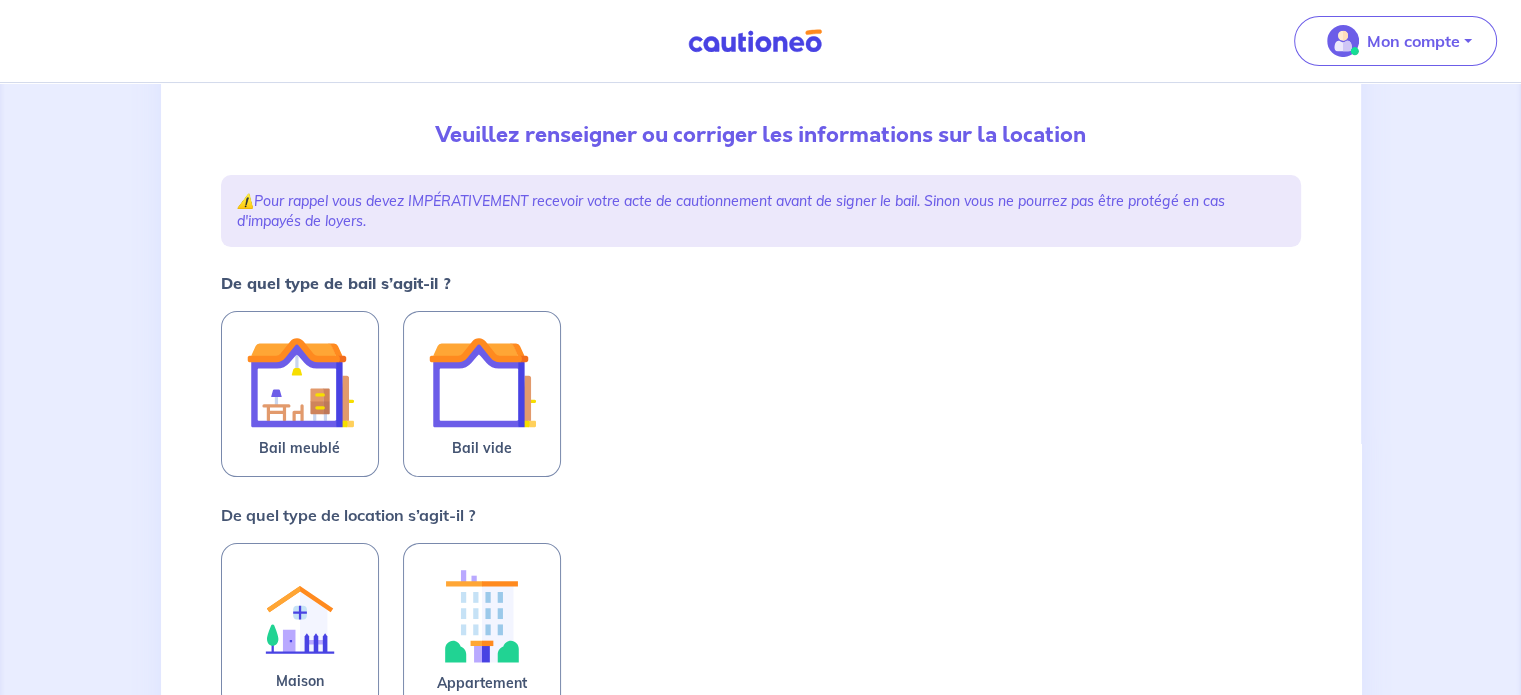 scroll, scrollTop: 200, scrollLeft: 0, axis: vertical 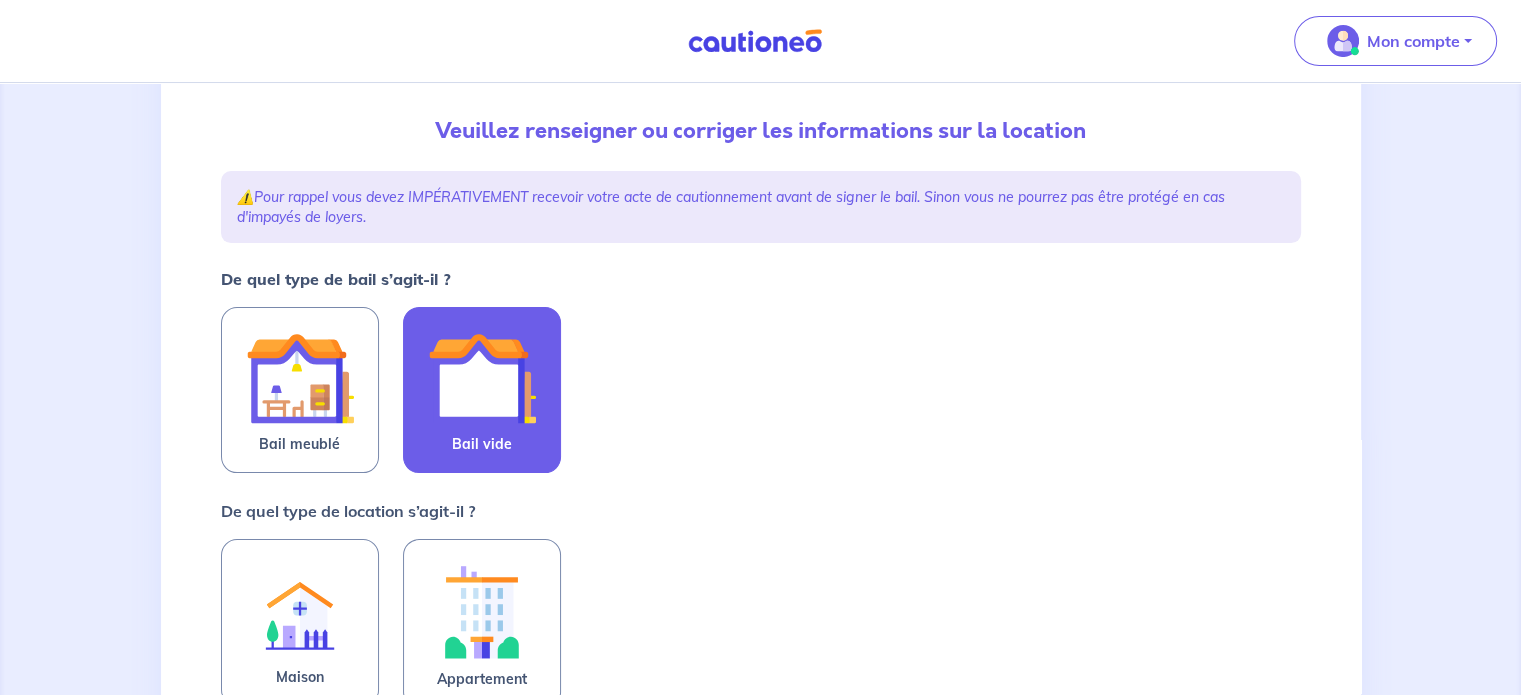 click at bounding box center [482, 378] 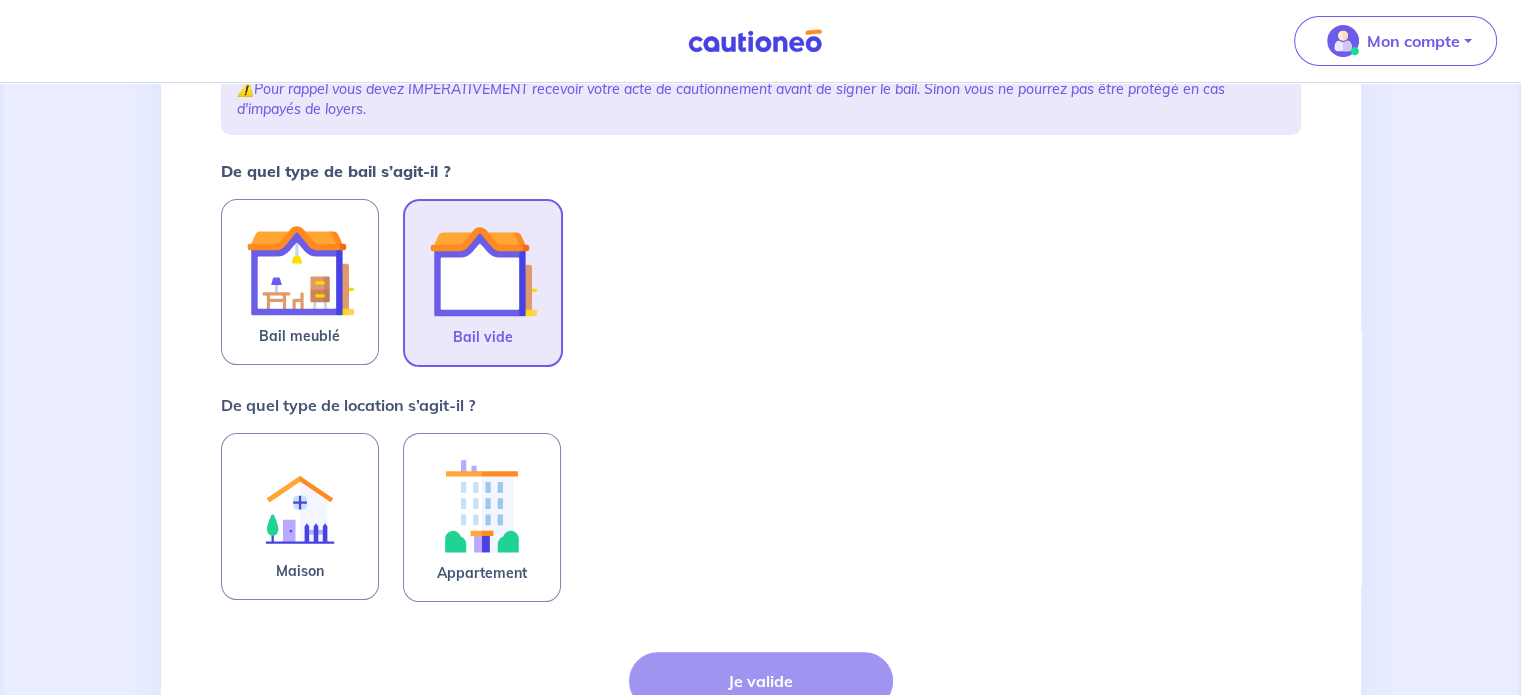 scroll, scrollTop: 481, scrollLeft: 0, axis: vertical 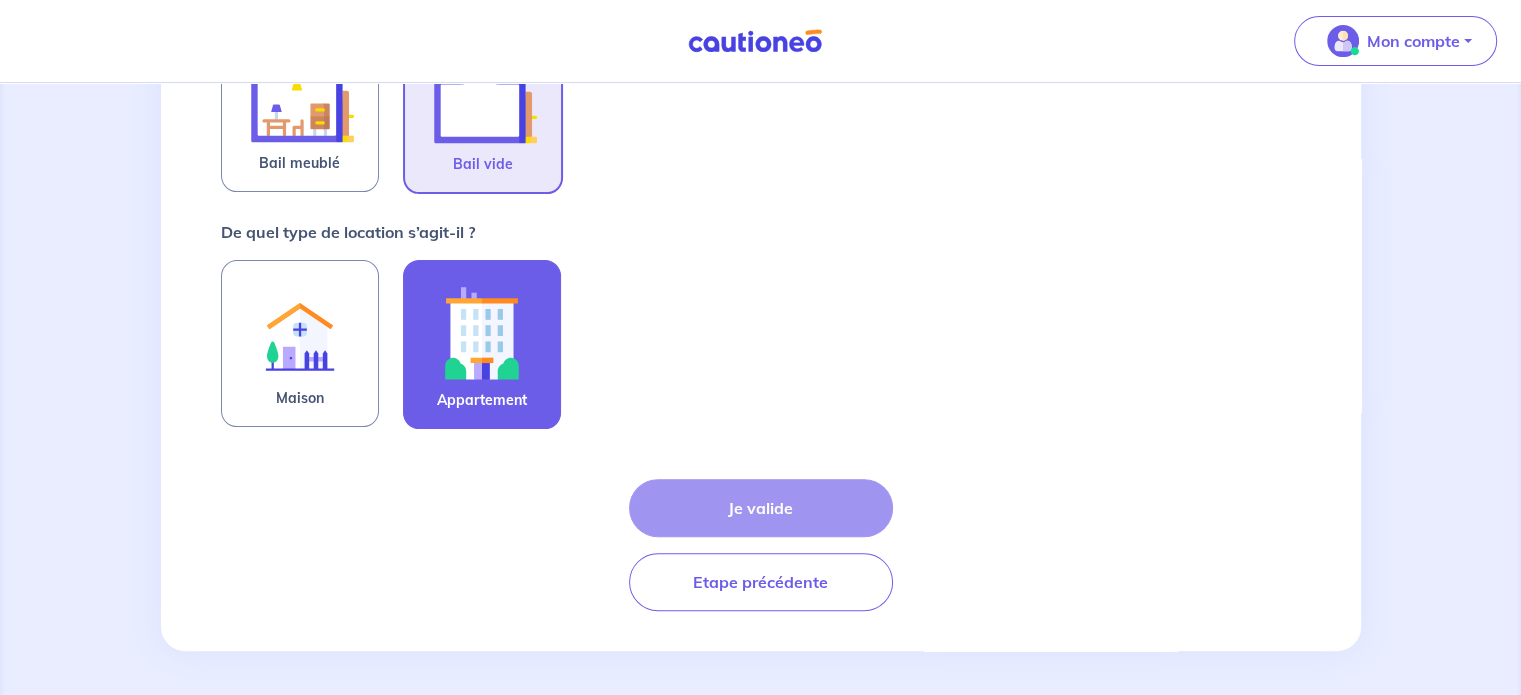 click at bounding box center (482, 332) 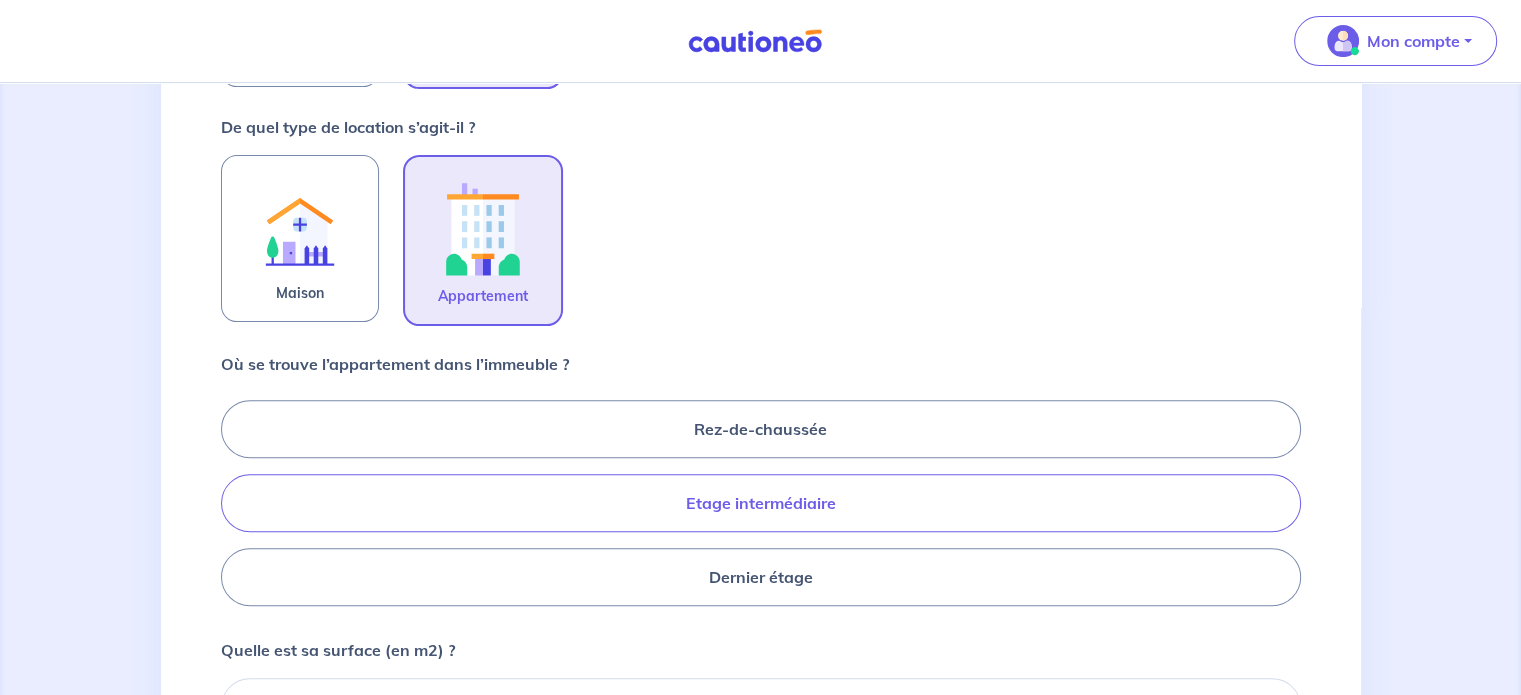 scroll, scrollTop: 681, scrollLeft: 0, axis: vertical 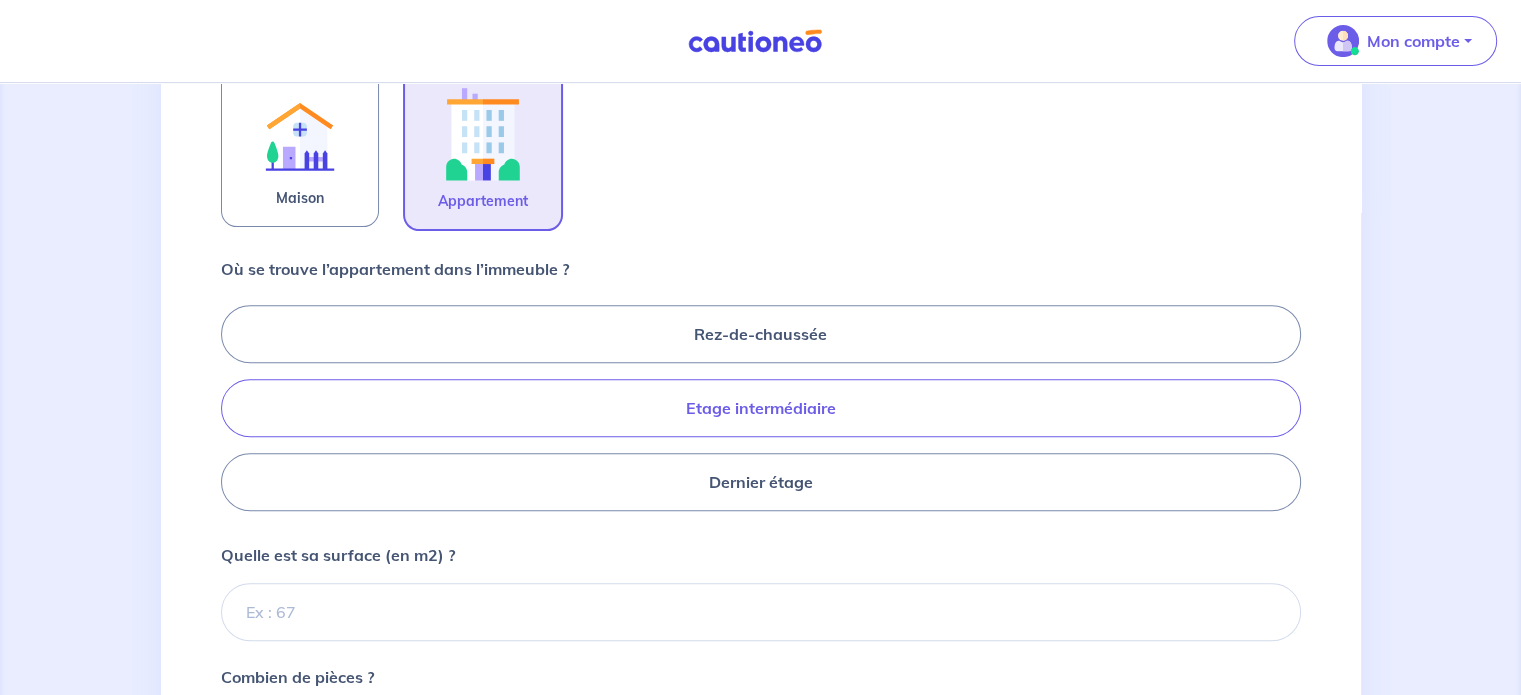 click on "Etage intermédiaire" at bounding box center (761, 408) 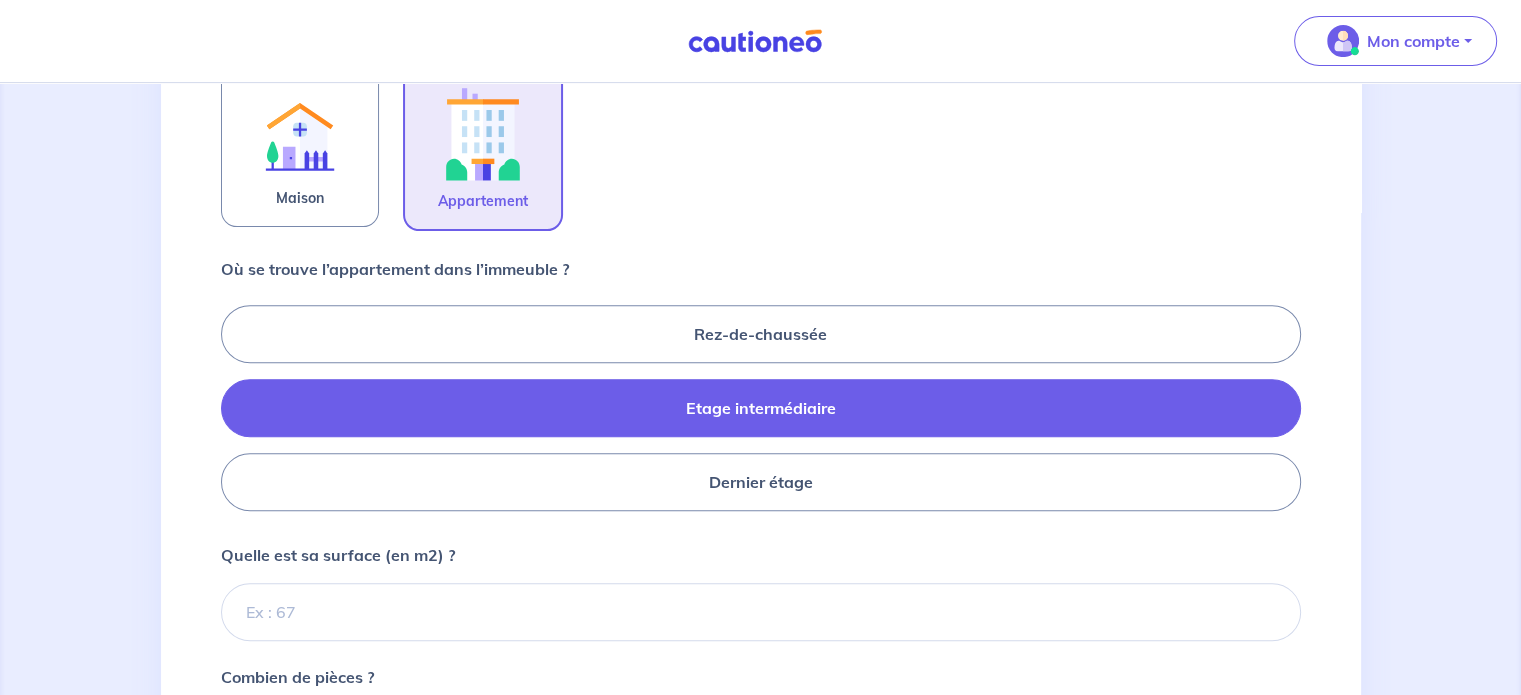 radio on "true" 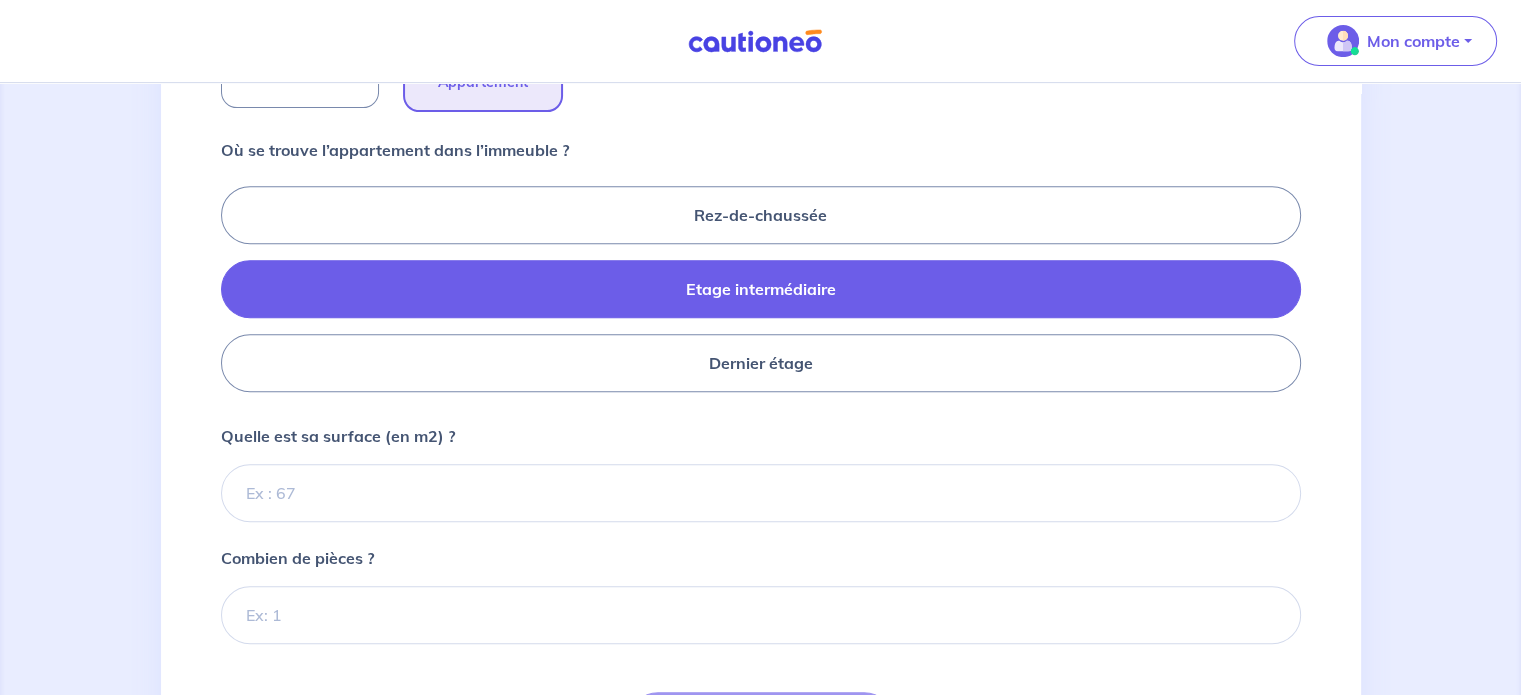 scroll, scrollTop: 881, scrollLeft: 0, axis: vertical 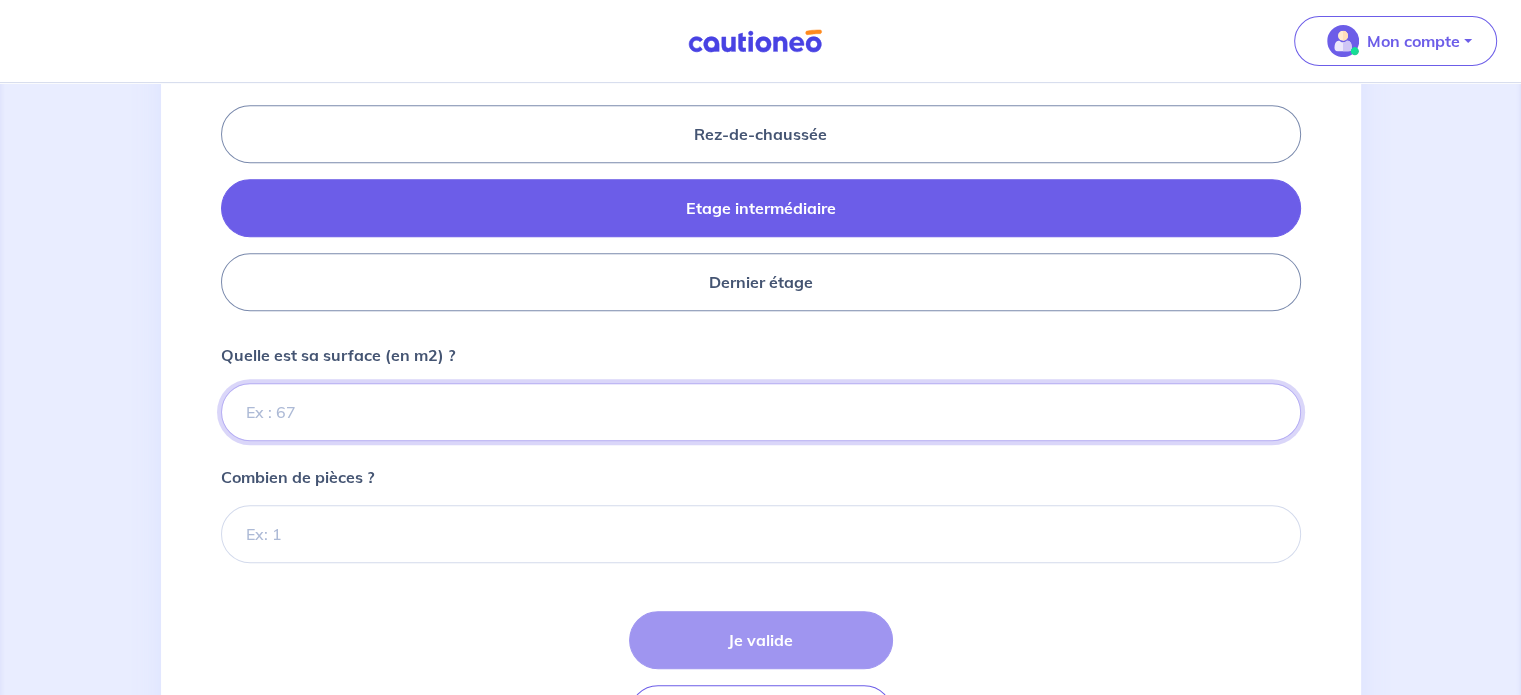 click on "Quelle est sa surface (en m2) ?" at bounding box center (761, 412) 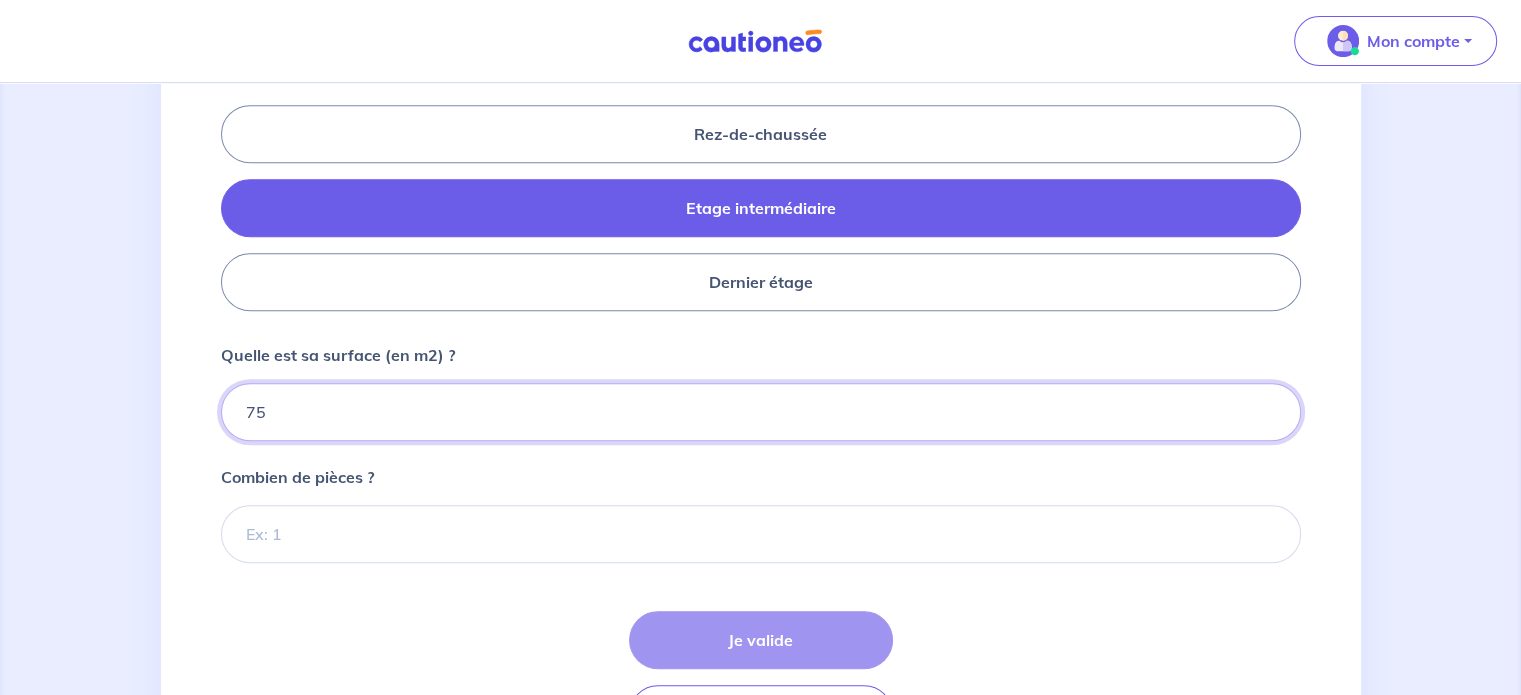 type on "75" 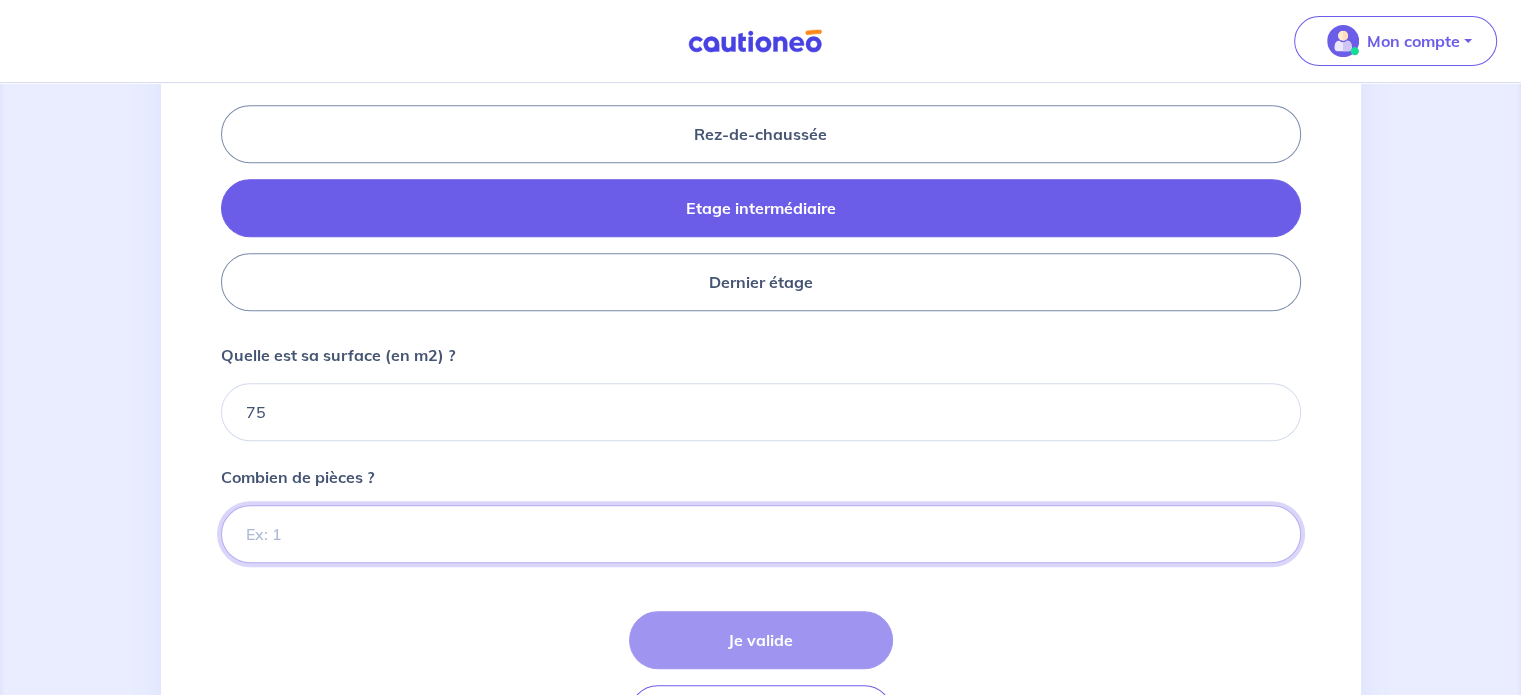 click on "Combien de pièces ?" at bounding box center [761, 534] 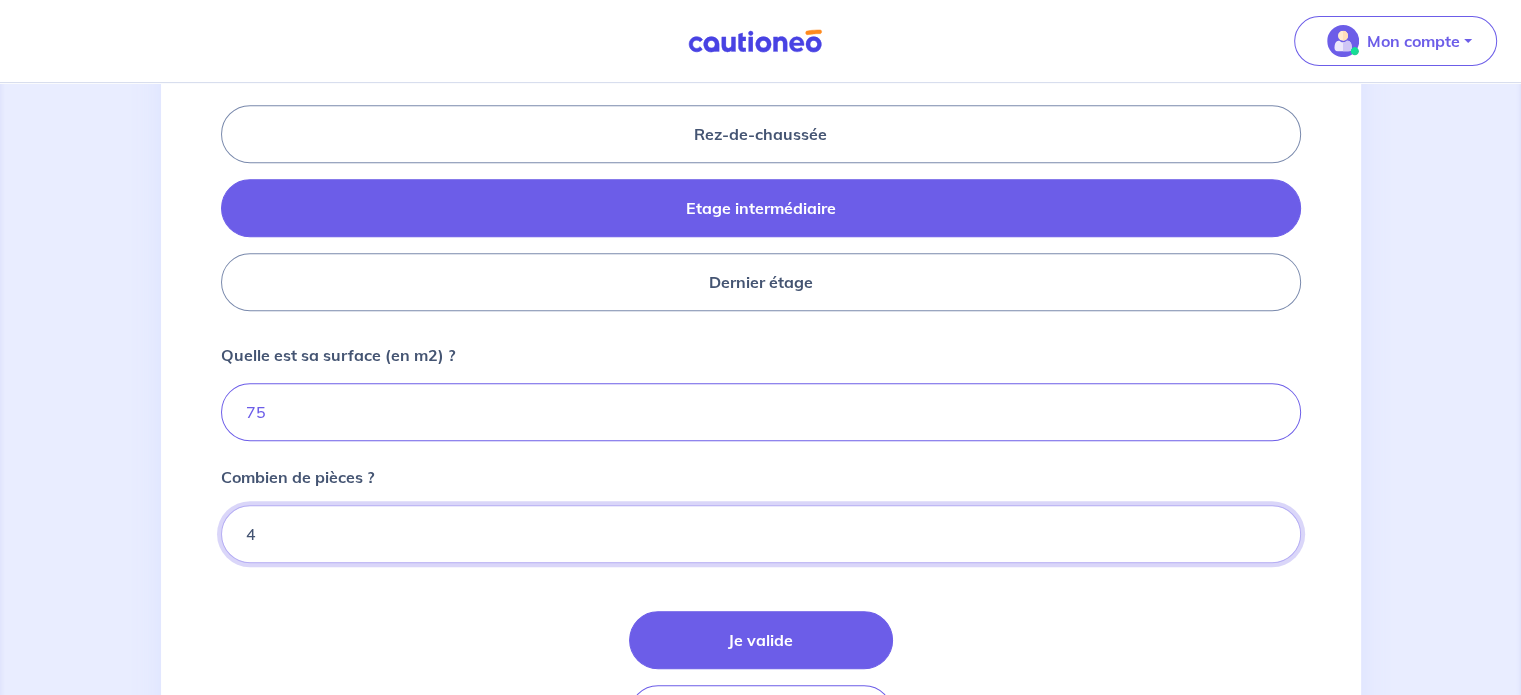type on "4" 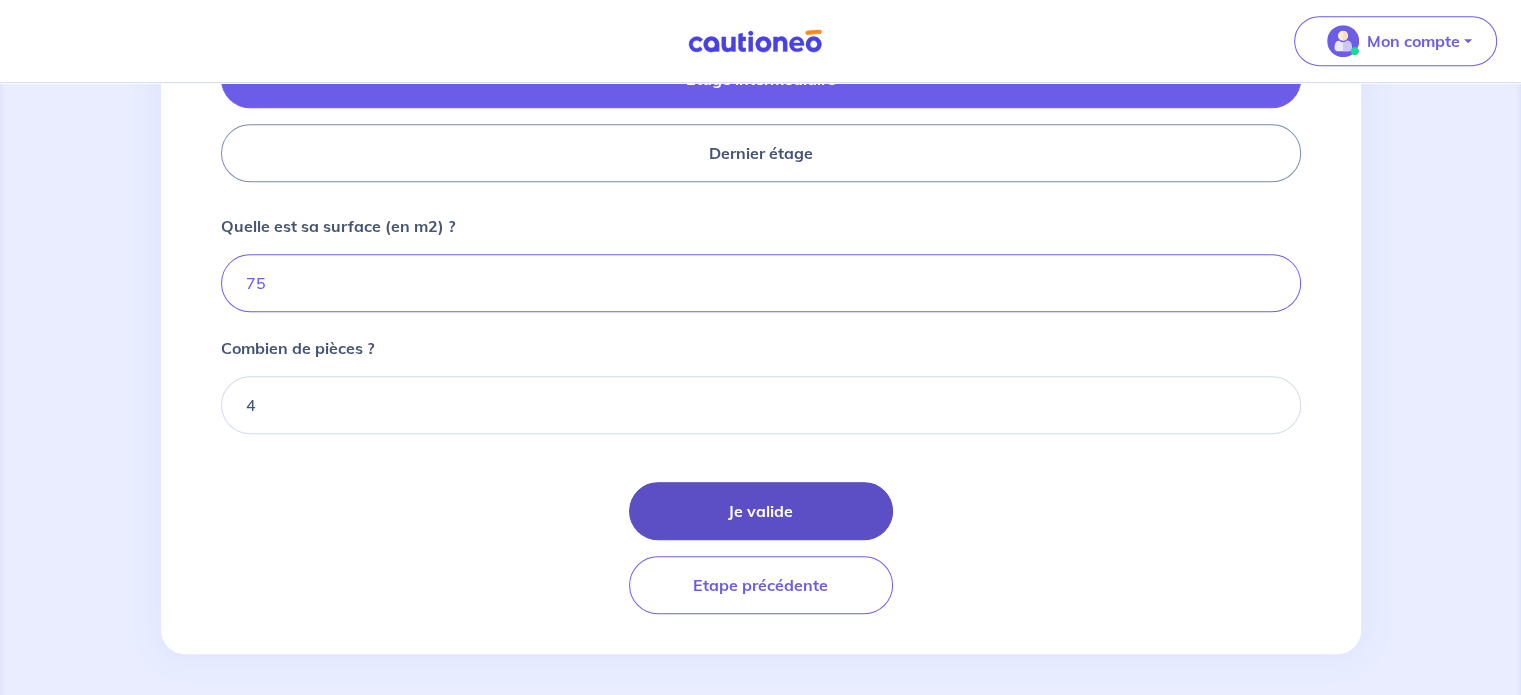 scroll, scrollTop: 1011, scrollLeft: 0, axis: vertical 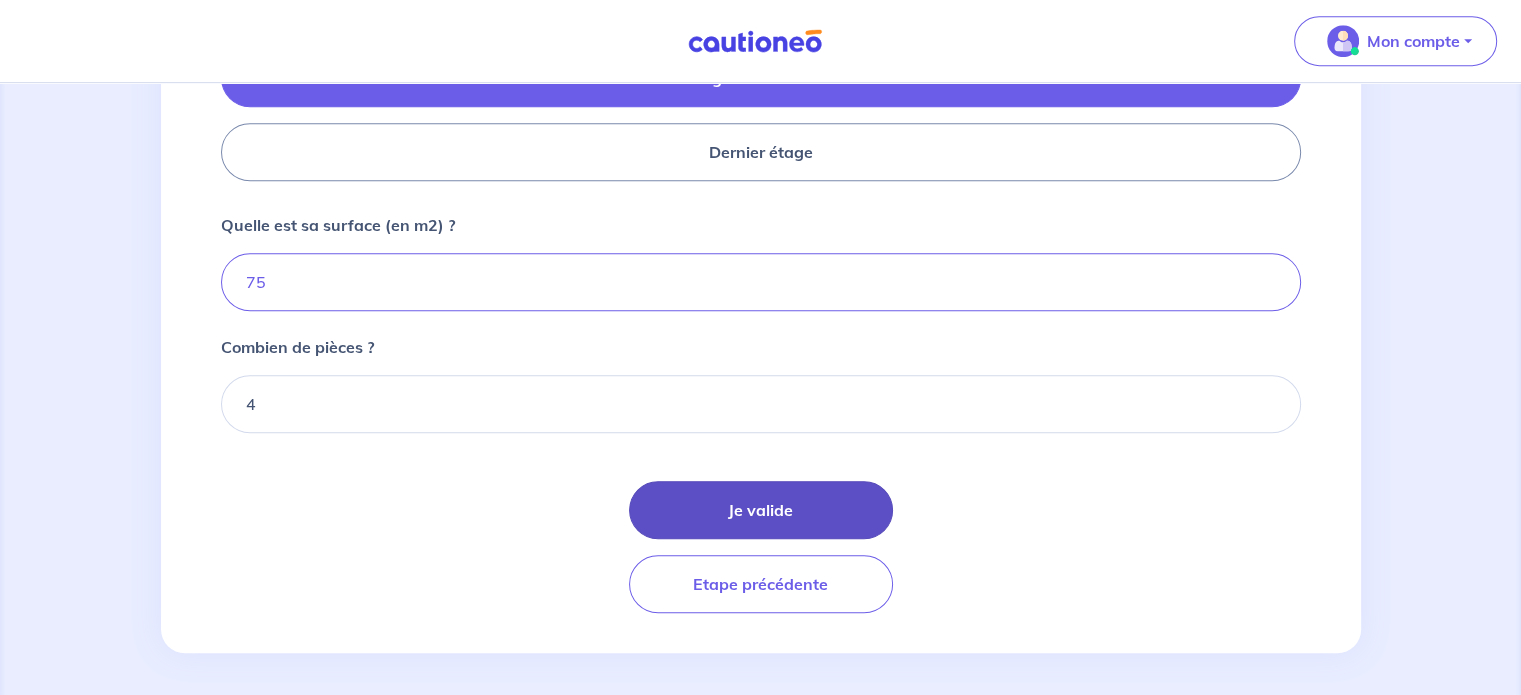 click on "Je valide" at bounding box center [761, 510] 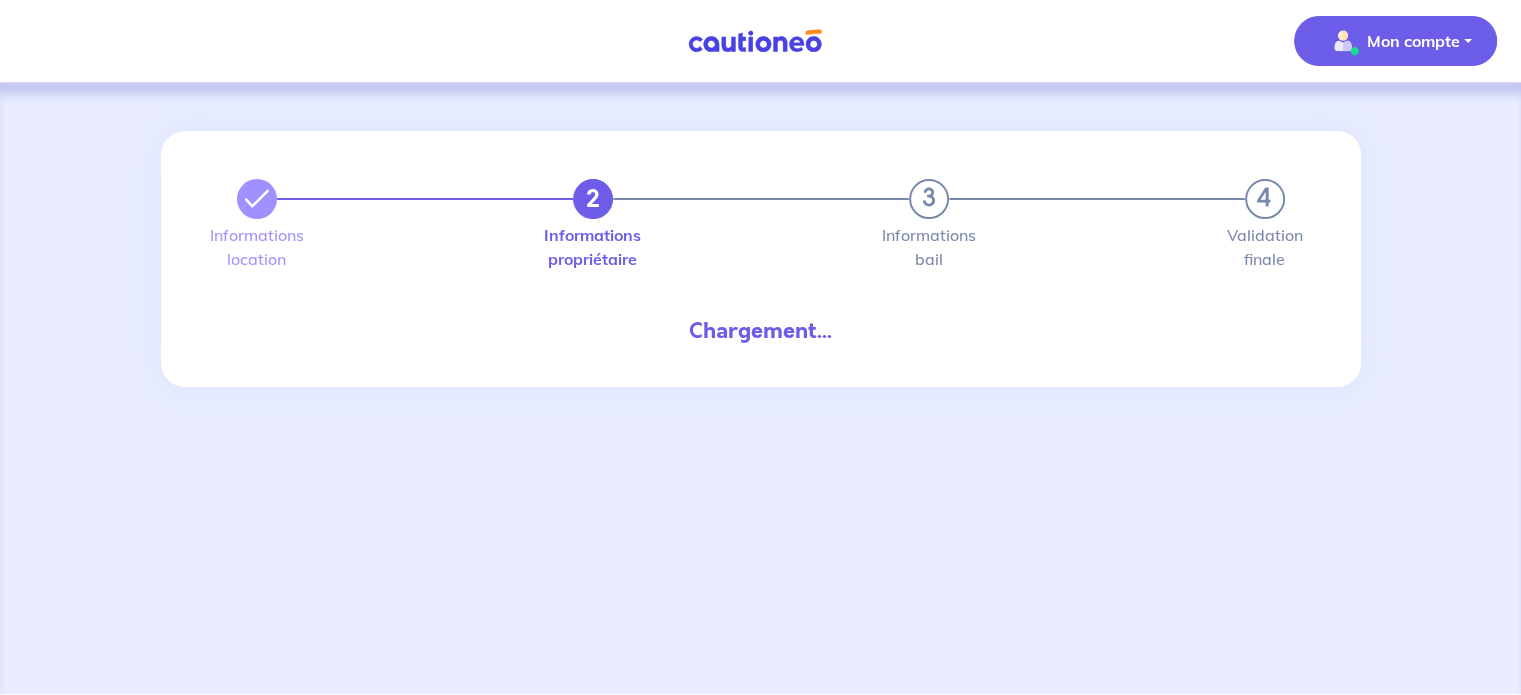 scroll, scrollTop: 0, scrollLeft: 0, axis: both 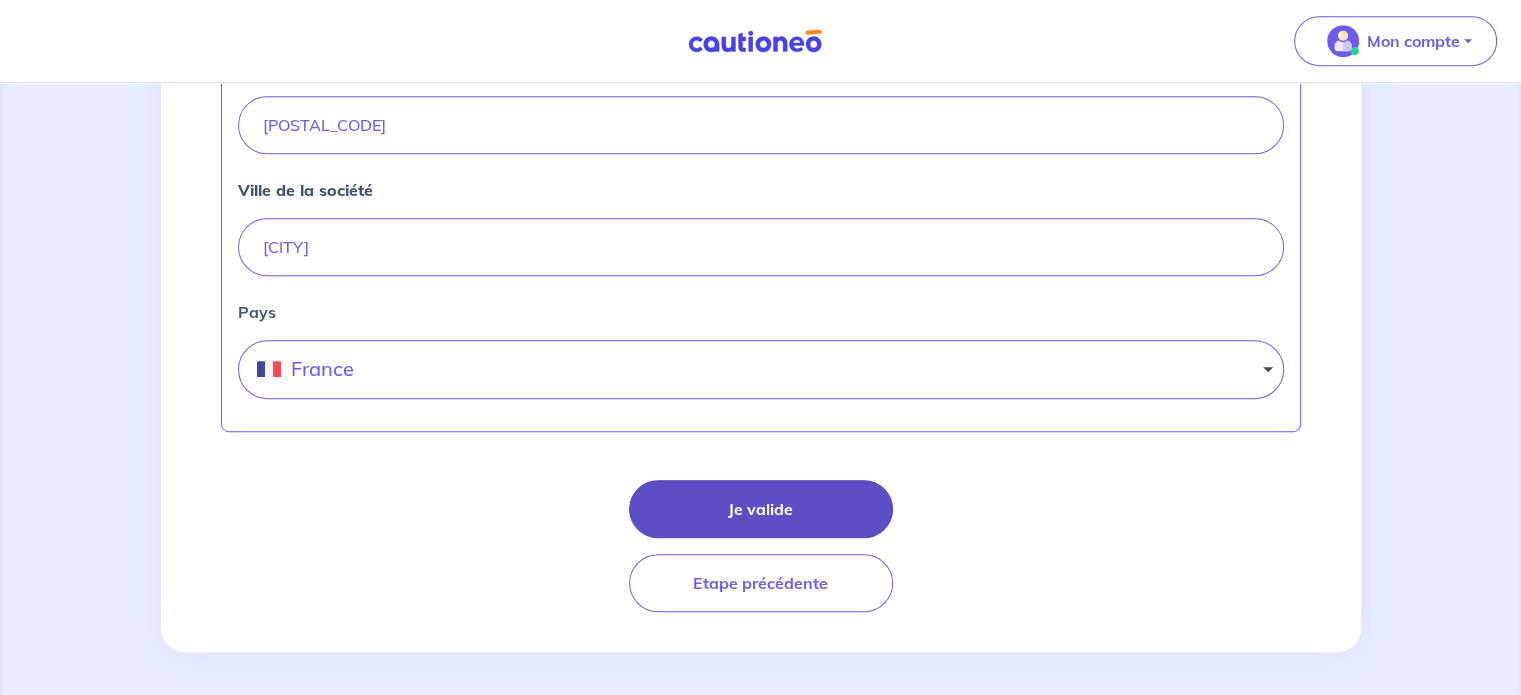 click on "Je valide" at bounding box center (761, 509) 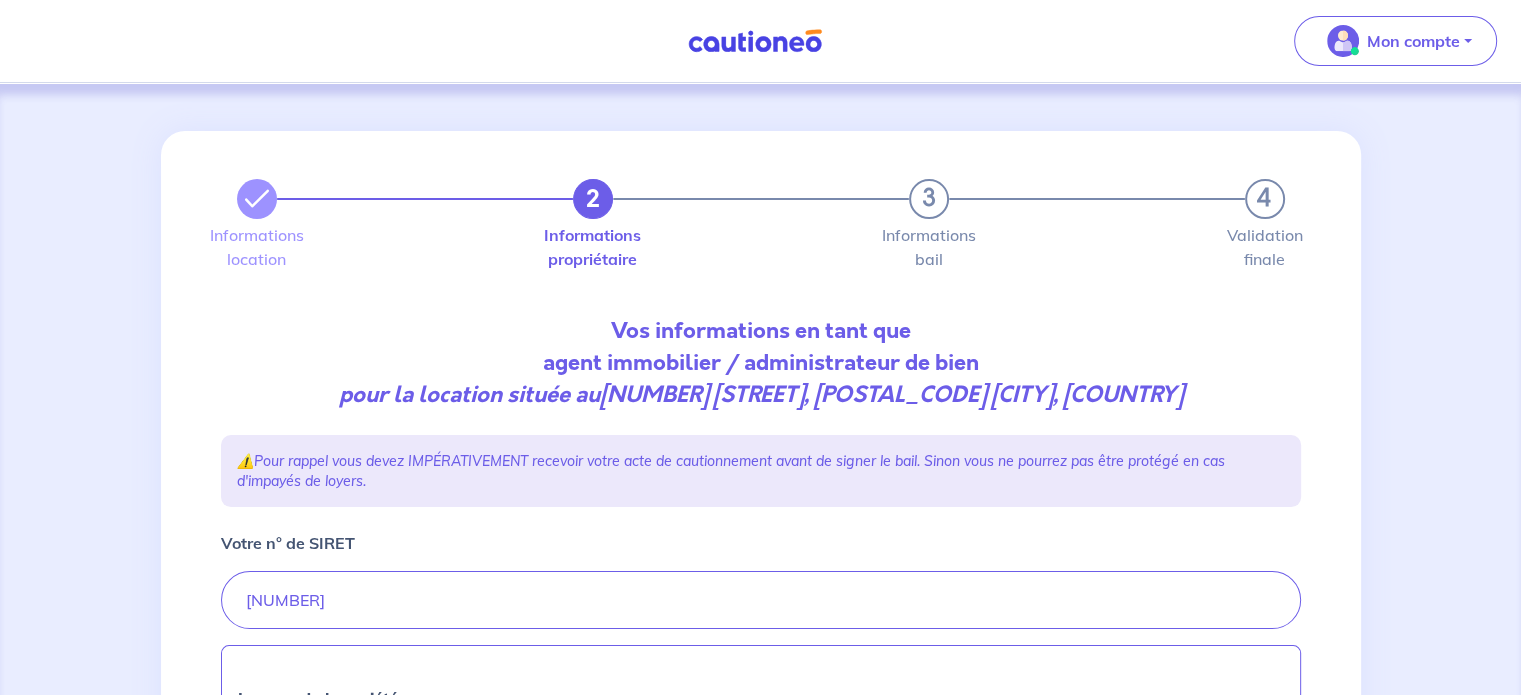 select on "FR" 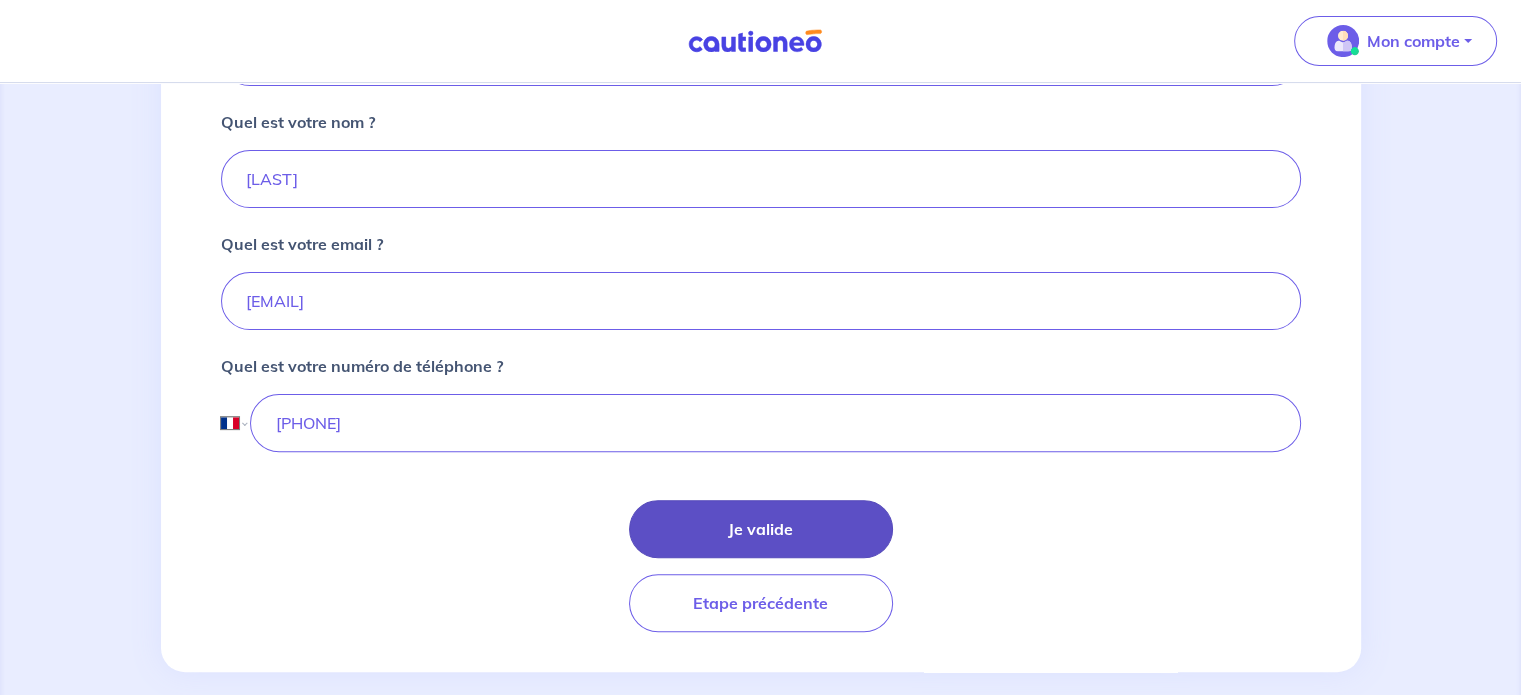 scroll, scrollTop: 564, scrollLeft: 0, axis: vertical 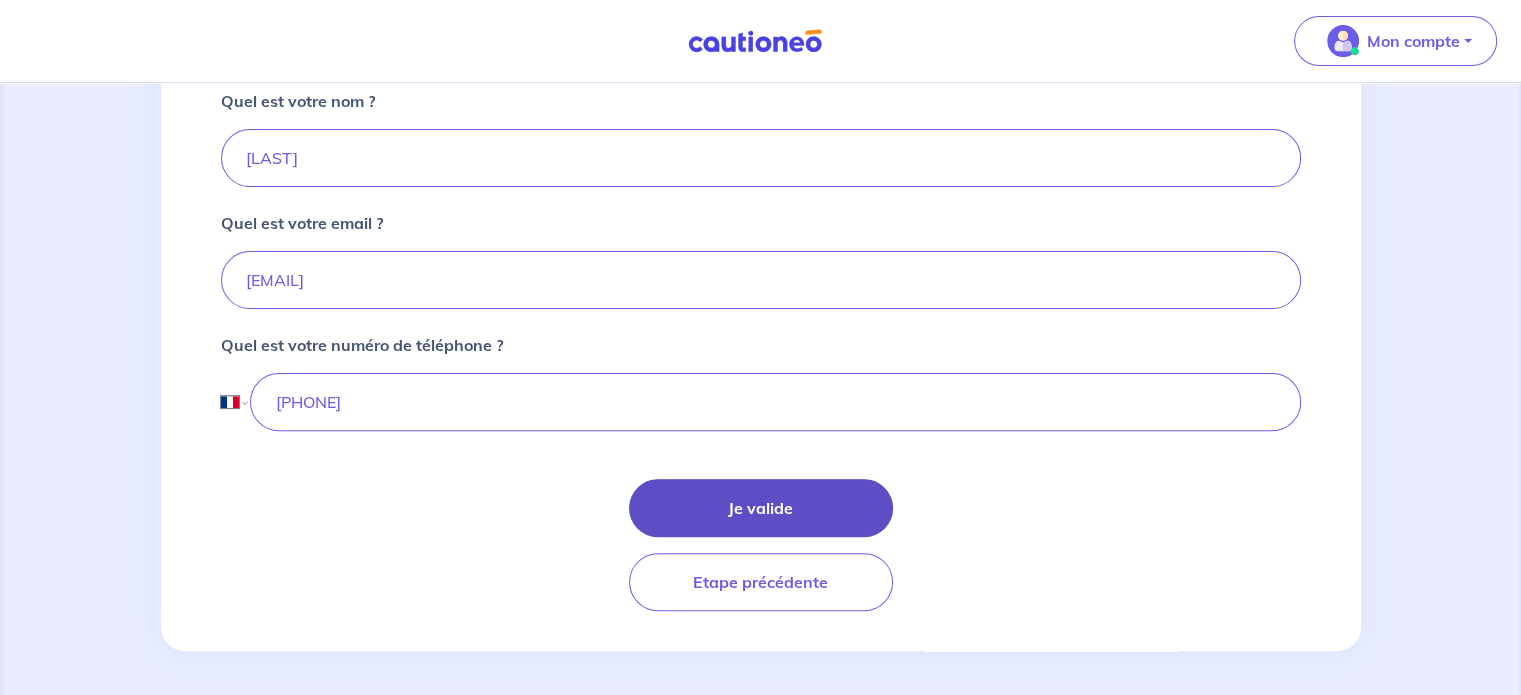 click on "Je valide" at bounding box center [761, 508] 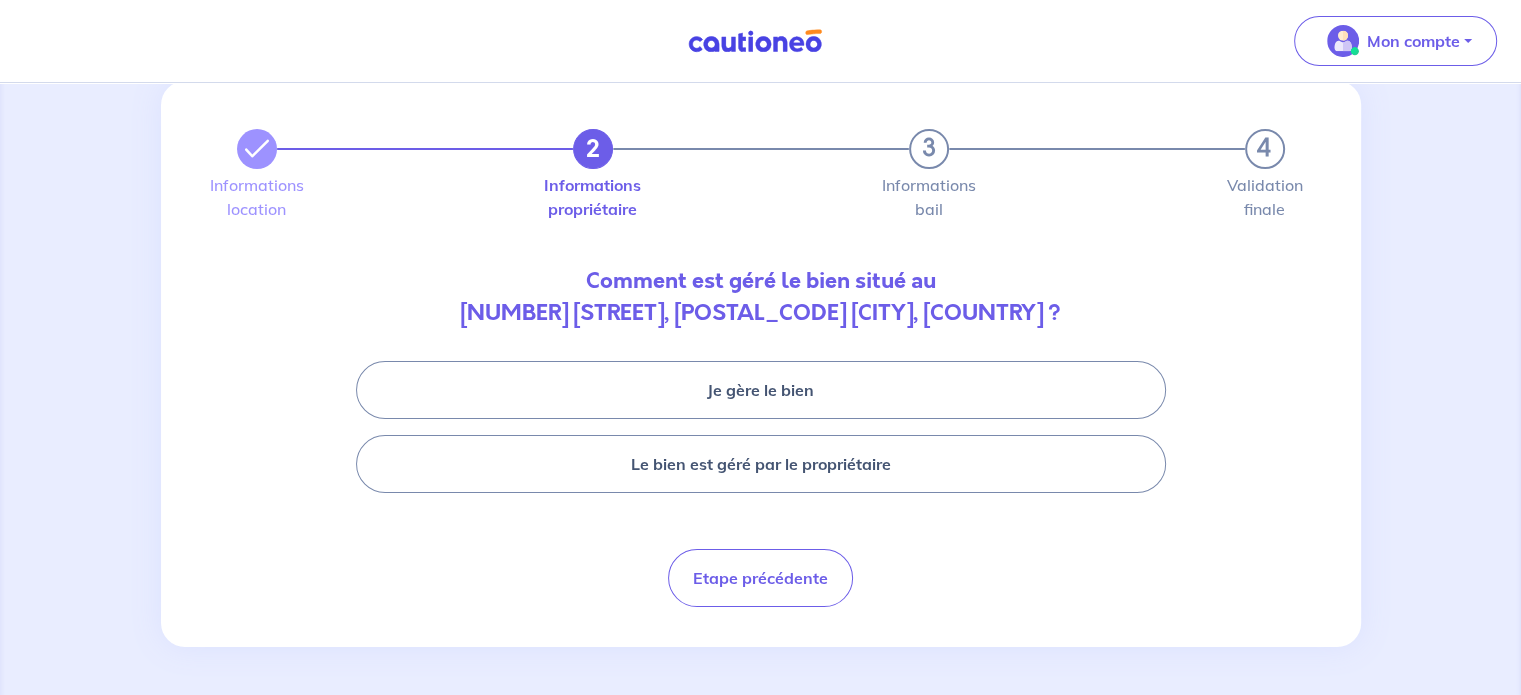 scroll, scrollTop: 0, scrollLeft: 0, axis: both 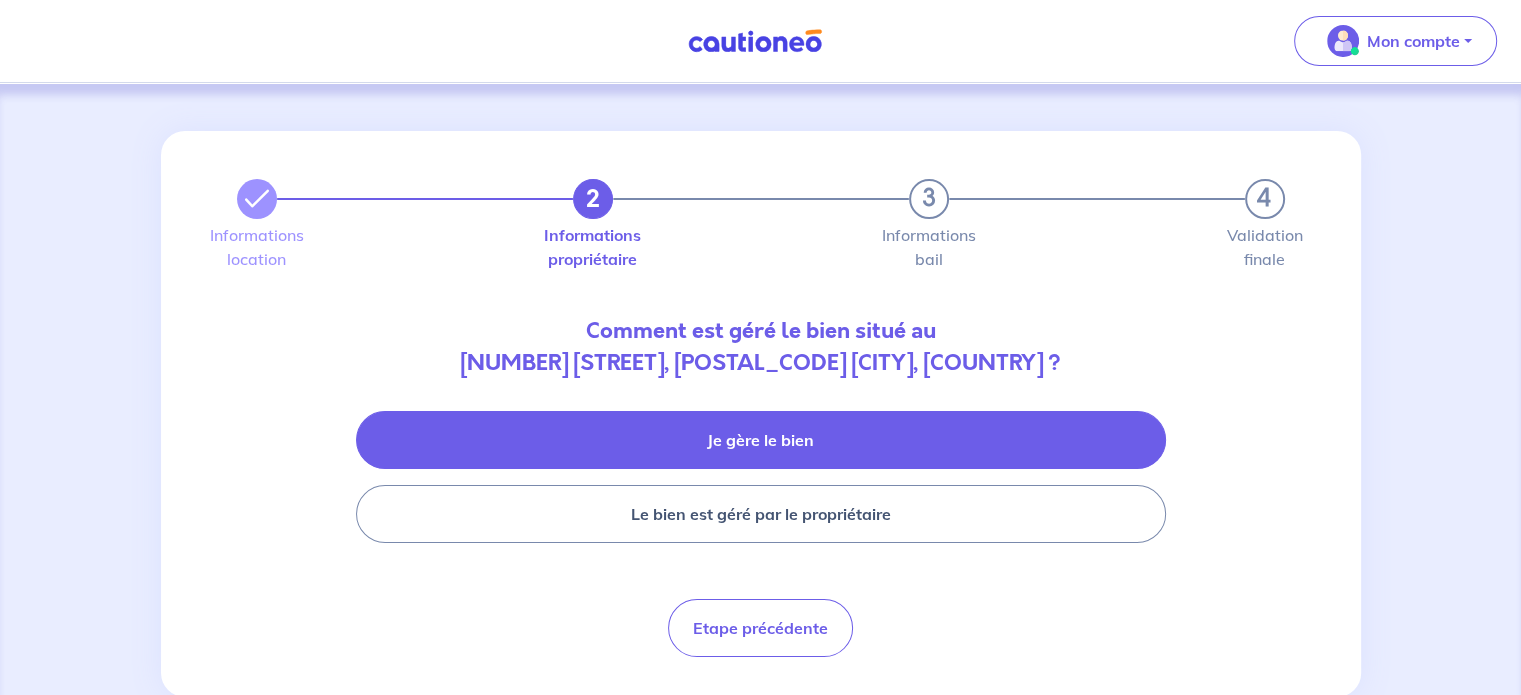 click on "Je gère le bien" at bounding box center (761, 440) 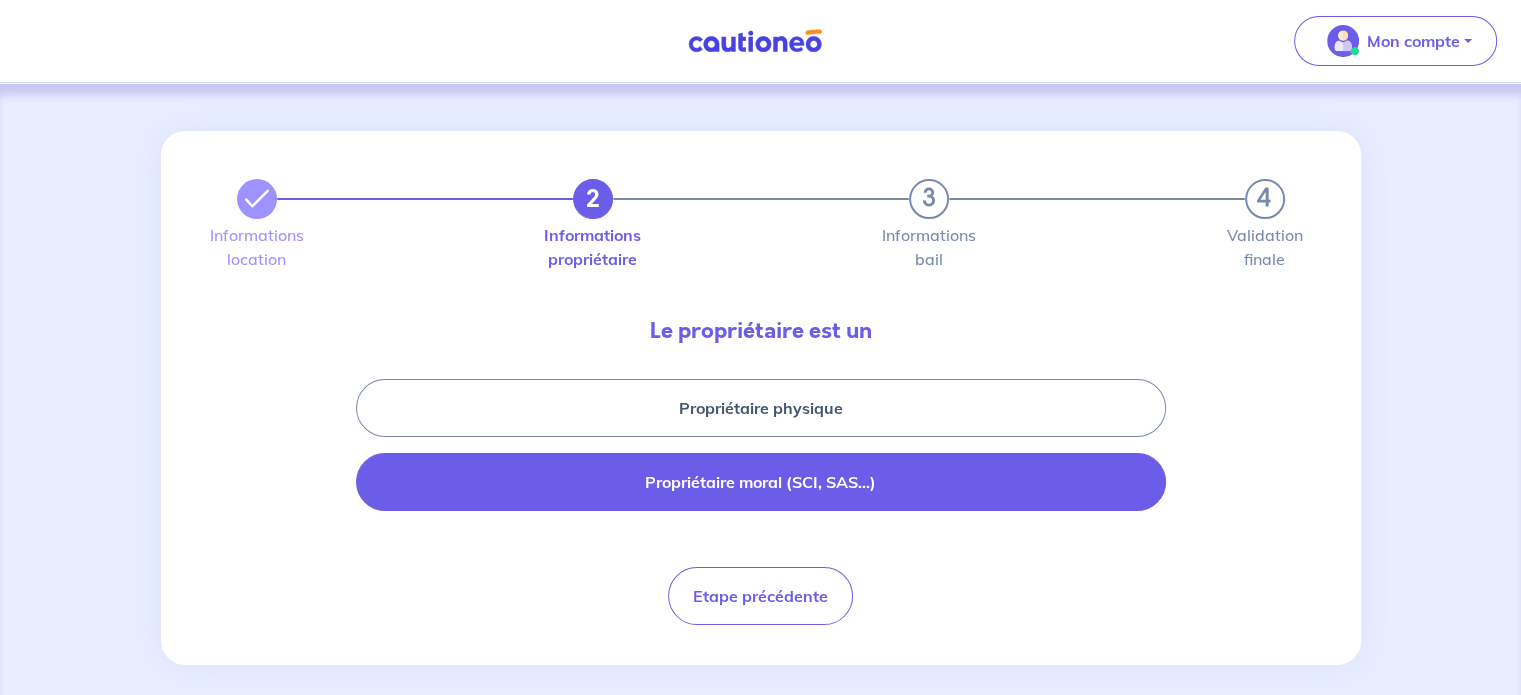 click on "Propriétaire moral (SCI, SAS...)" at bounding box center [761, 482] 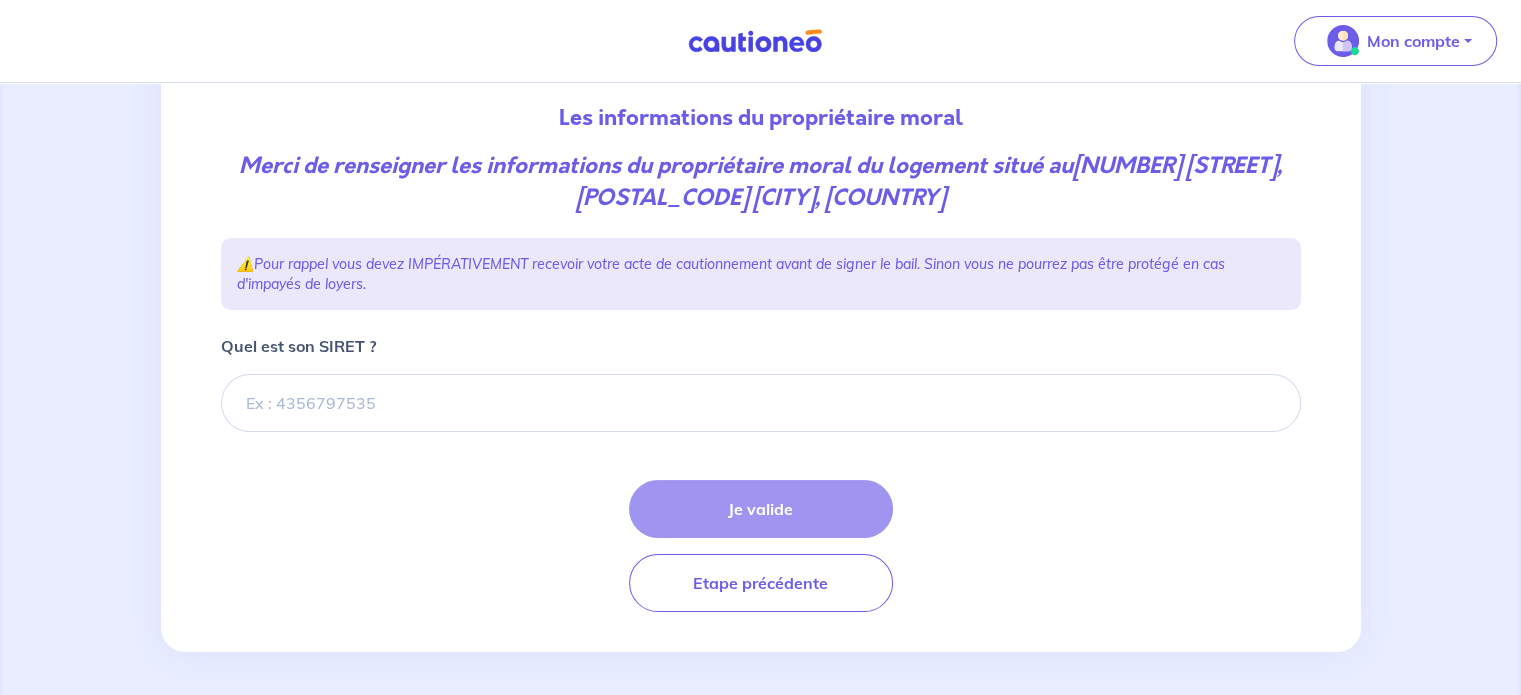scroll, scrollTop: 216, scrollLeft: 0, axis: vertical 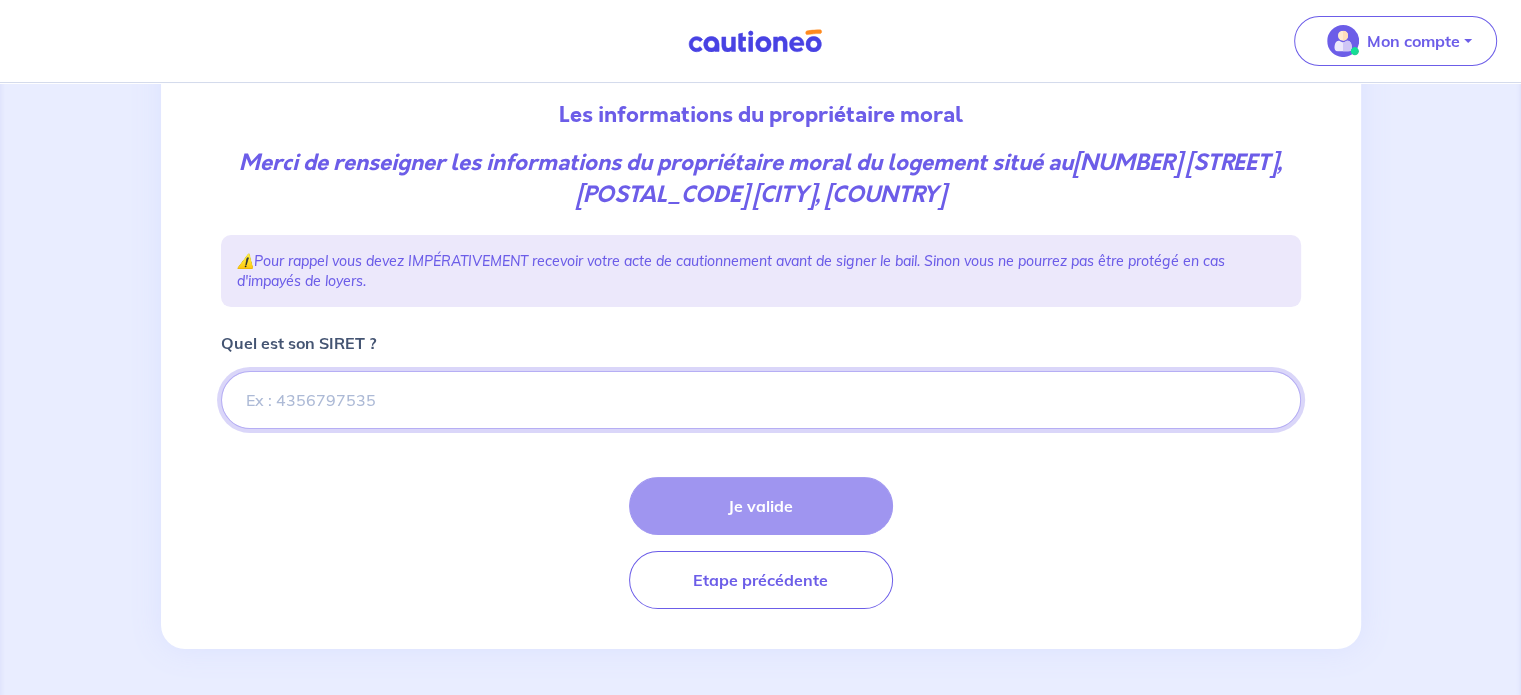 click on "Quel est son SIRET ?" at bounding box center [761, 400] 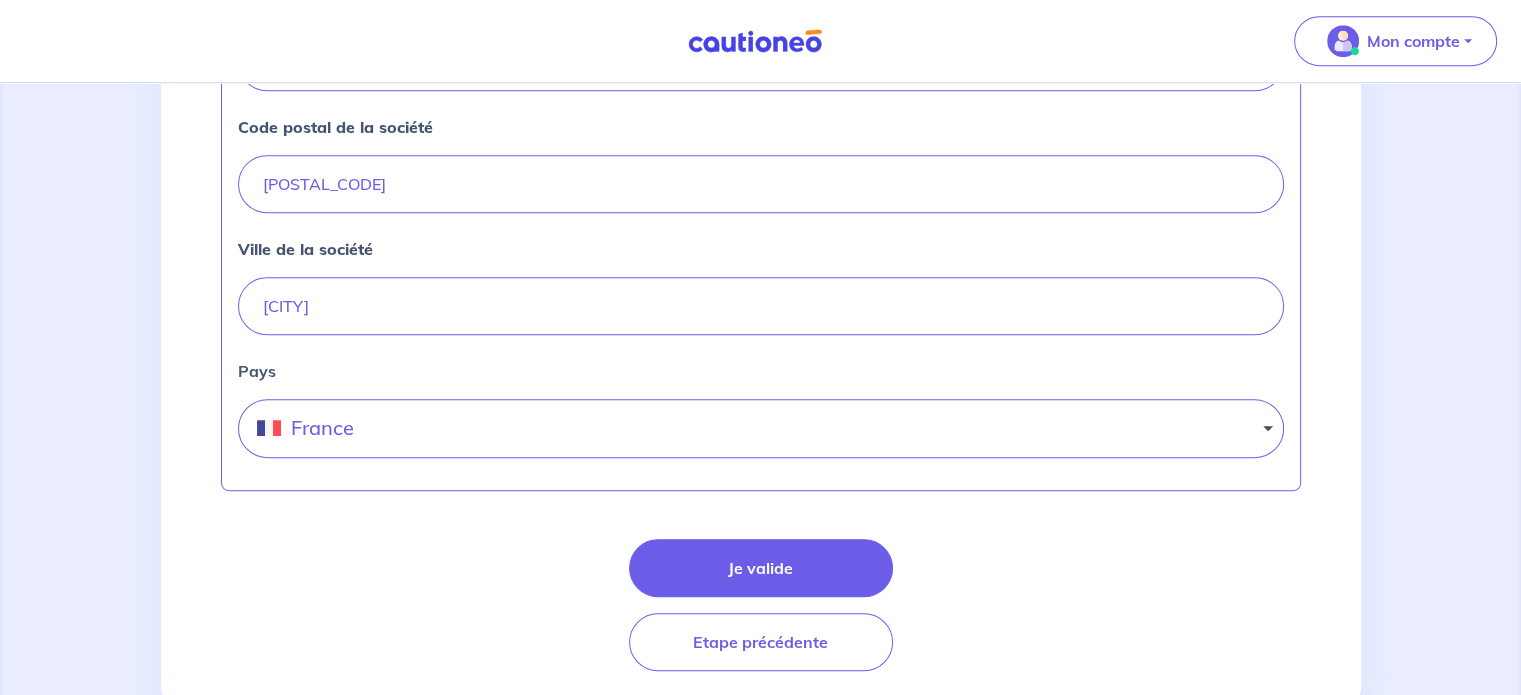 scroll, scrollTop: 1012, scrollLeft: 0, axis: vertical 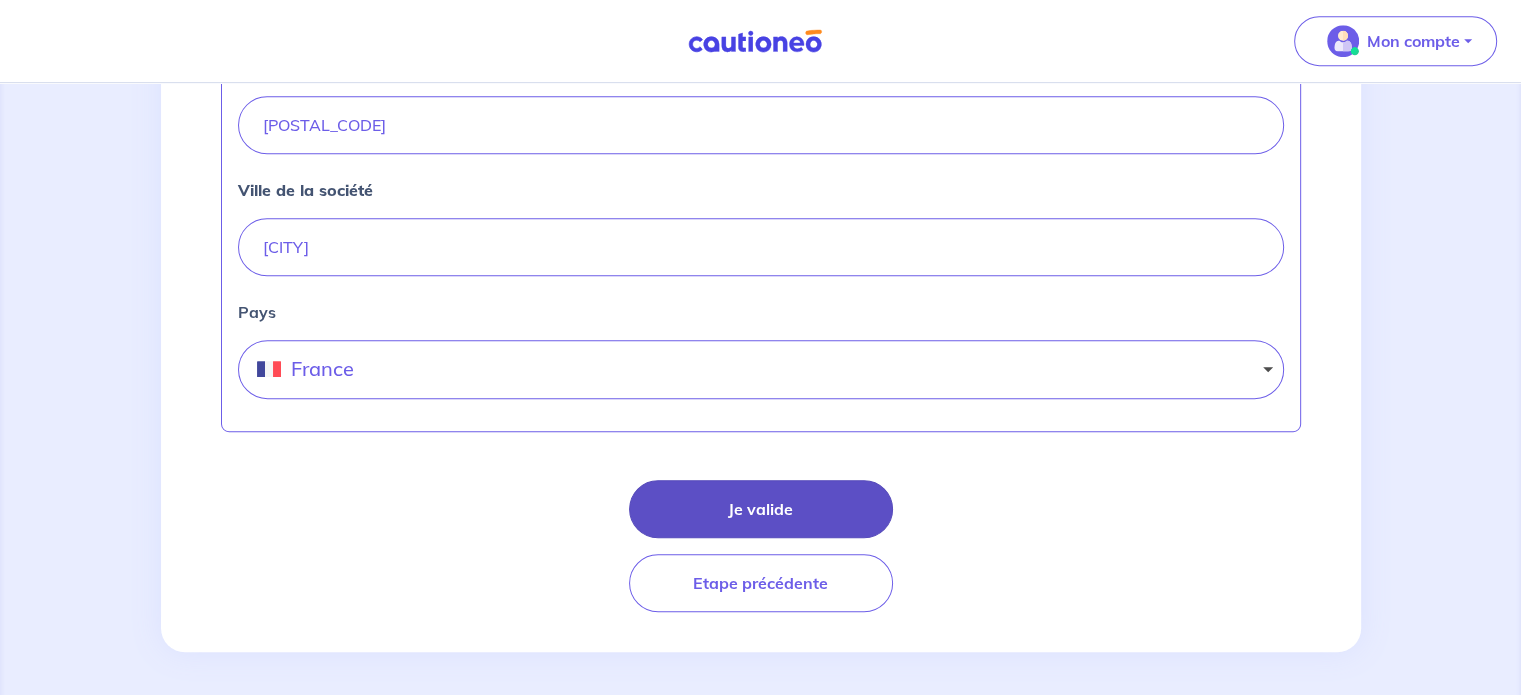 type on "93871173600018" 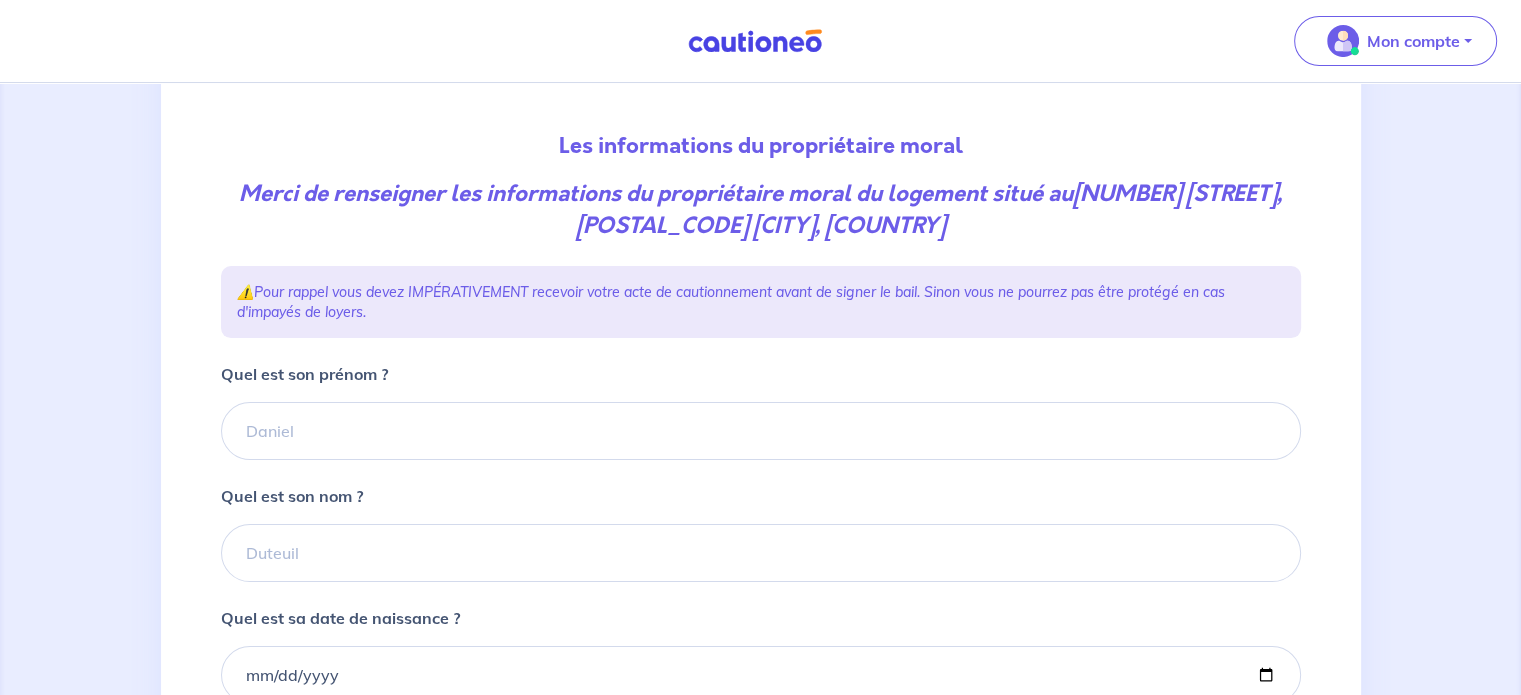scroll, scrollTop: 300, scrollLeft: 0, axis: vertical 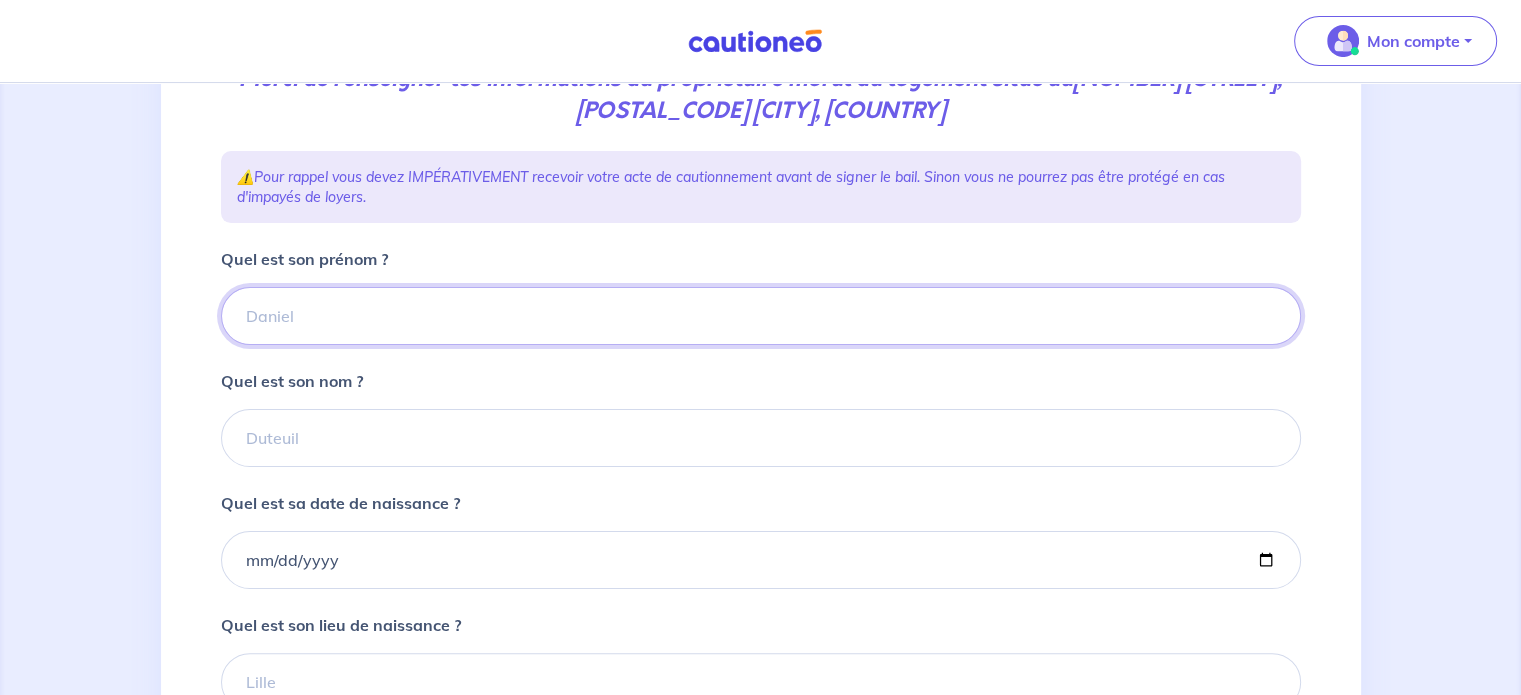 drag, startPoint x: 592, startPoint y: 306, endPoint x: 1440, endPoint y: 326, distance: 848.23584 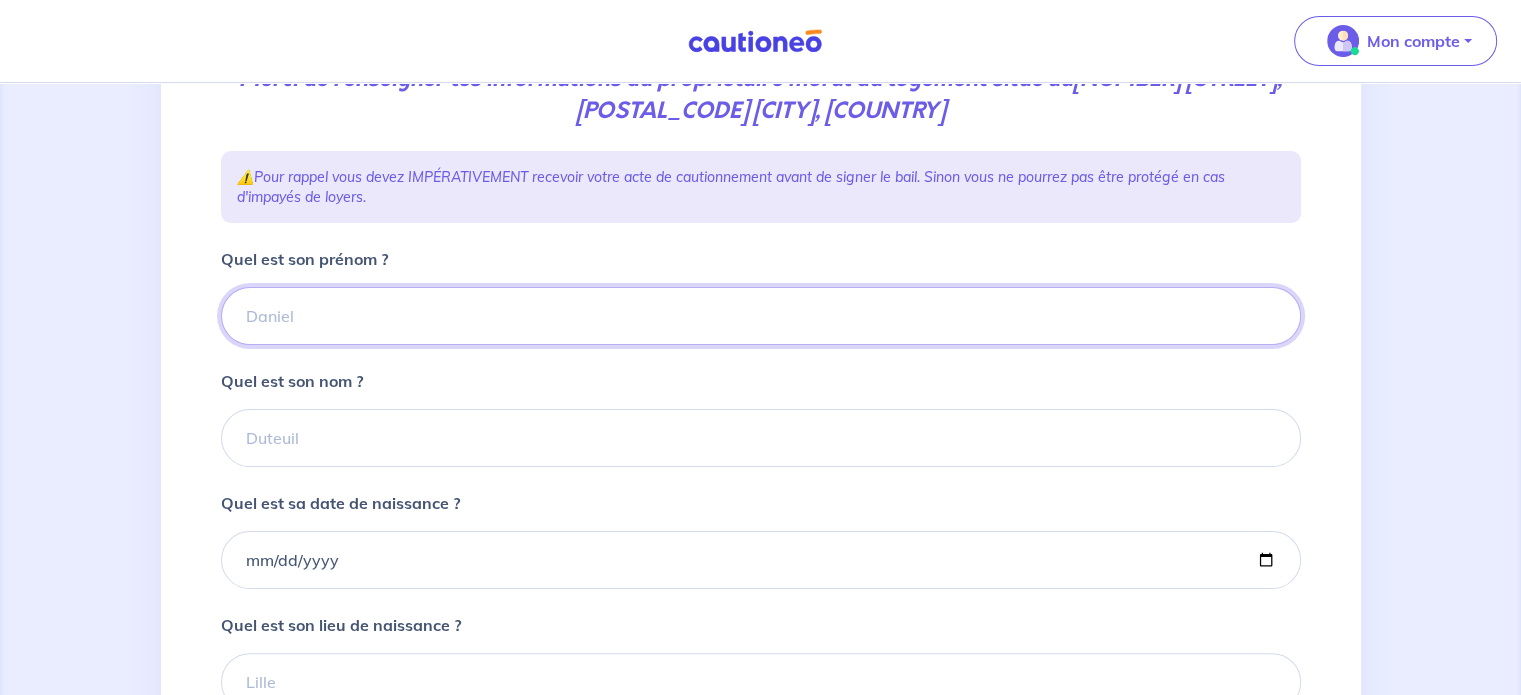 click on "Quel est son prénom ?" at bounding box center (761, 316) 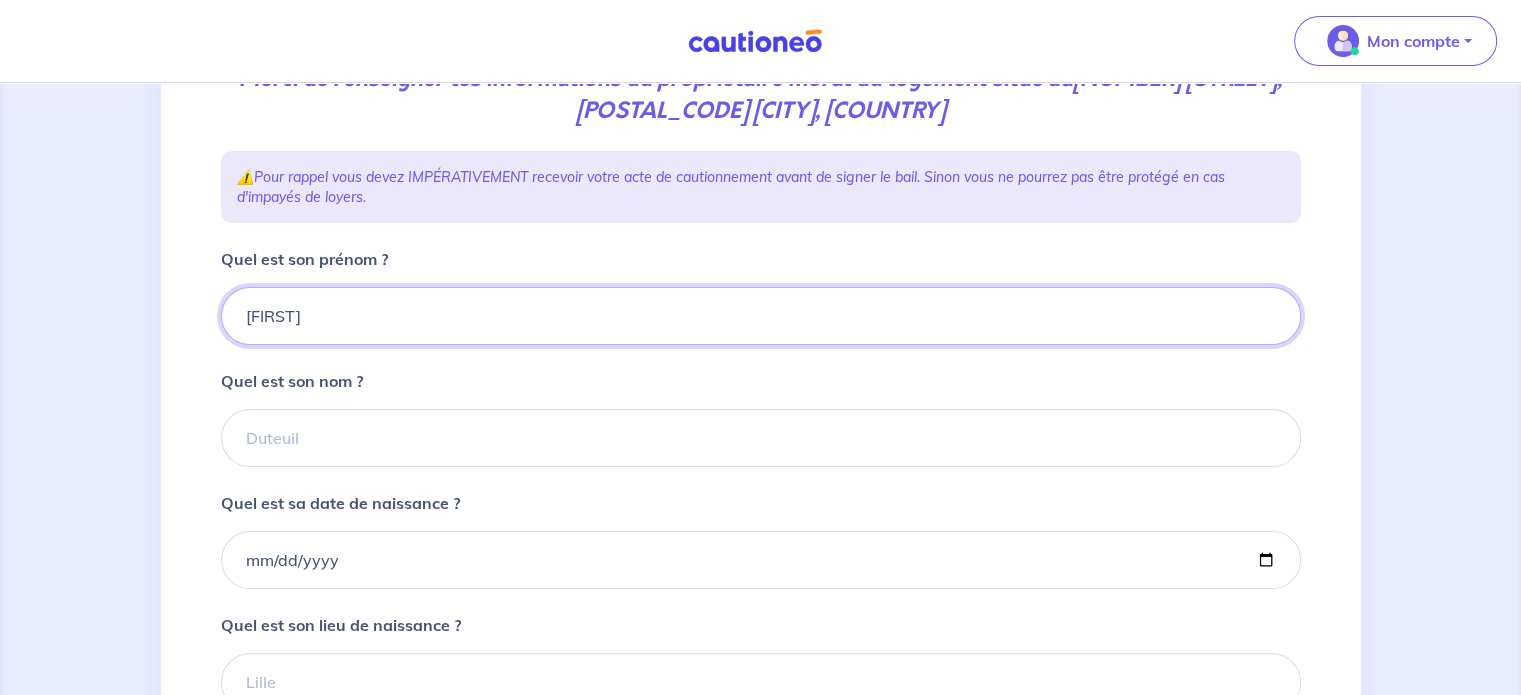 type on "Amjad" 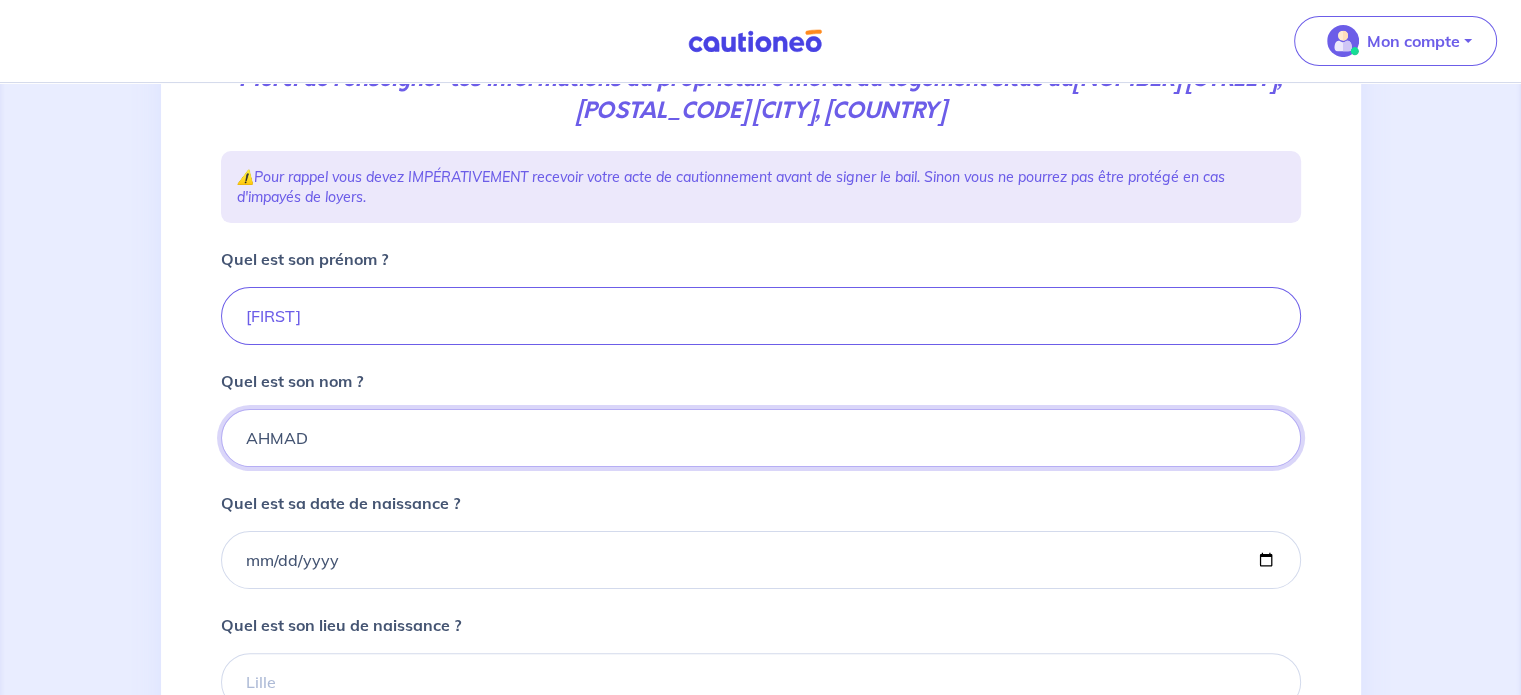 type on "AHMAD" 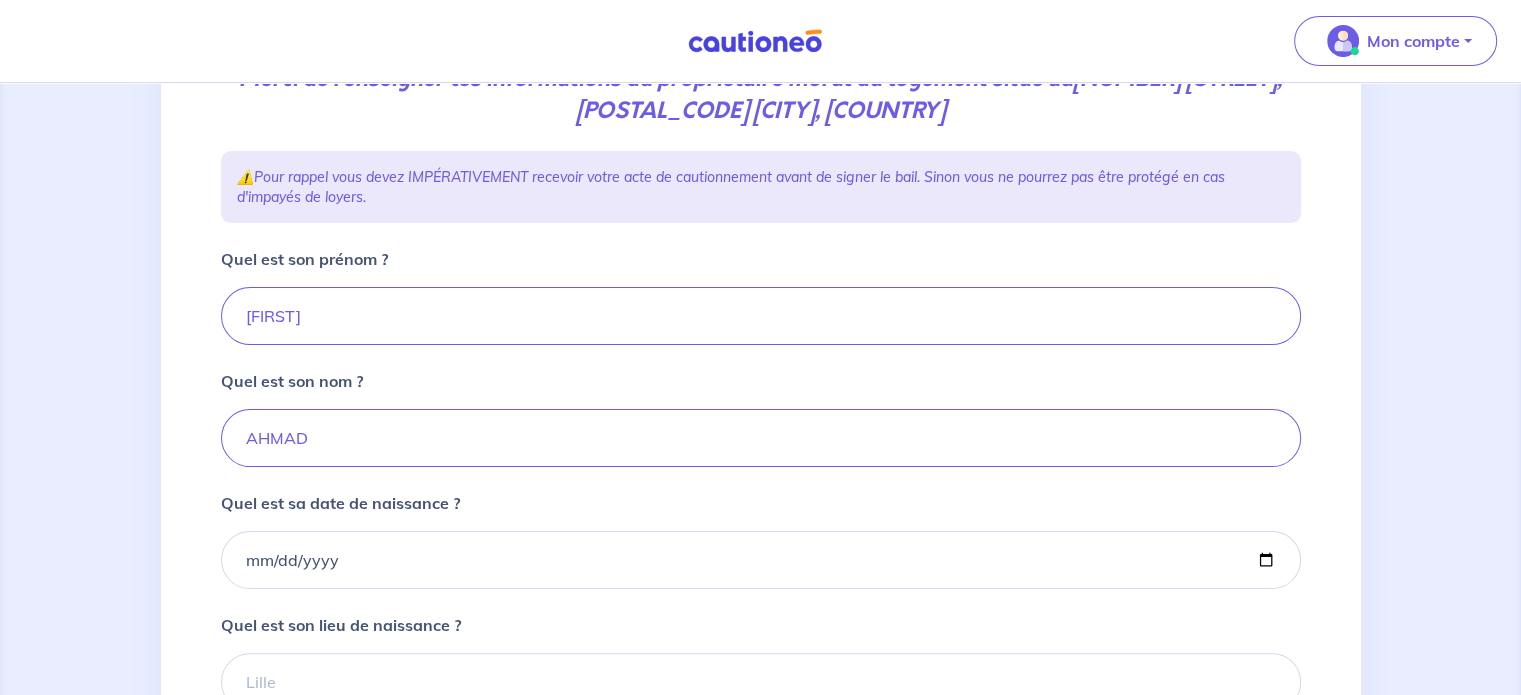 click on "2 3 4 Informations
location Informations
propriétaire Informations
bail Validation
finale Les informations du propriétaire moral
Merci de renseigner les informations du propriétaire moral du logement situé au  15 Rue Anatole France, 77130 Montereau-Fault-Yonne ⚠️  Pour rappel vous devez IMPÉRATIVEMENT recevoir votre acte de cautionnement avant de signer le bail. Sinon vous ne pourrez pas être protégé en cas d'impayés de loyers. Quel est son prénom ? Amjad Quel est son nom ? AHMAD Quel est sa date de naissance ? Quel est son lieu de naissance ? Je valide Etape précédente" at bounding box center [761, 381] 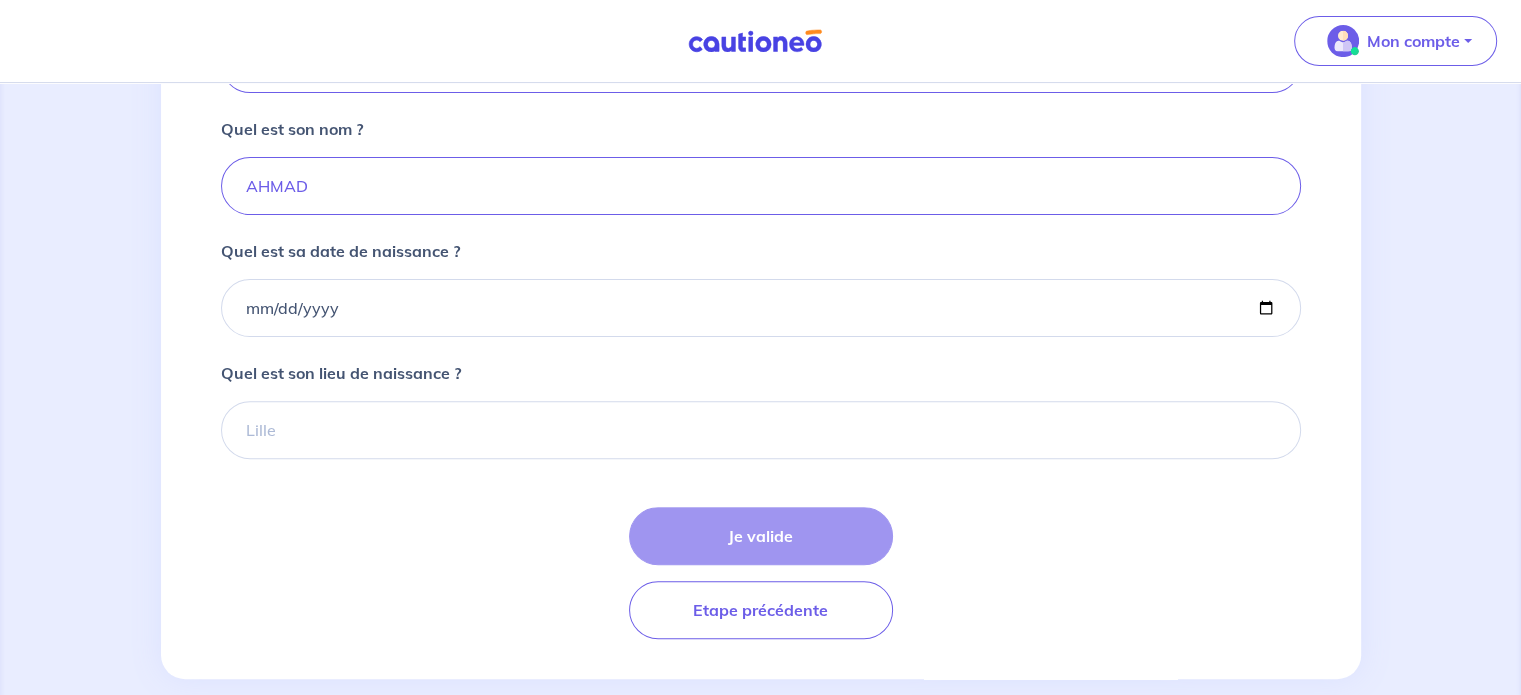 scroll, scrollTop: 580, scrollLeft: 0, axis: vertical 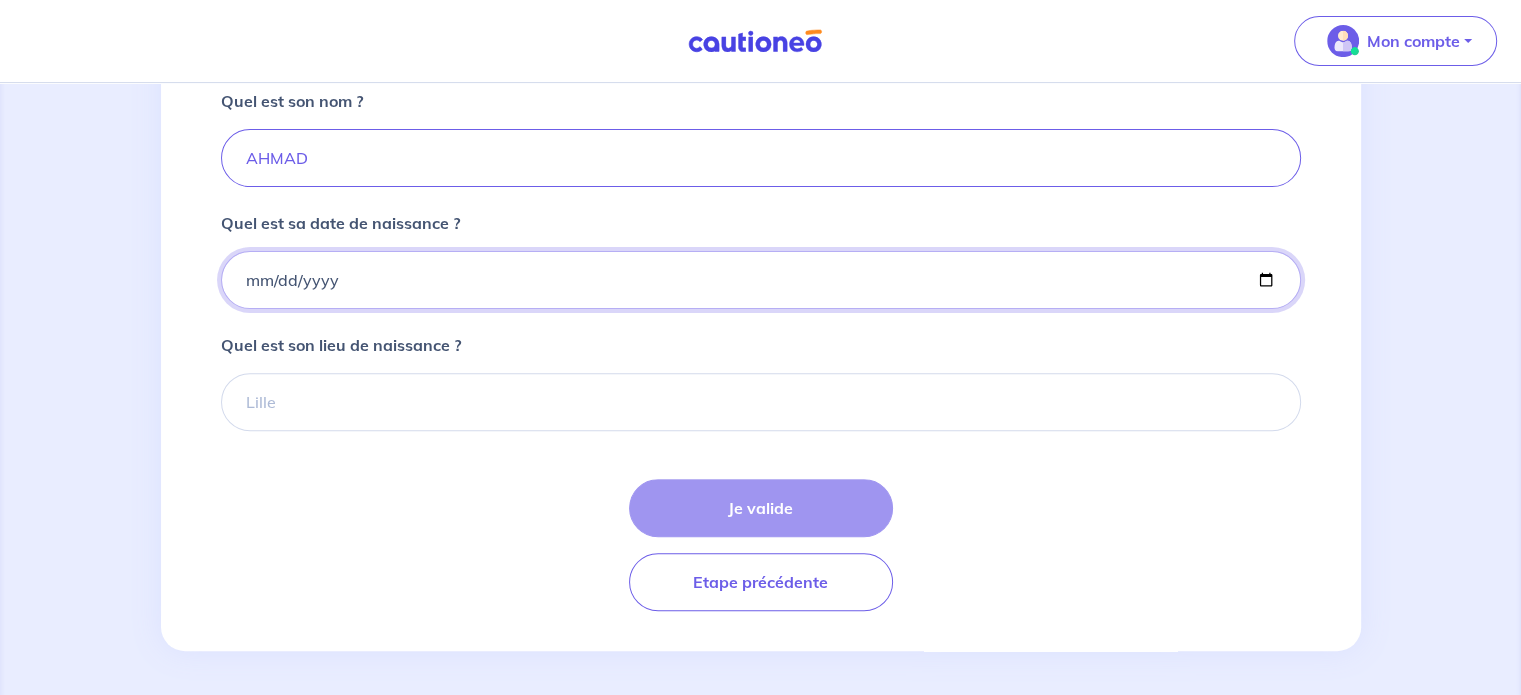 click on "Quel est sa date de naissance ?" at bounding box center (761, 280) 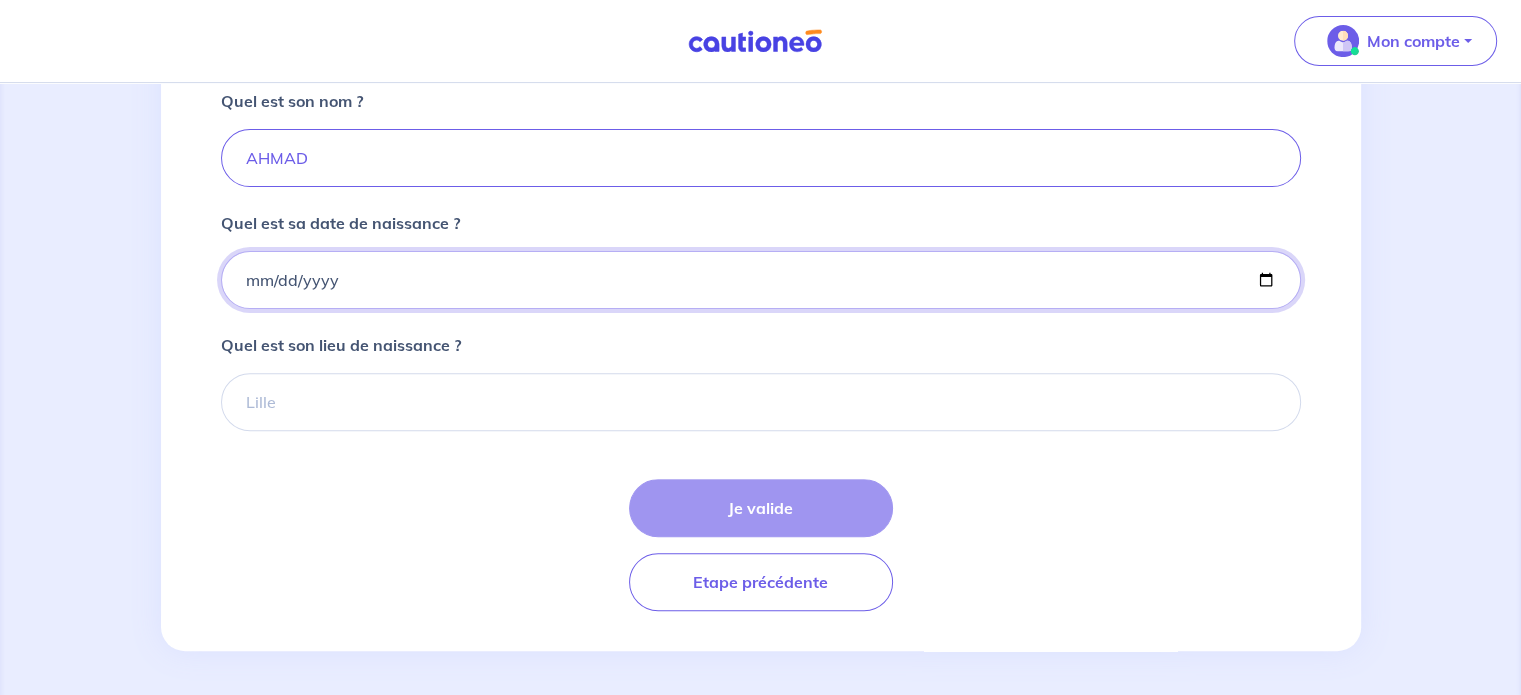 type on "1981-08-26" 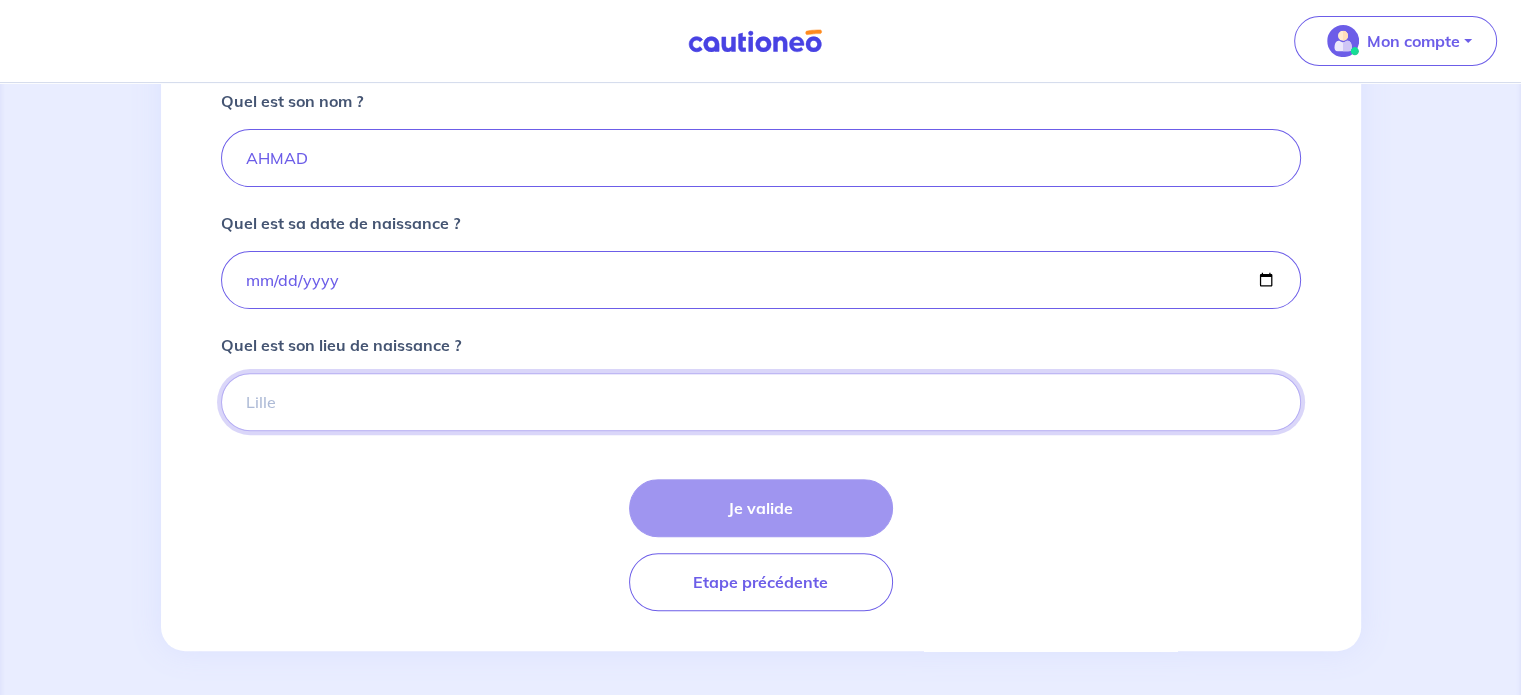 click on "Quel est son lieu de naissance ?" at bounding box center (761, 402) 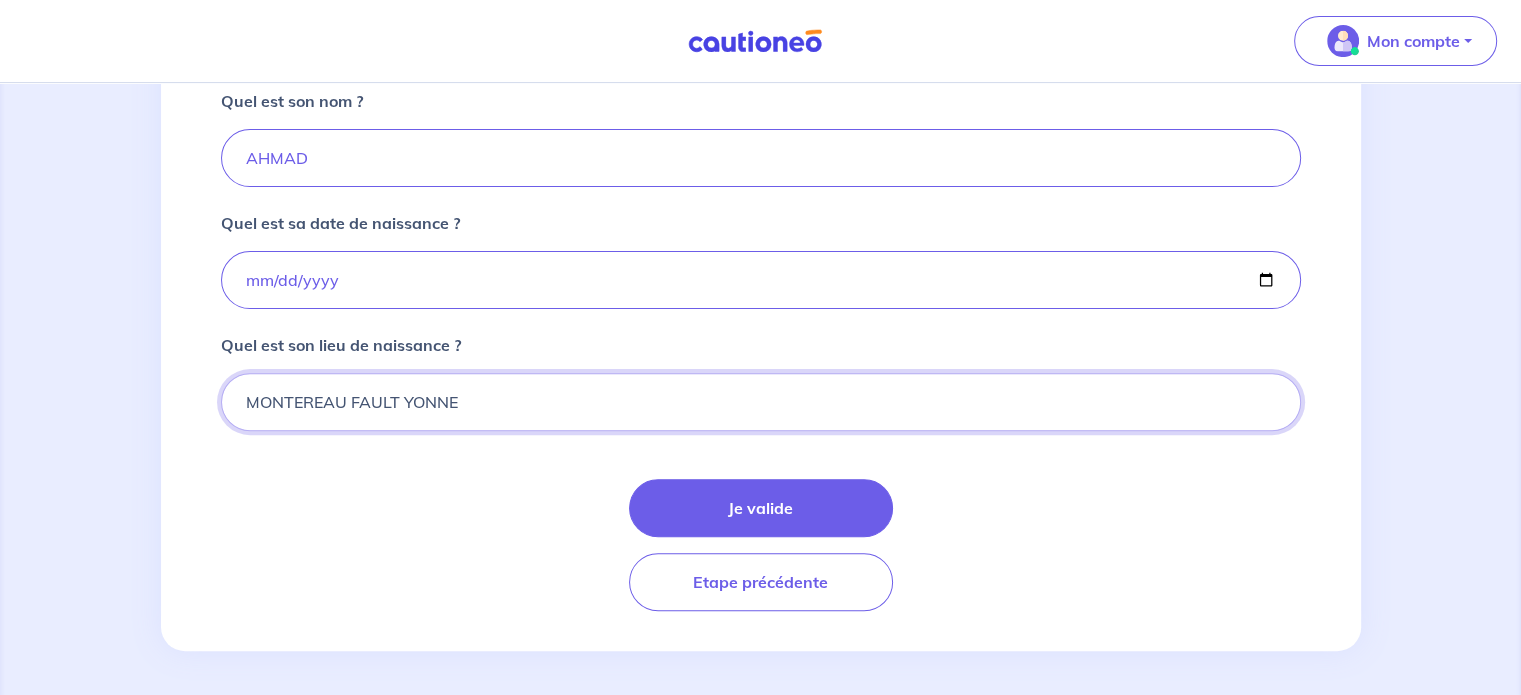 type on "MONTEREAU FAULT YONNE" 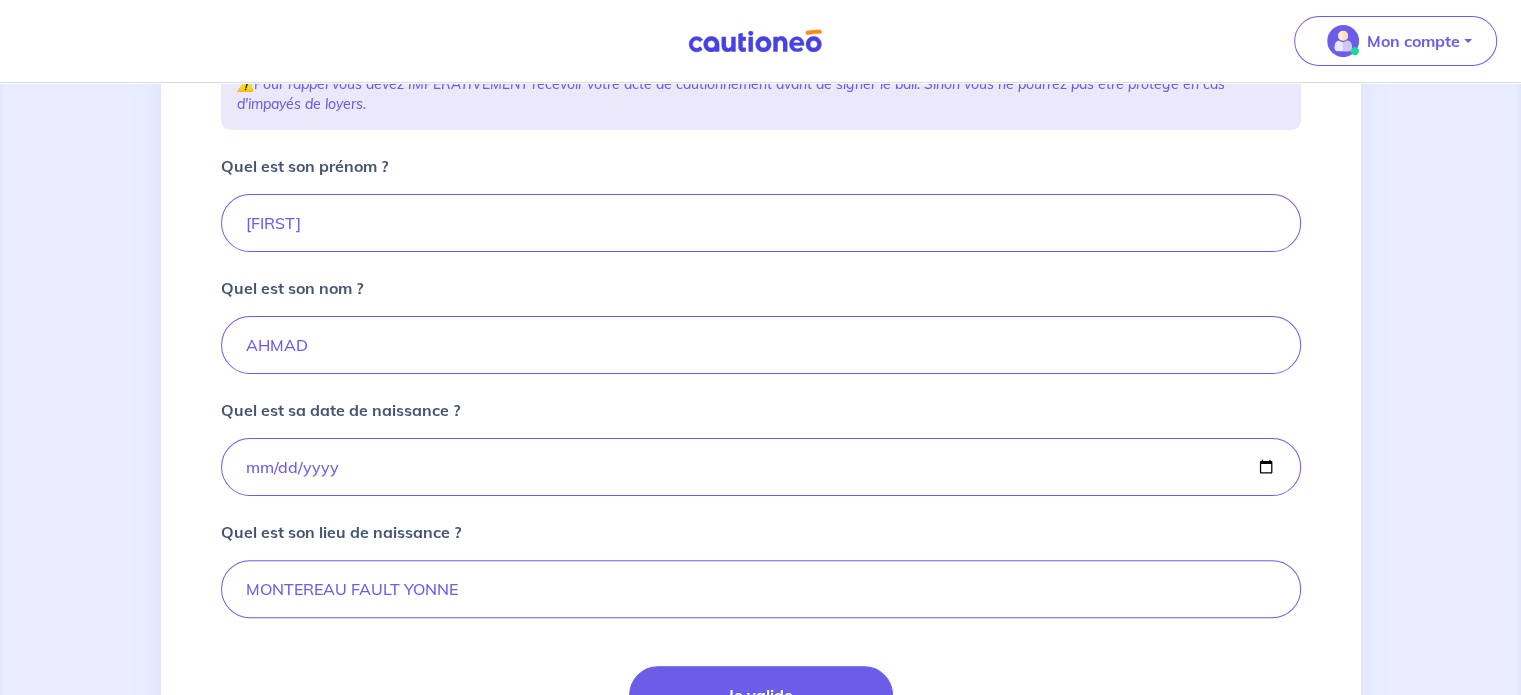 scroll, scrollTop: 380, scrollLeft: 0, axis: vertical 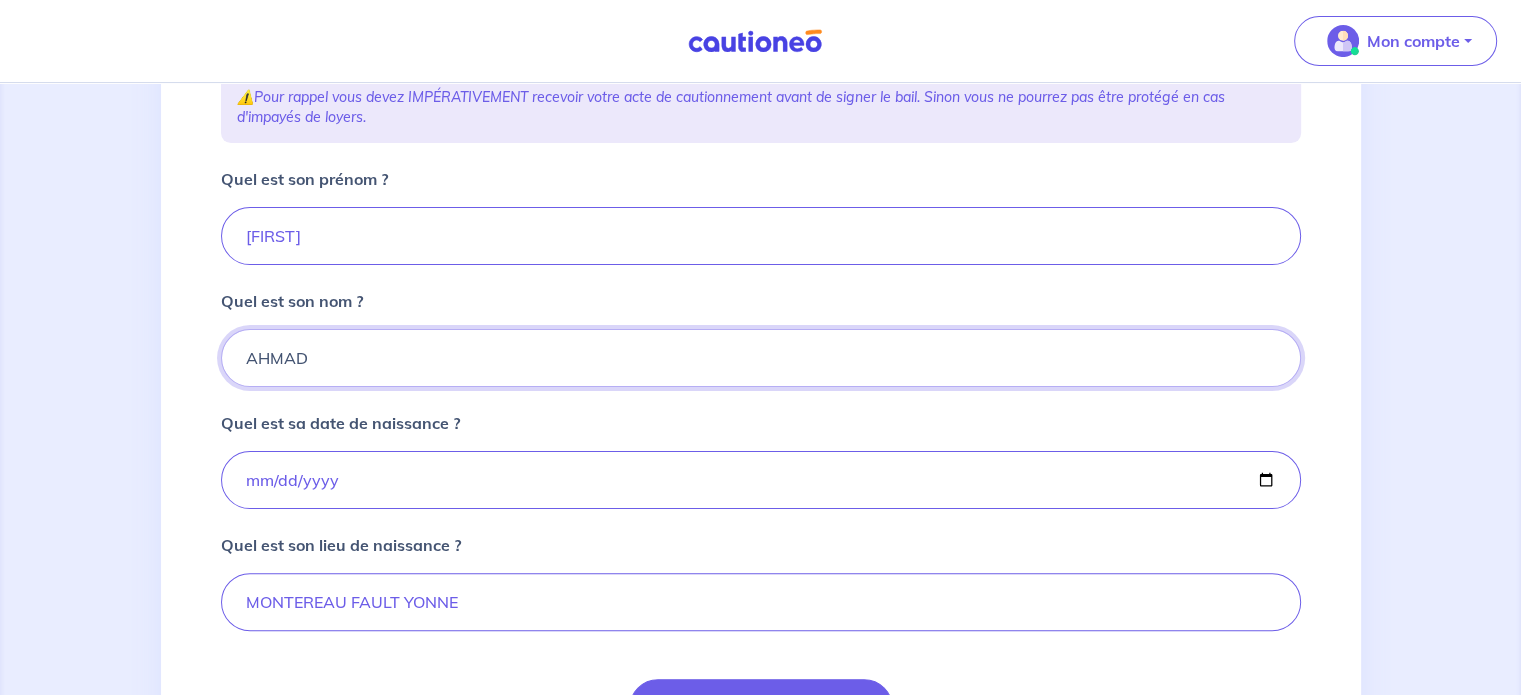 click on "AHMAD" at bounding box center (761, 358) 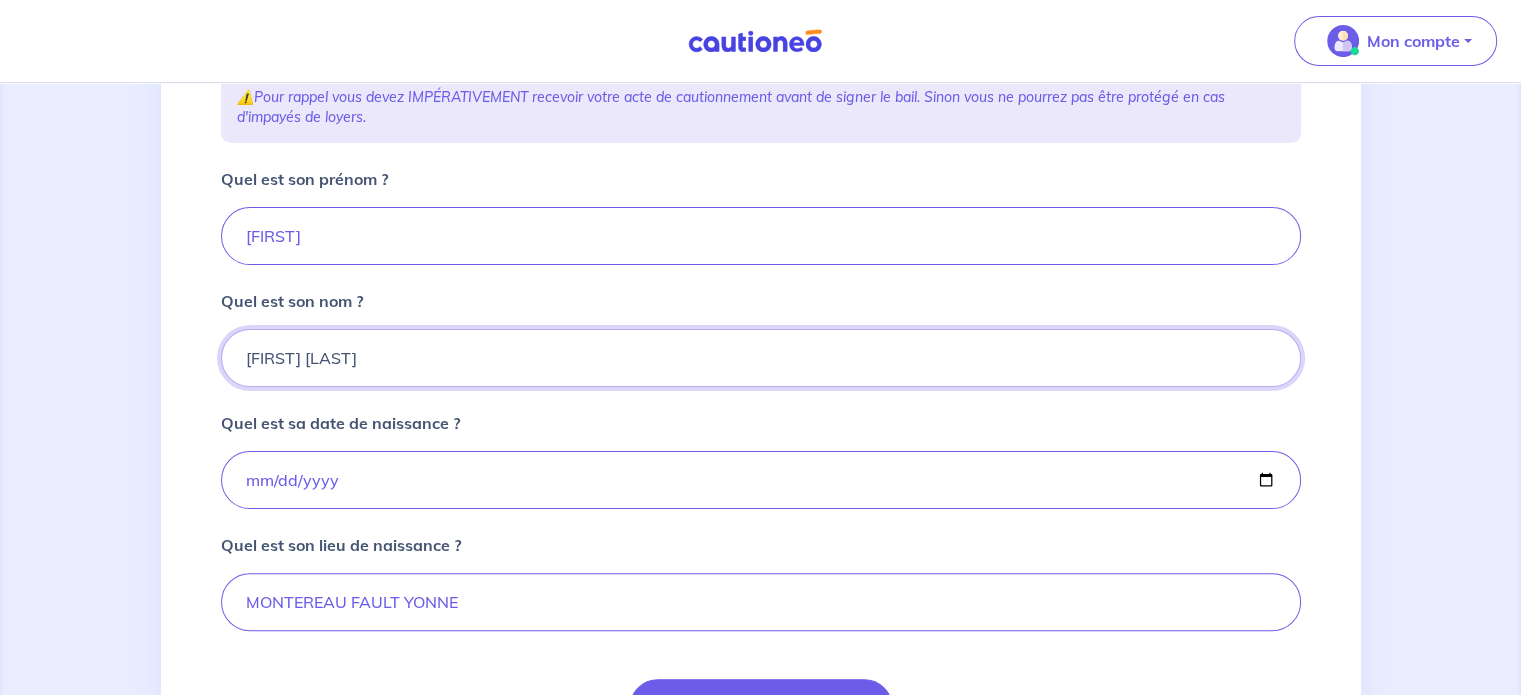 type on "ALI AHMAD" 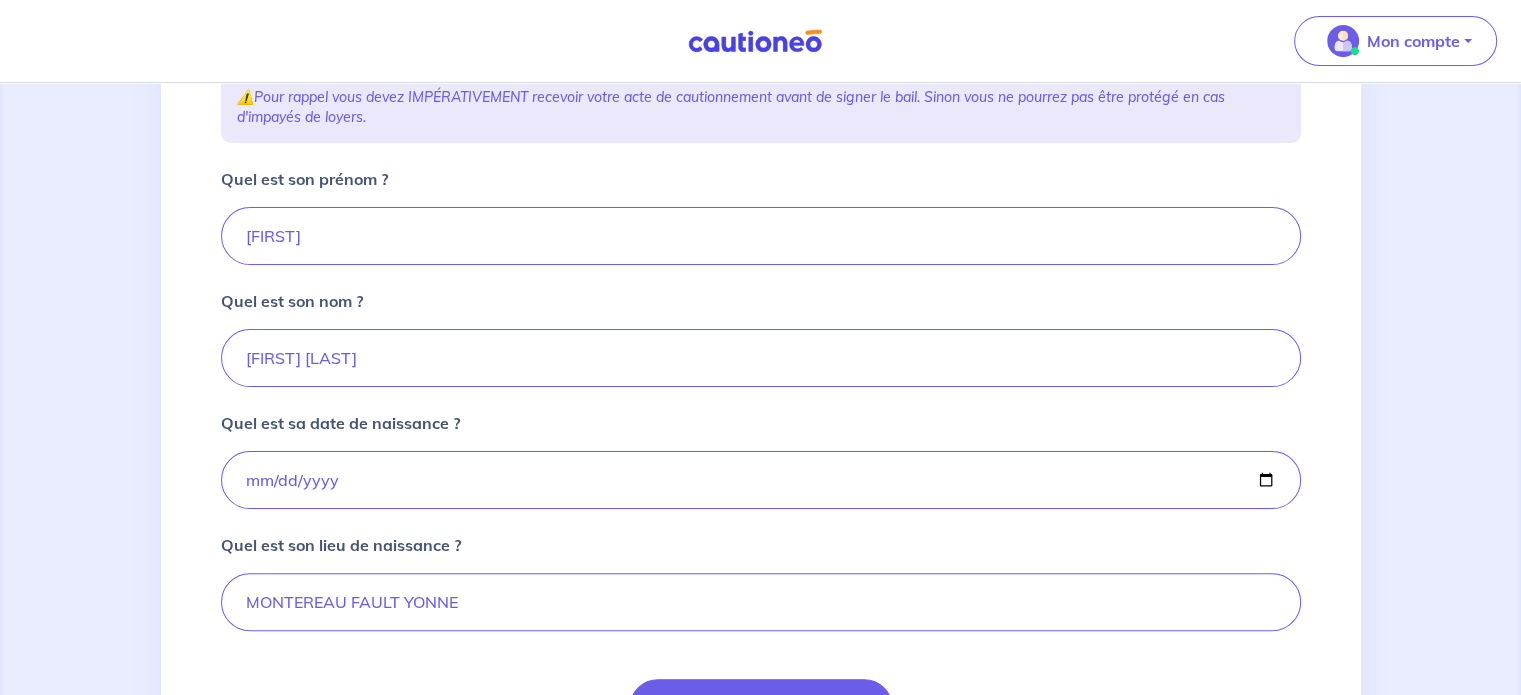 click on "2 3 4 Informations
location Informations
propriétaire Informations
bail Validation
finale Les informations du propriétaire moral
Merci de renseigner les informations du propriétaire moral du logement situé au  15 Rue Anatole France, 77130 Montereau-Fault-Yonne ⚠️  Pour rappel vous devez IMPÉRATIVEMENT recevoir votre acte de cautionnement avant de signer le bail. Sinon vous ne pourrez pas être protégé en cas d'impayés de loyers. Quel est son prénom ? Amjad Quel est son nom ? ALI AHMAD Quel est sa date de naissance ? 1981-08-26 Quel est son lieu de naissance ? MONTEREAU FAULT YONNE Je valide Etape précédente" at bounding box center (761, 293) 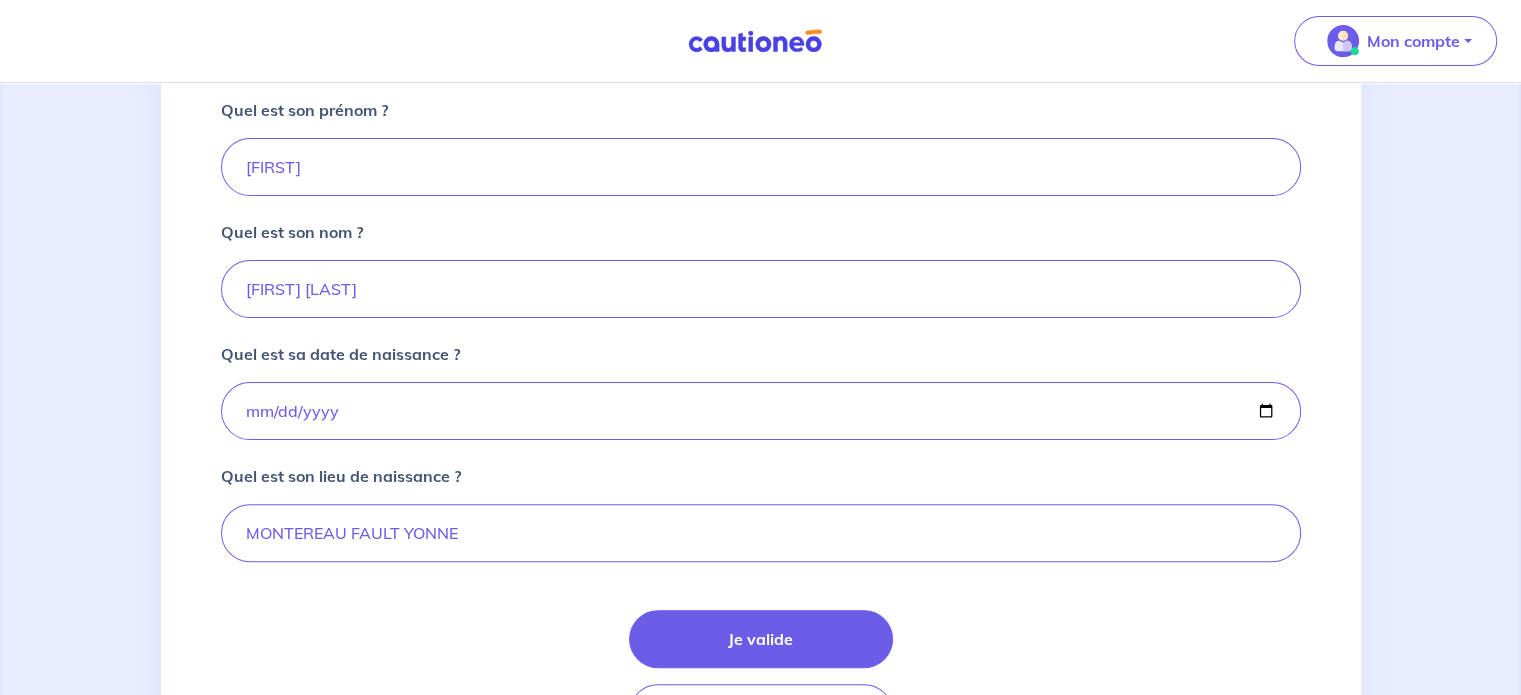 scroll, scrollTop: 480, scrollLeft: 0, axis: vertical 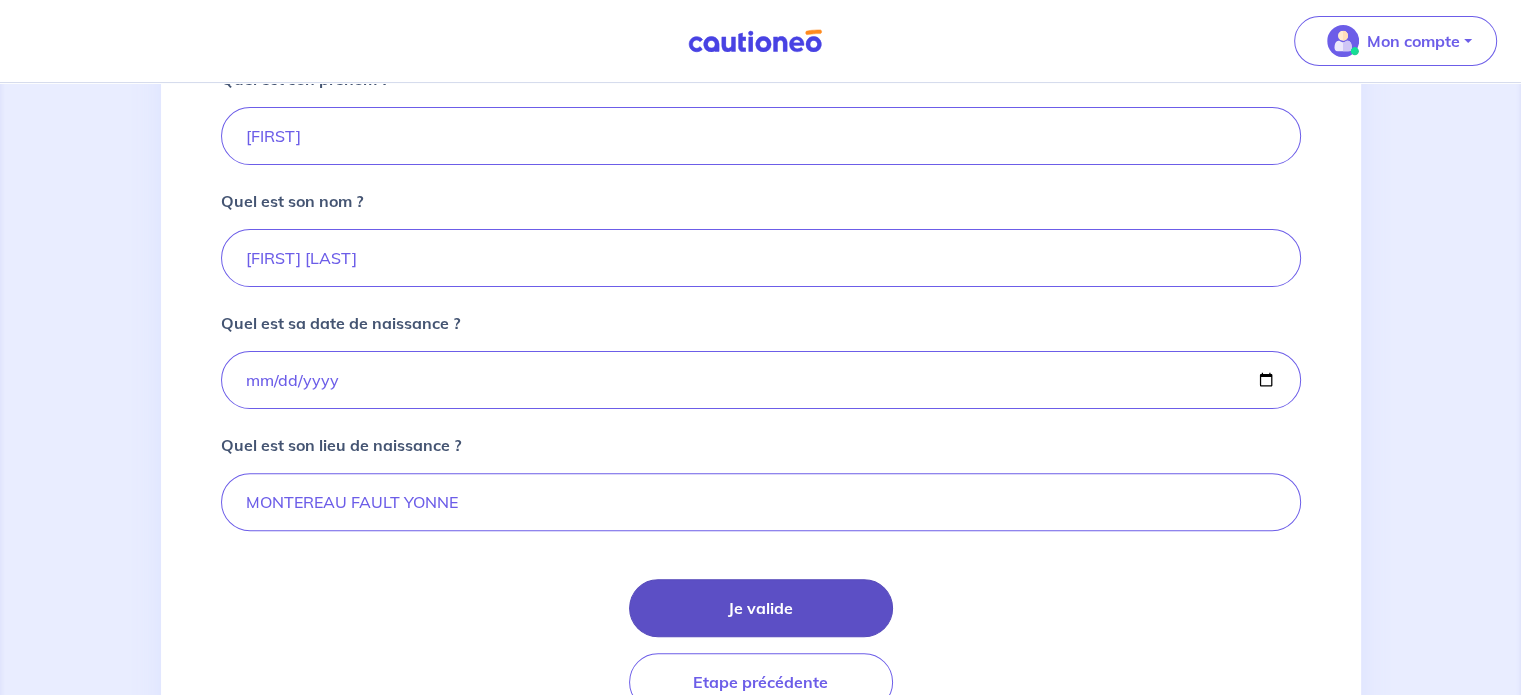 click on "Je valide" at bounding box center [761, 608] 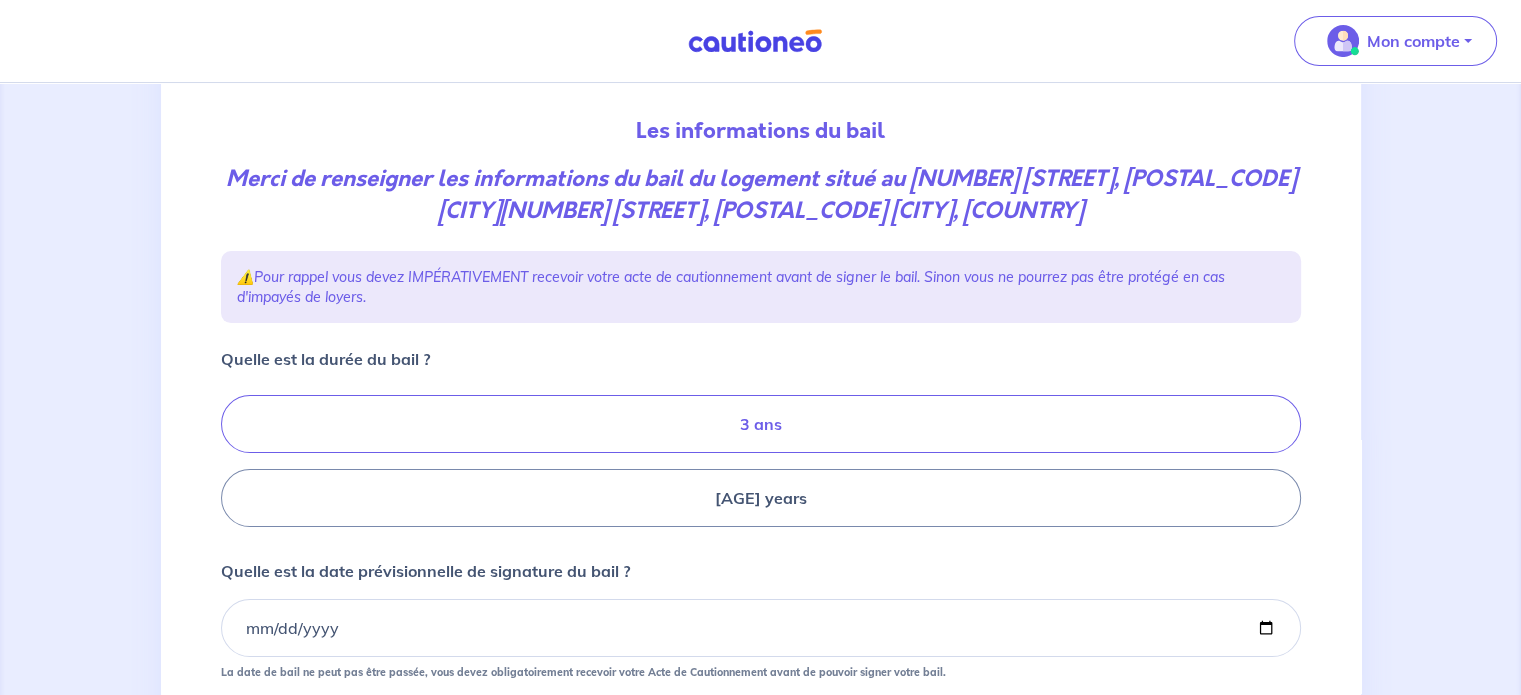 scroll, scrollTop: 300, scrollLeft: 0, axis: vertical 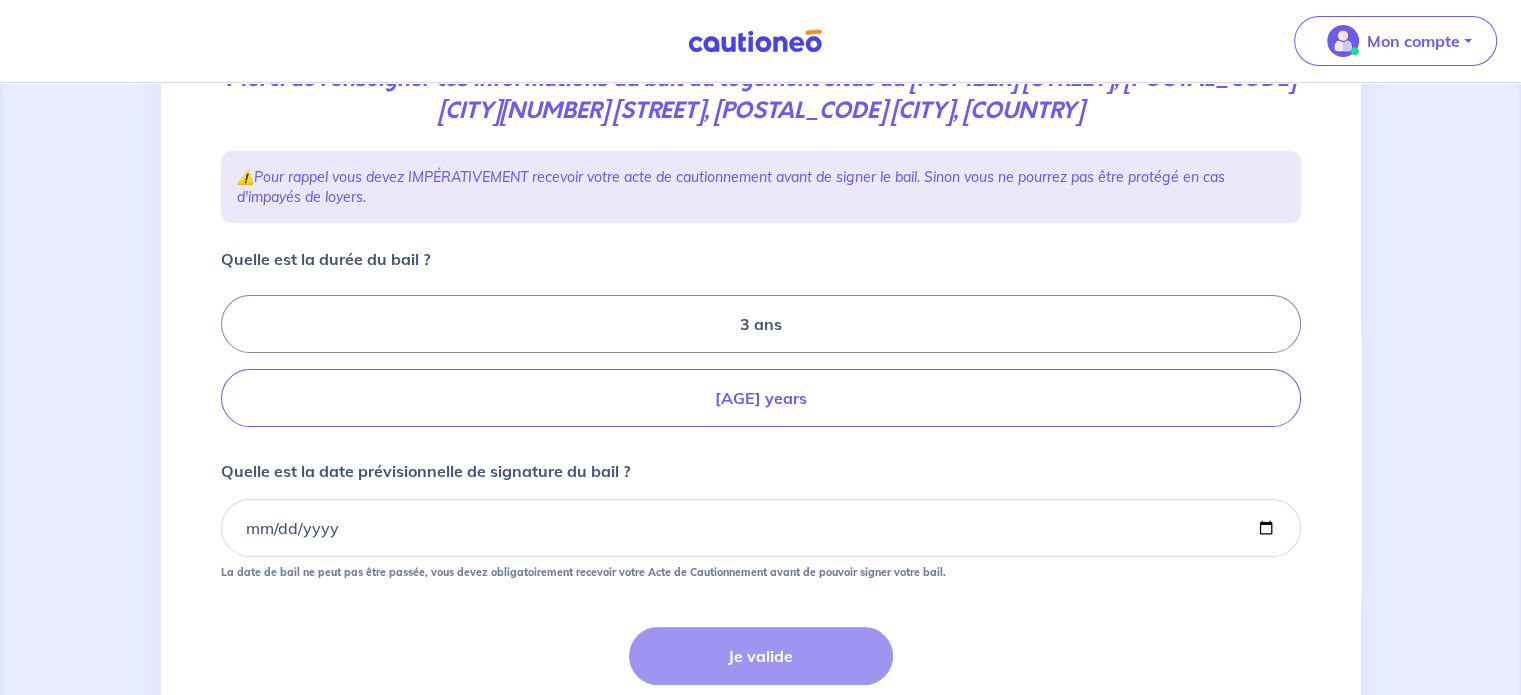 click on "6 ans" at bounding box center (761, 398) 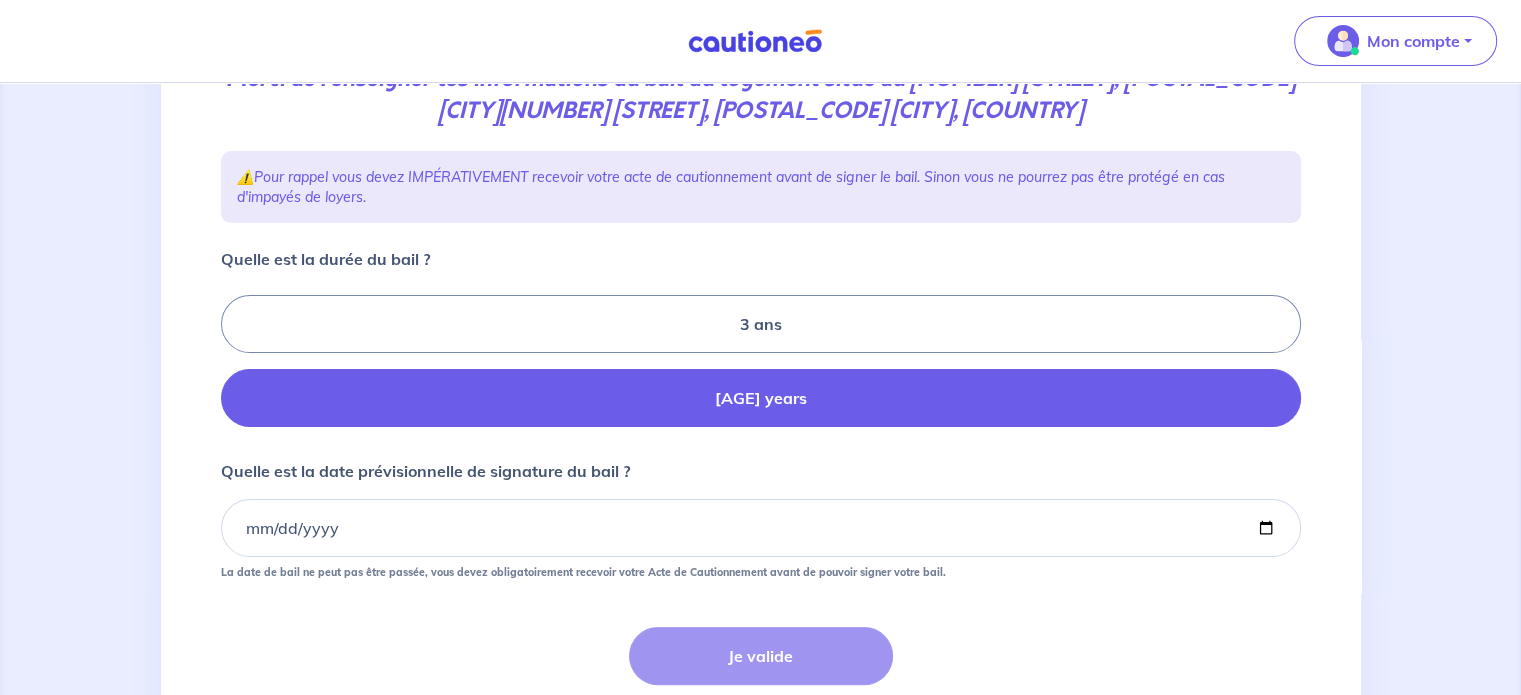 radio on "true" 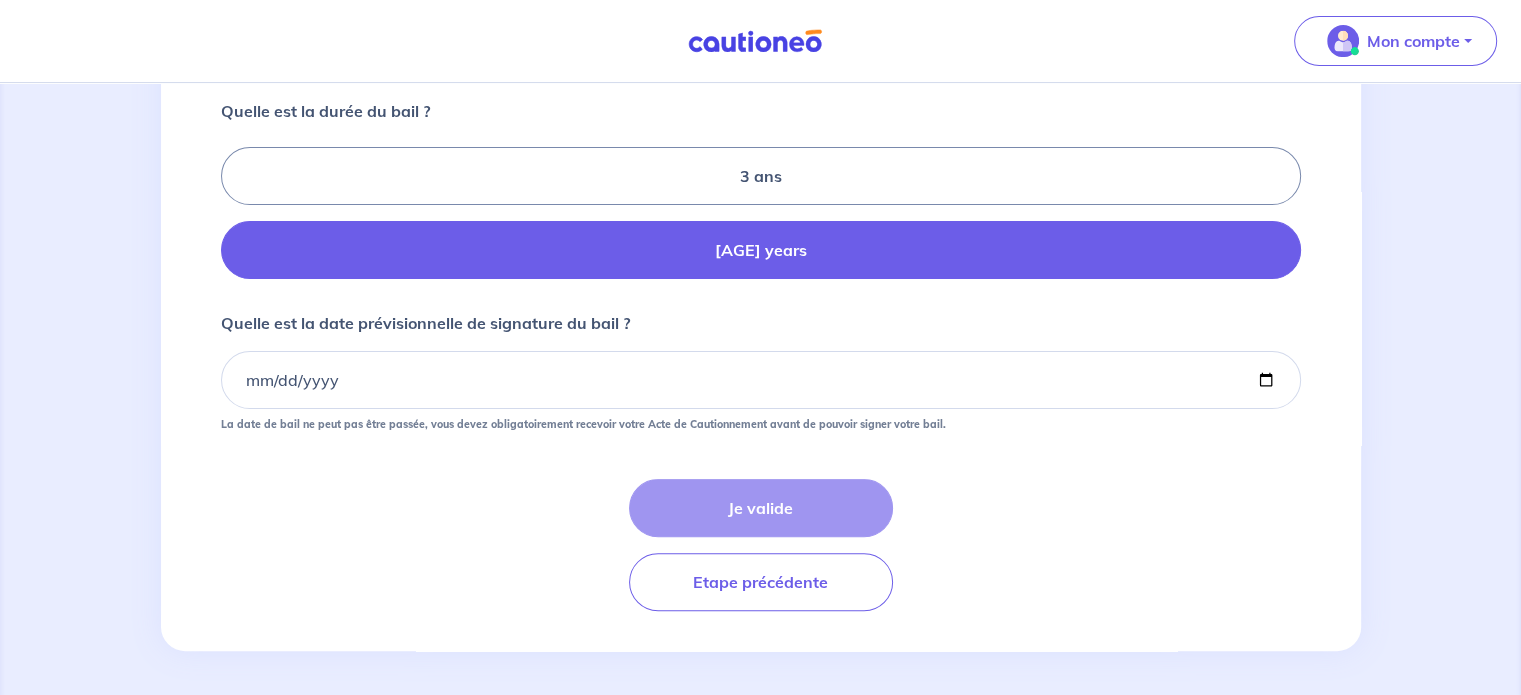 scroll, scrollTop: 449, scrollLeft: 0, axis: vertical 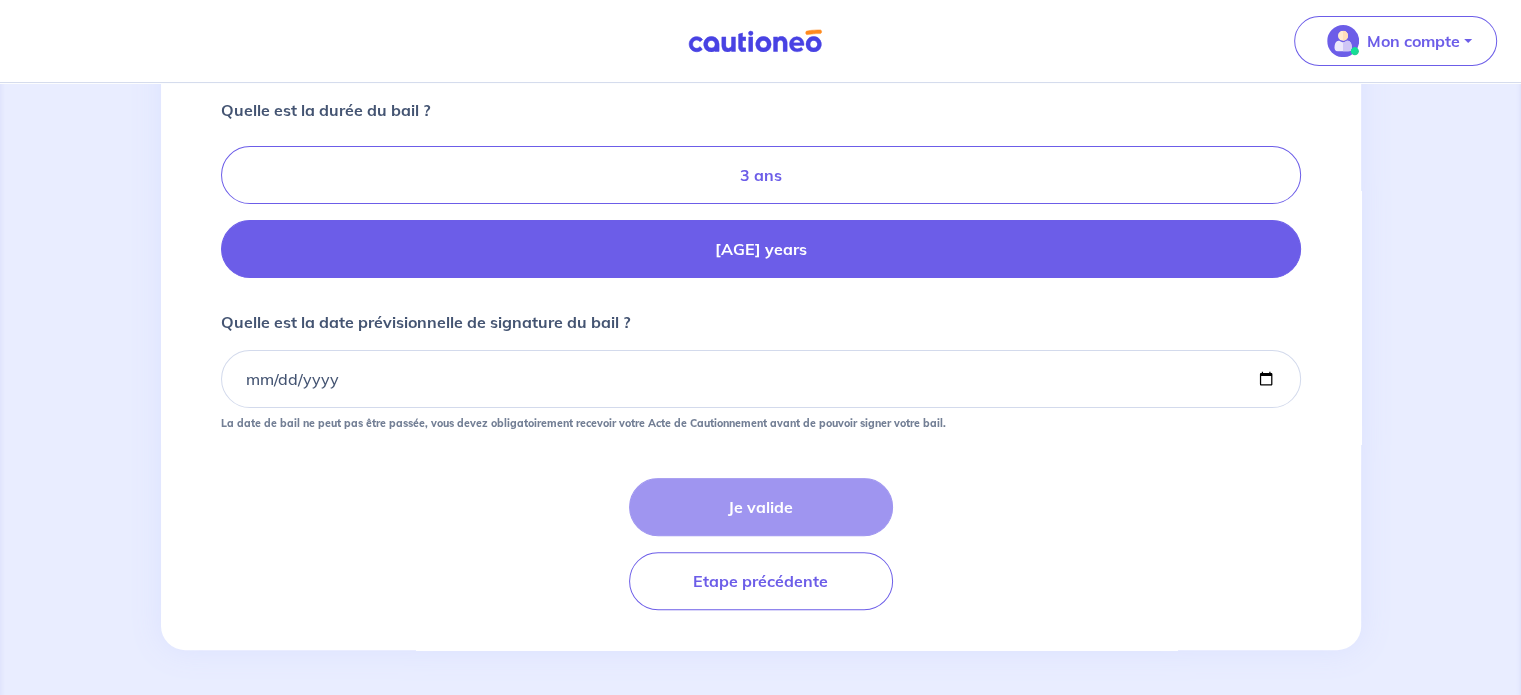 click on "3 ans" at bounding box center [761, 175] 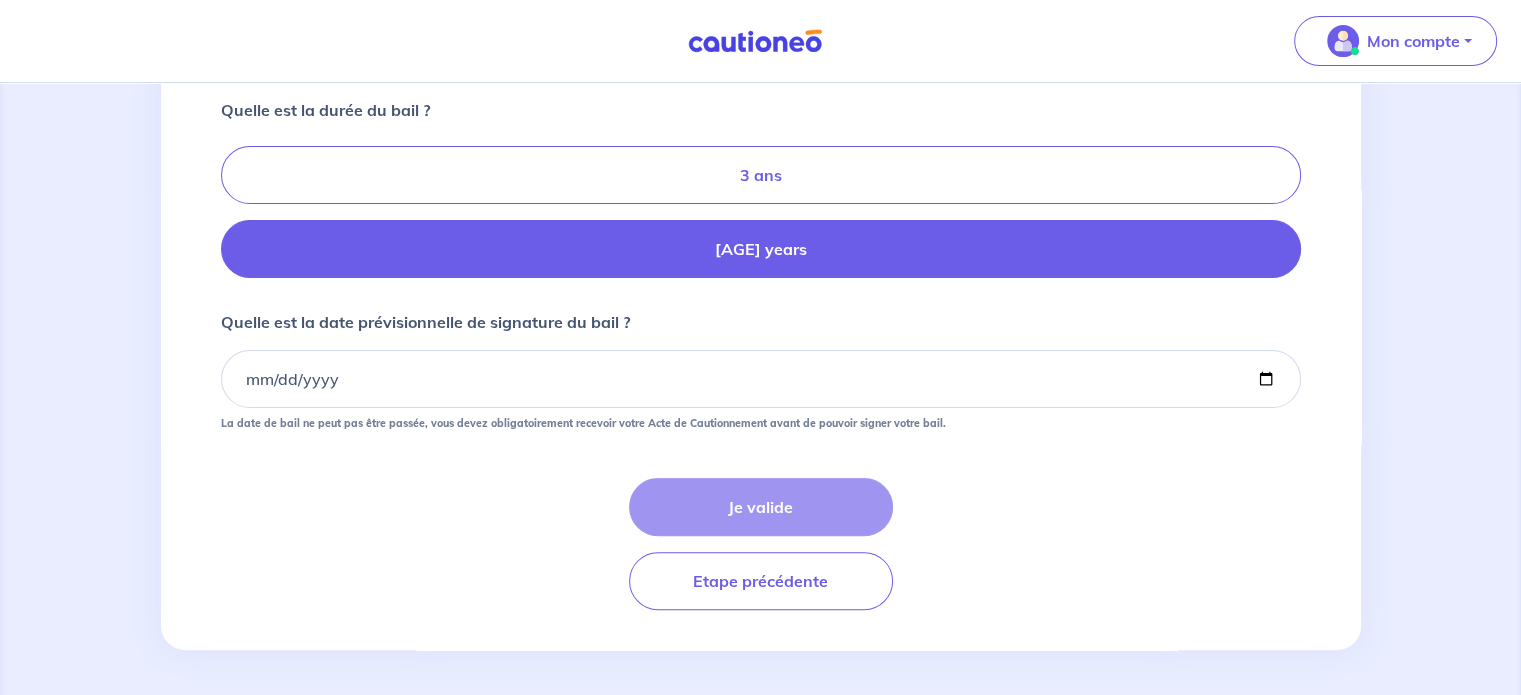 radio on "true" 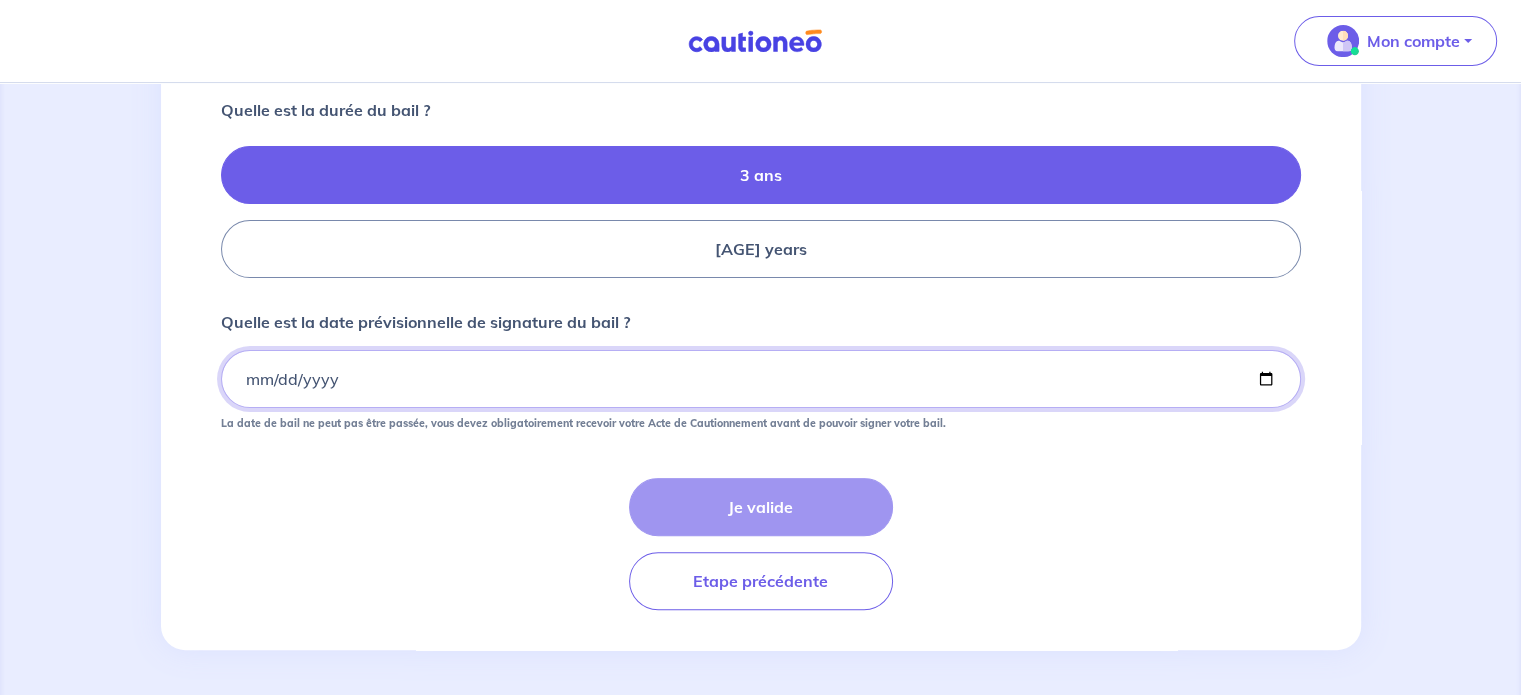 click on "Quelle est la date prévisionnelle de signature du bail ?" at bounding box center (761, 379) 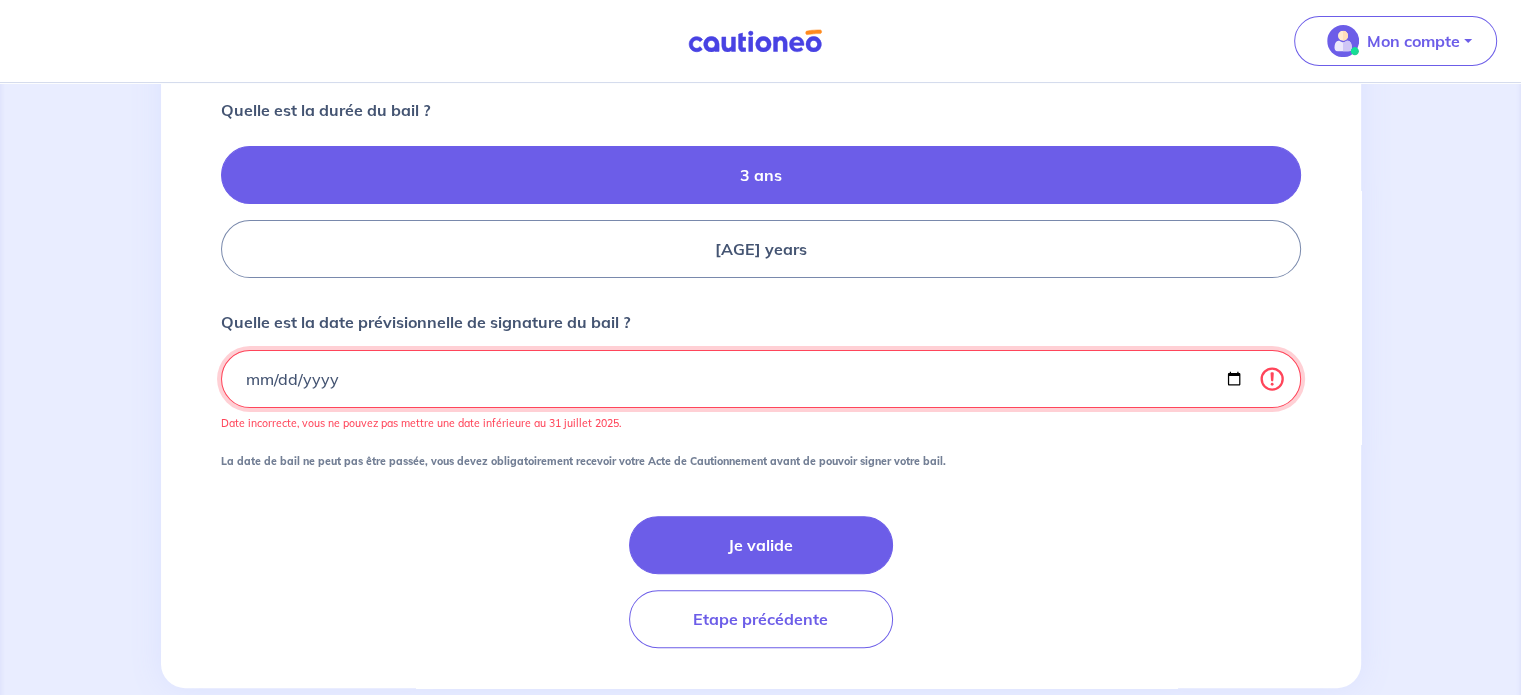 type on "2025-08-01" 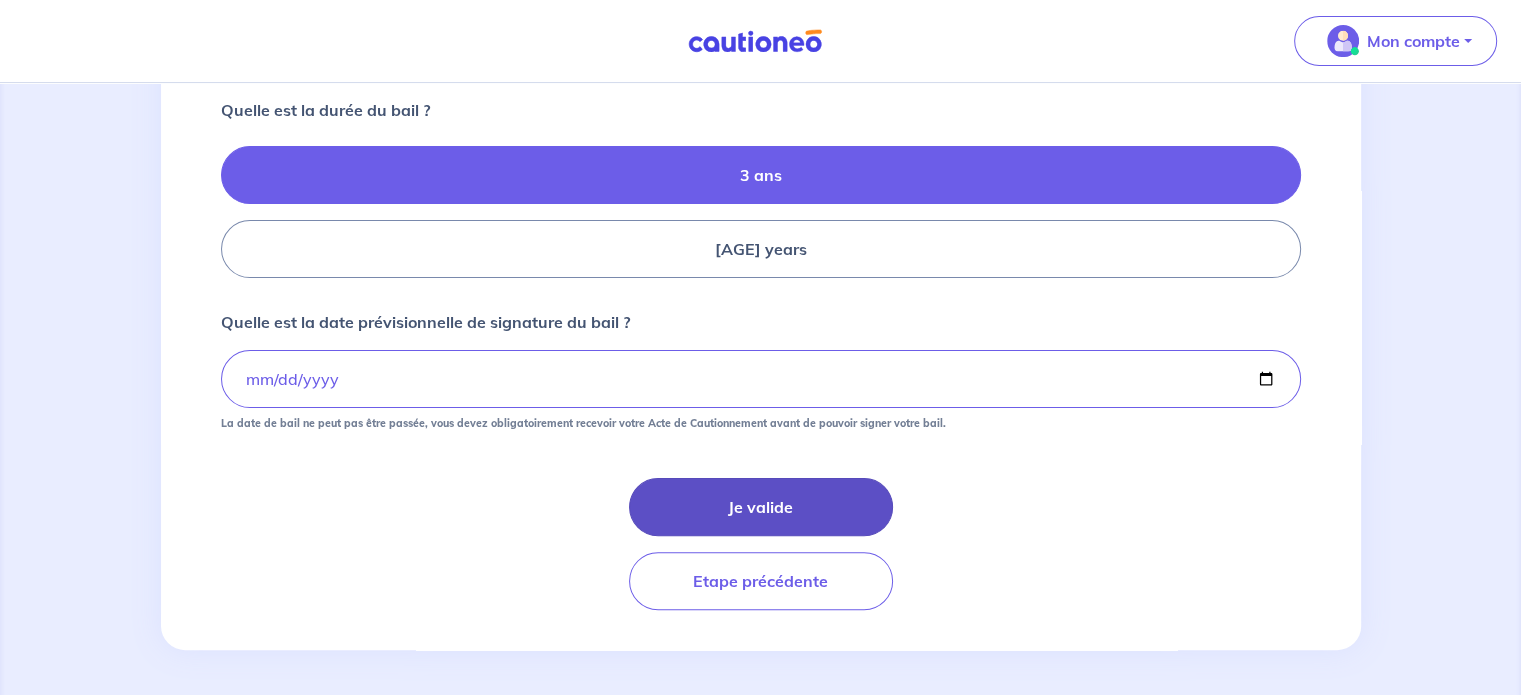 click on "Je valide" at bounding box center [761, 507] 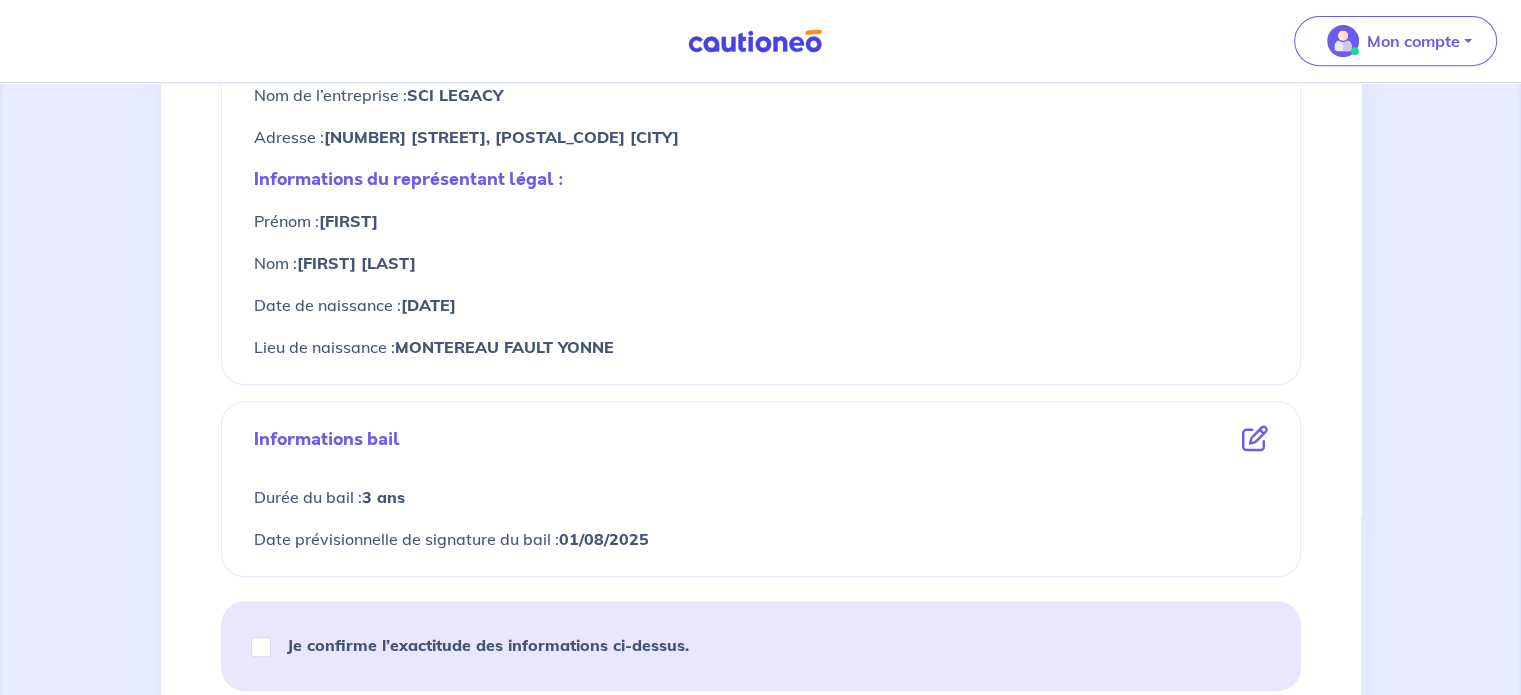 scroll, scrollTop: 1000, scrollLeft: 0, axis: vertical 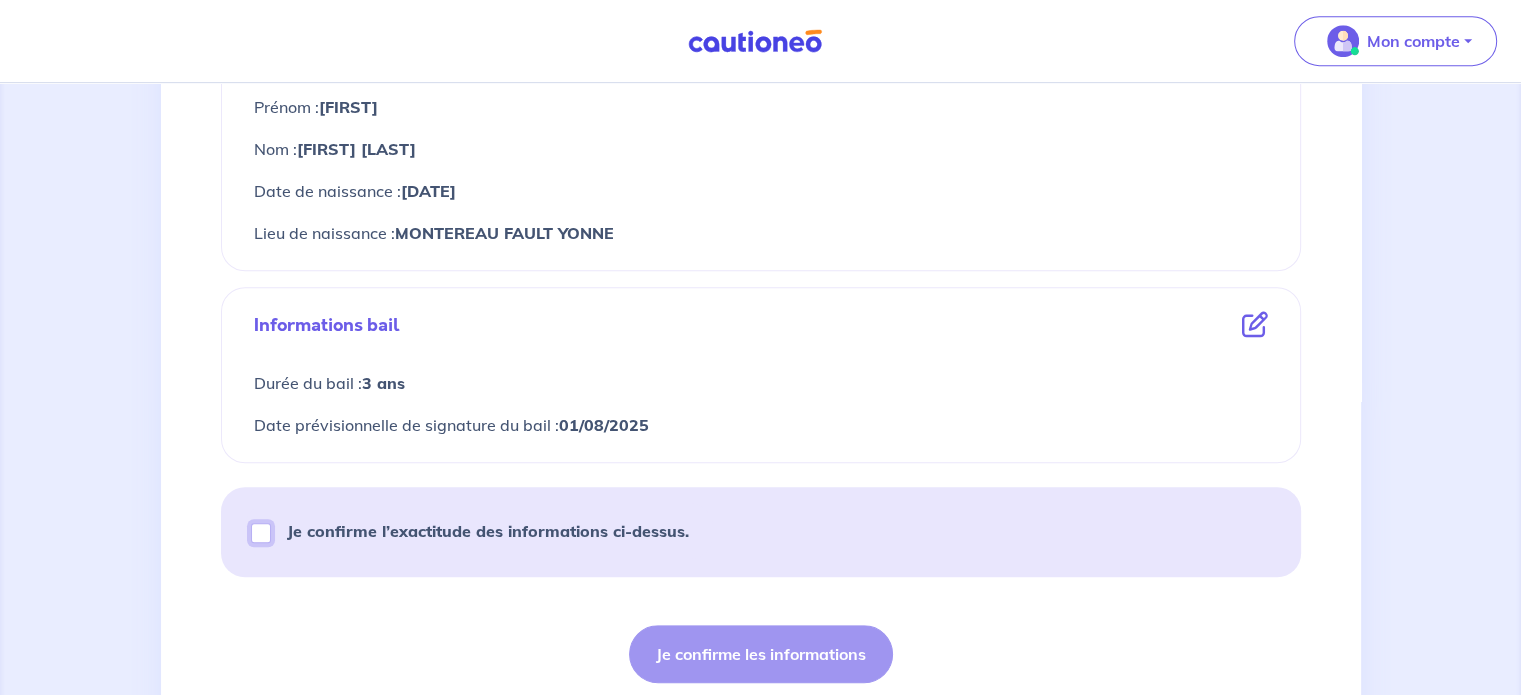 click on "Je confirme l’exactitude des informations ci-dessus." at bounding box center [261, 533] 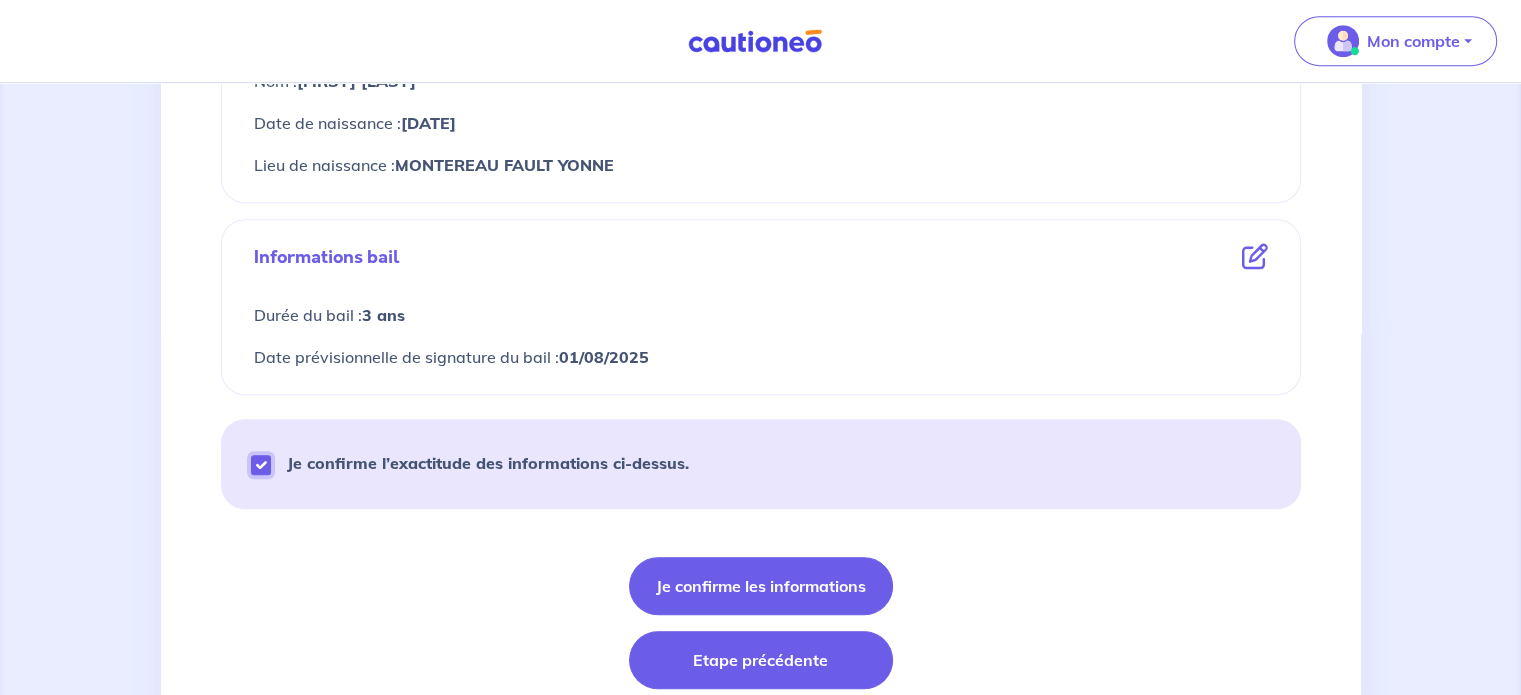 scroll, scrollTop: 1147, scrollLeft: 0, axis: vertical 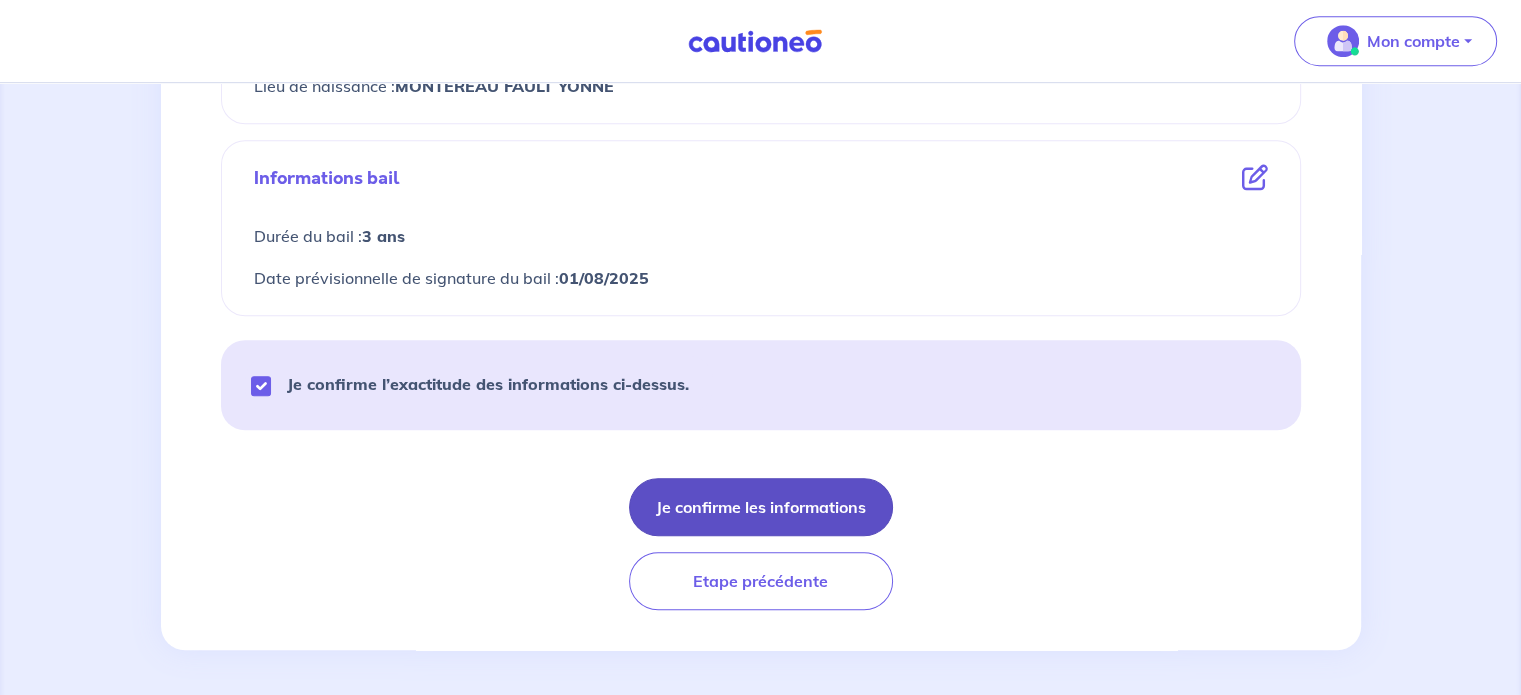 click on "Je confirme les informations" at bounding box center (761, 507) 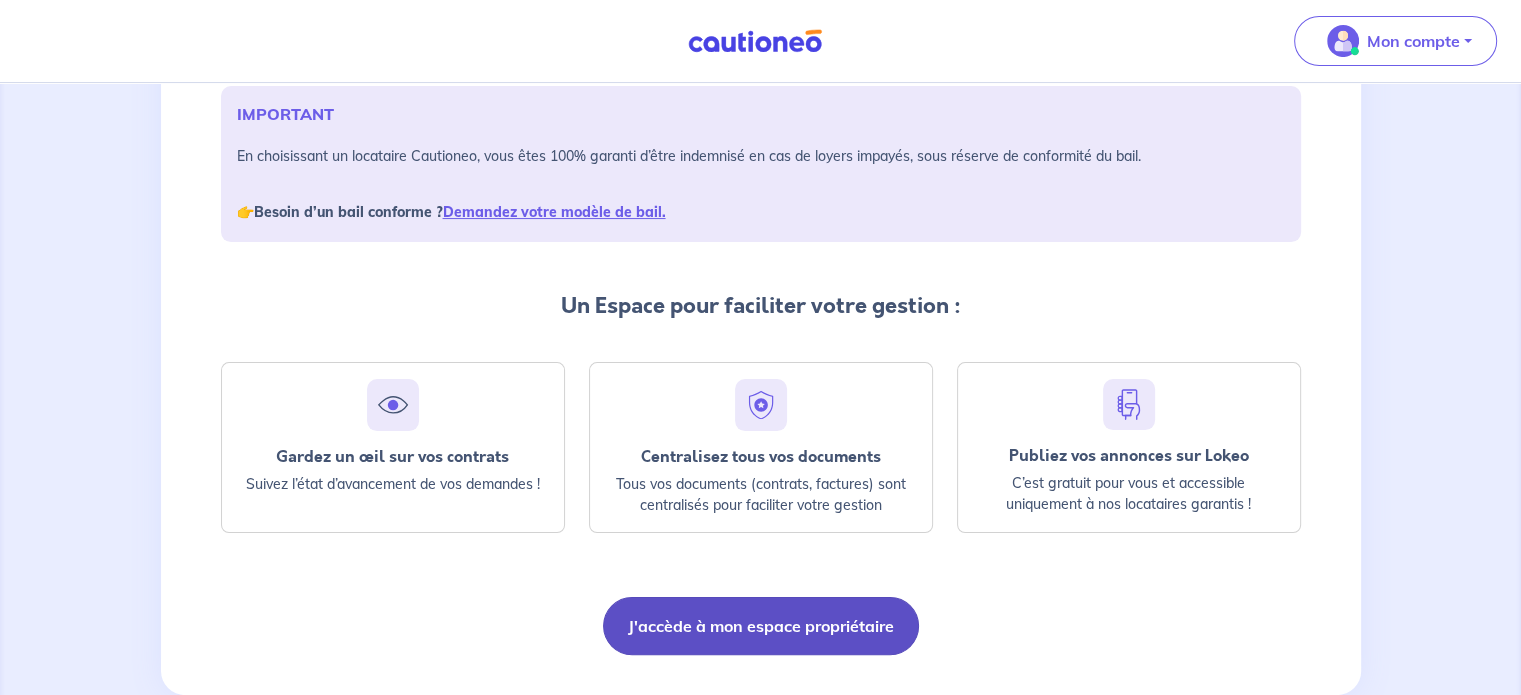scroll, scrollTop: 344, scrollLeft: 0, axis: vertical 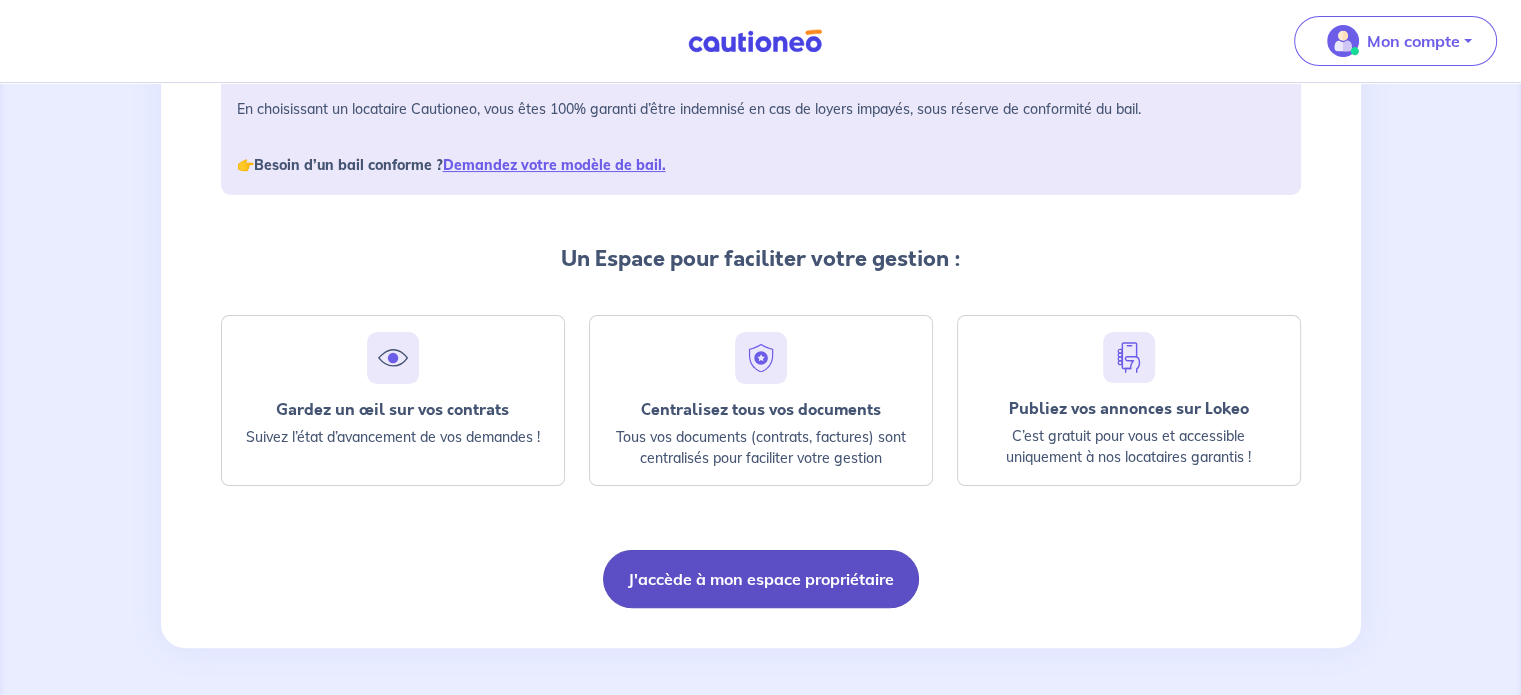 click on "J'accède à mon espace propriétaire" at bounding box center (761, 579) 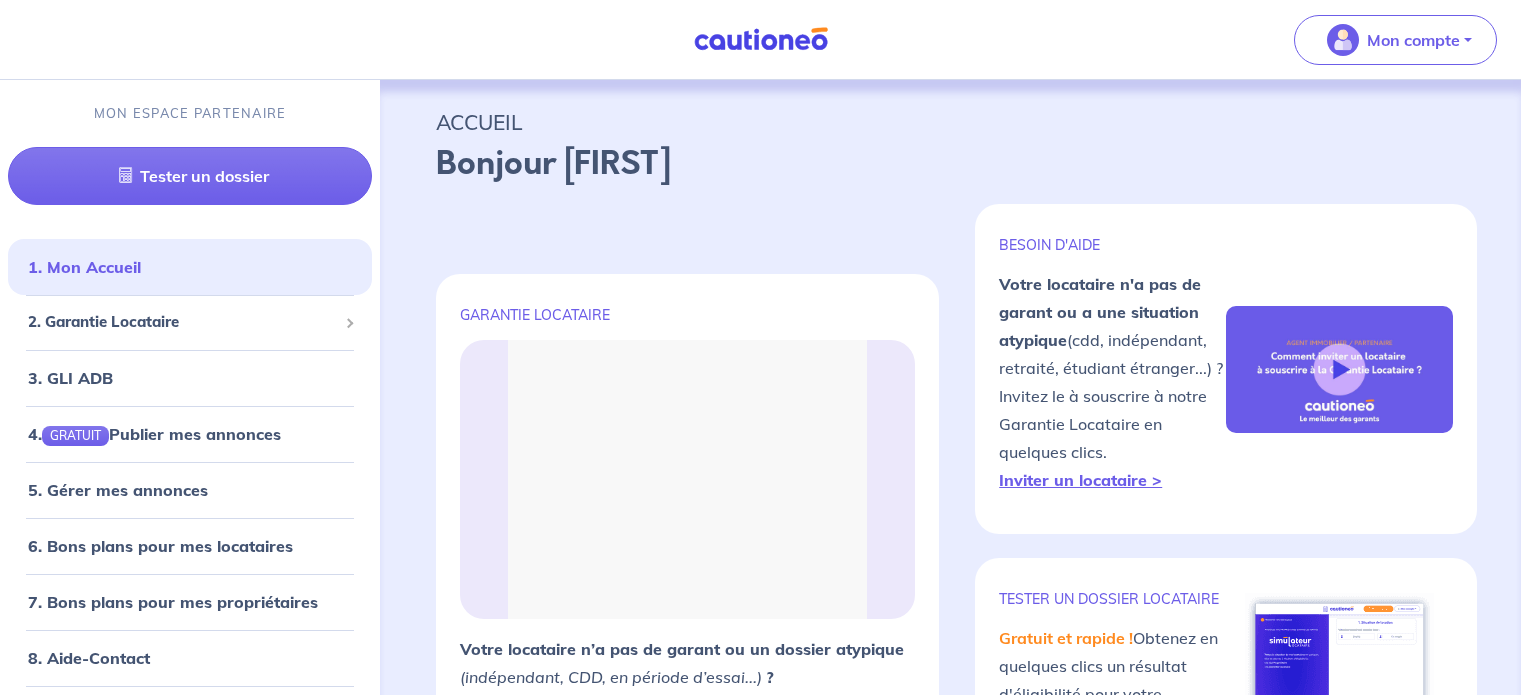 scroll, scrollTop: 0, scrollLeft: 0, axis: both 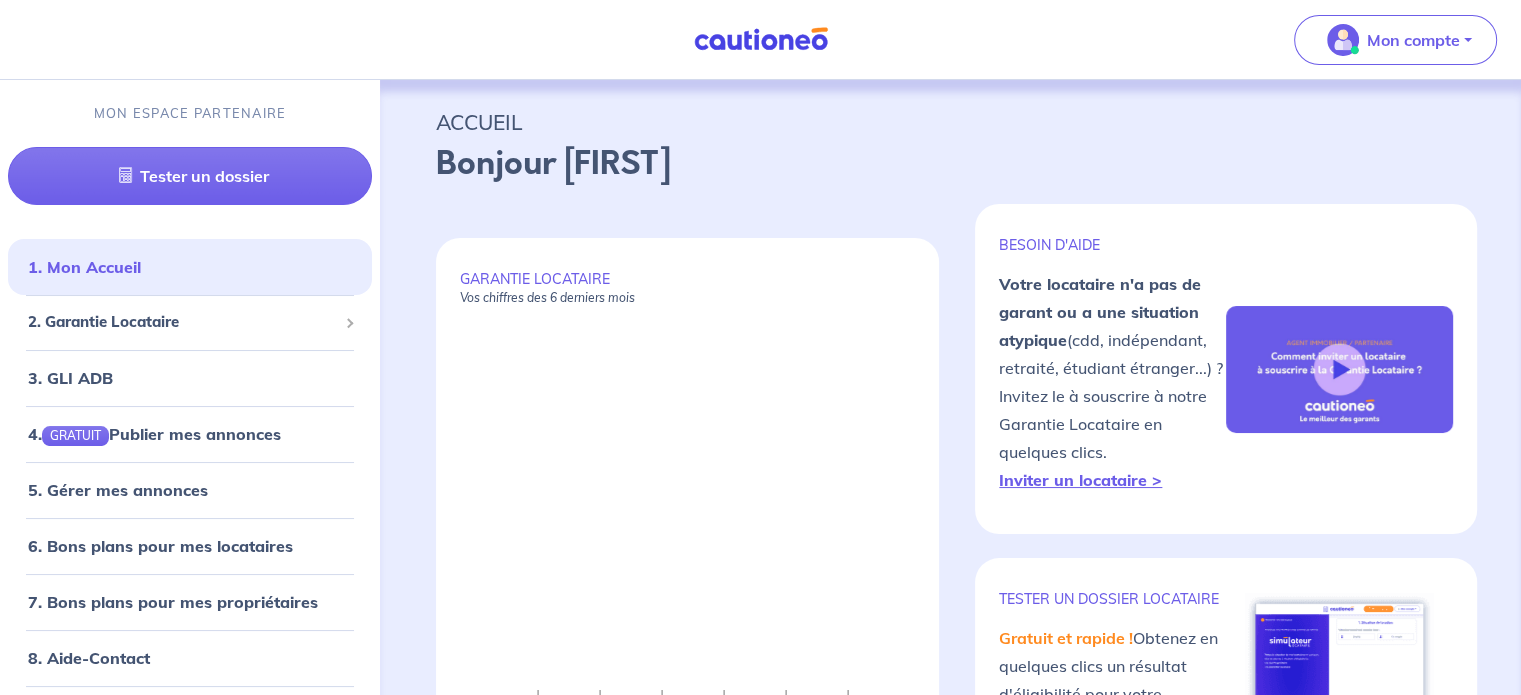 click on "Votre locataire n'a pas de garant  ou a une situation atypique" at bounding box center (1100, 312) 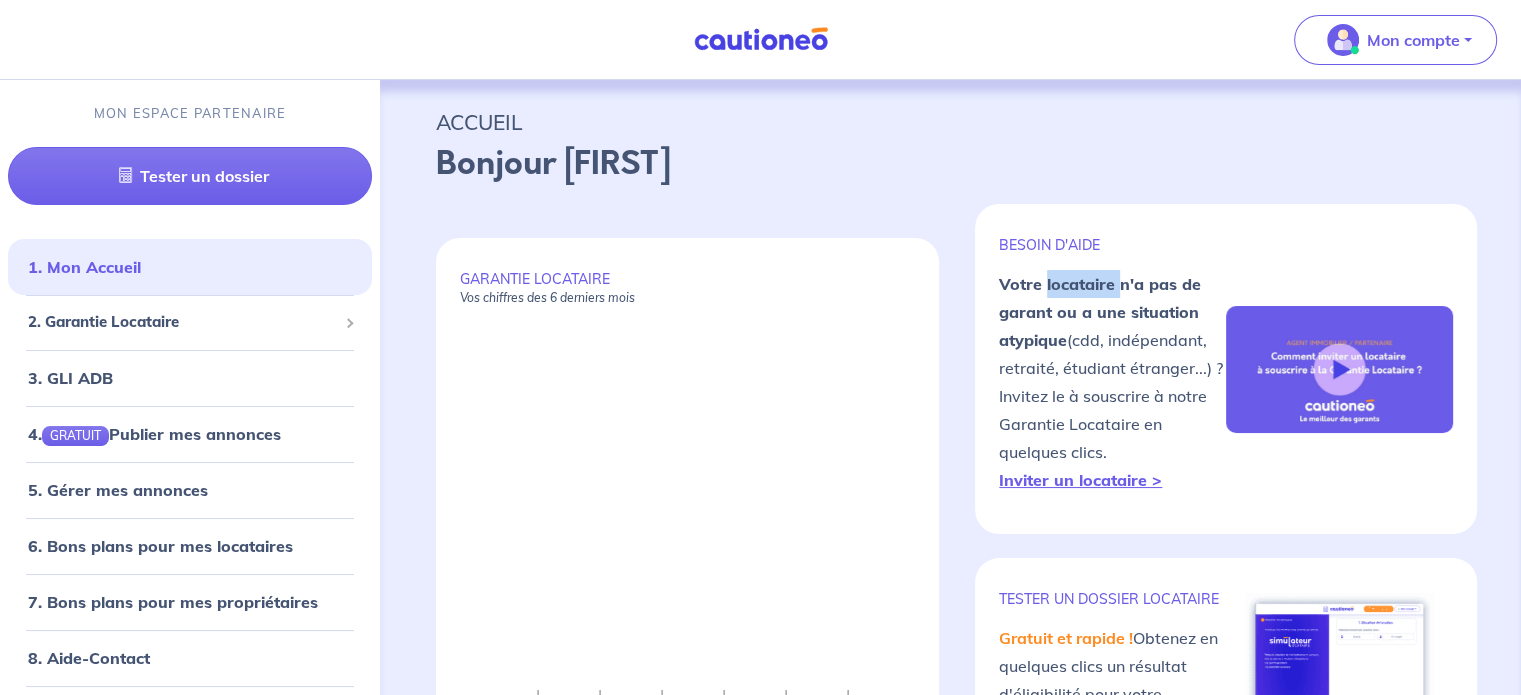 click on "Votre locataire n'a pas de garant  ou a une situation atypique" at bounding box center [1100, 312] 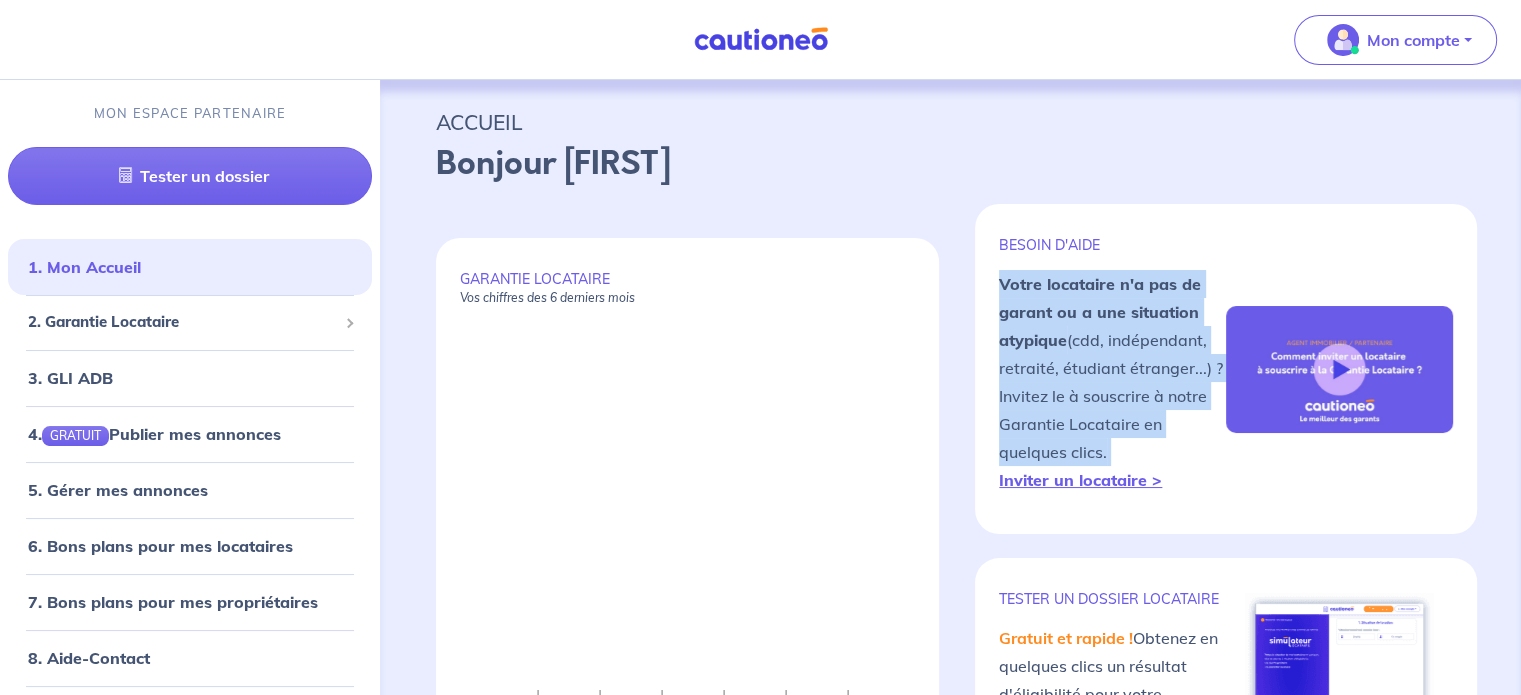 click on "Votre locataire n'a pas de garant  ou a une situation atypique" at bounding box center [1100, 312] 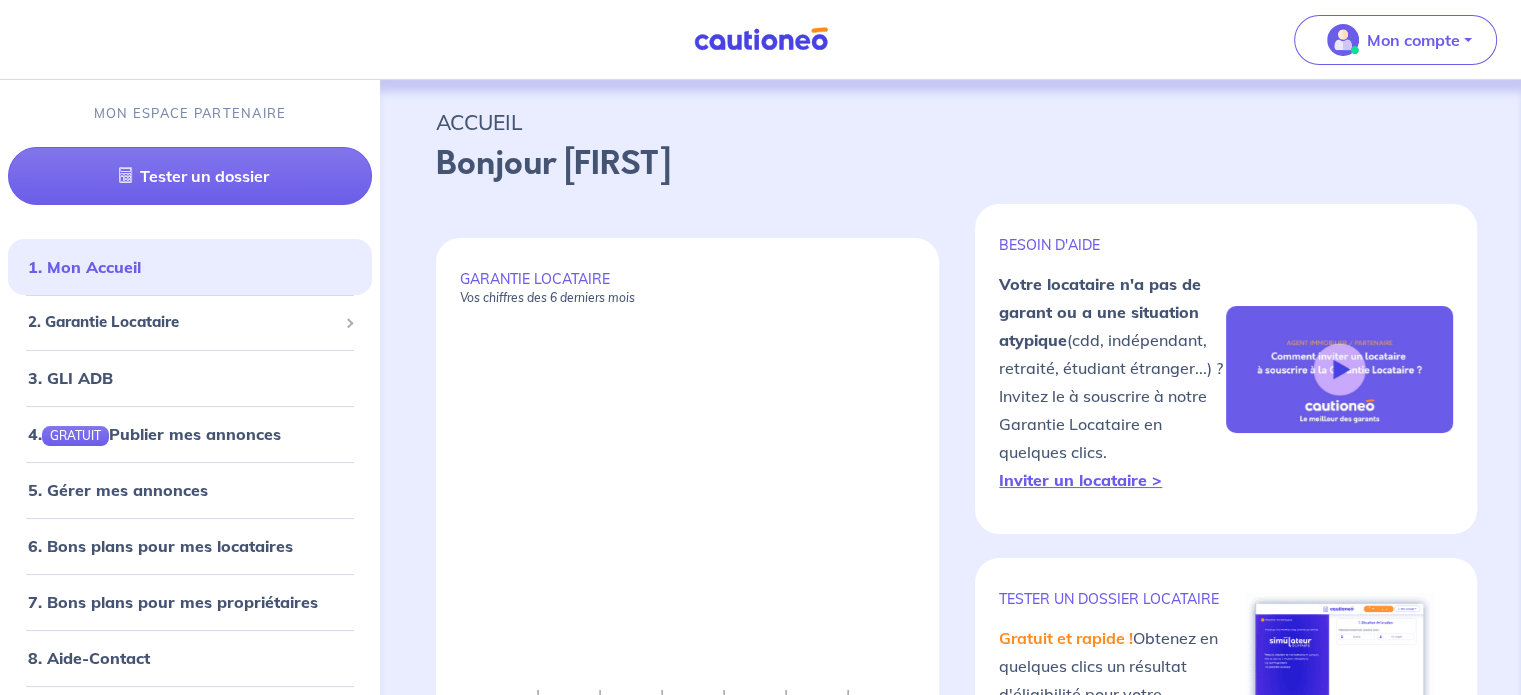 click on "BESOIN D'AIDE Votre locataire n'a pas de garant  ou a une situation atypique  (cdd, indépendant, retraité, étudiant étranger...) ? Invitez le à souscrire à notre Garantie Locataire en quelques clics.
Inviter un locataire >" at bounding box center [1226, 369] 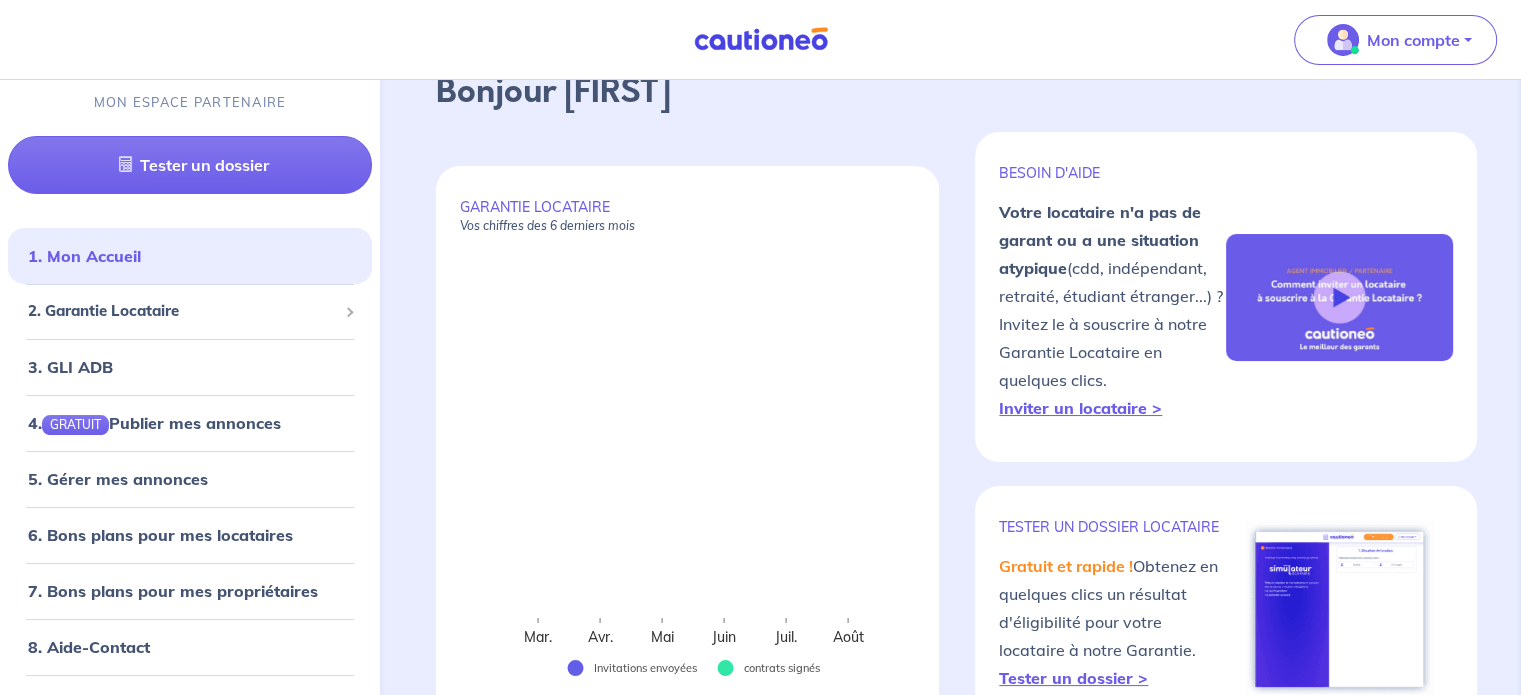 scroll, scrollTop: 0, scrollLeft: 0, axis: both 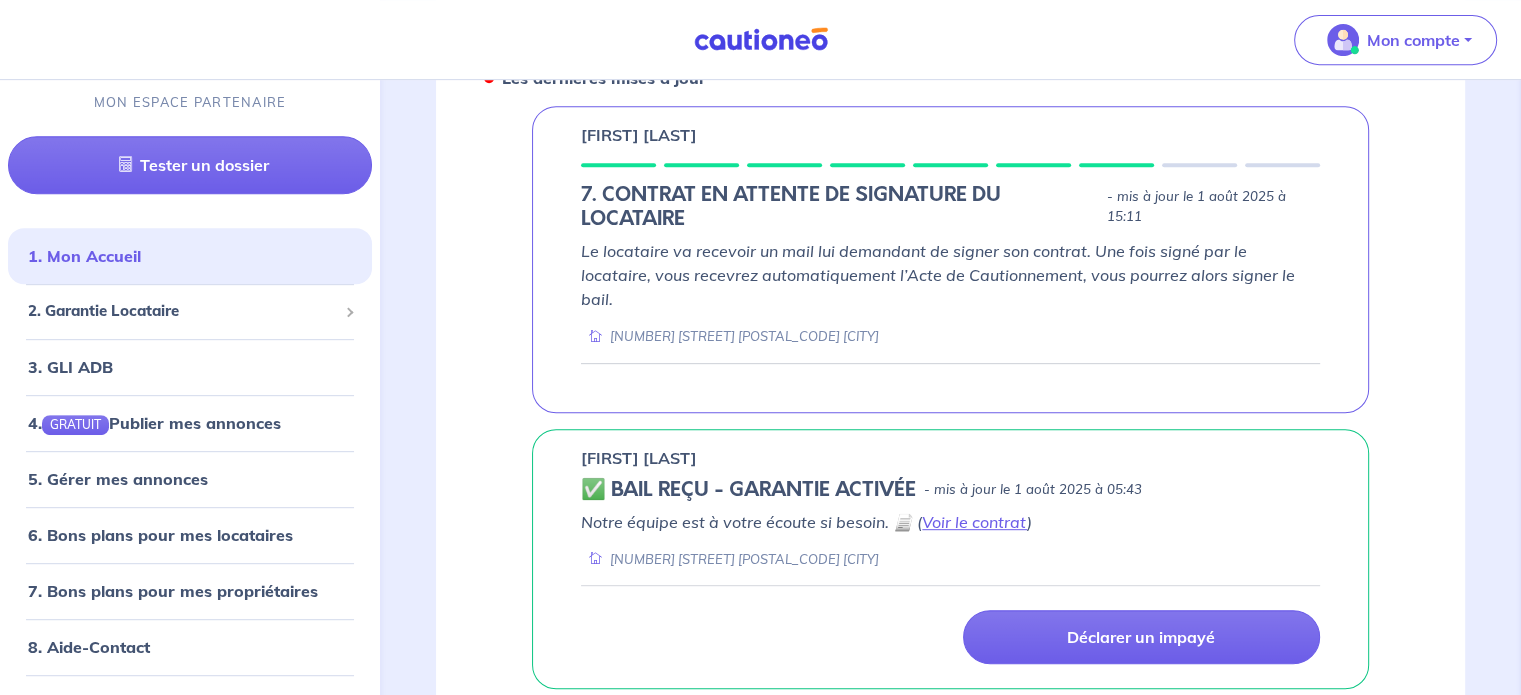 click on "15 Rue Anatole France 77130 Montereau-Fault-Yonne" at bounding box center (730, 336) 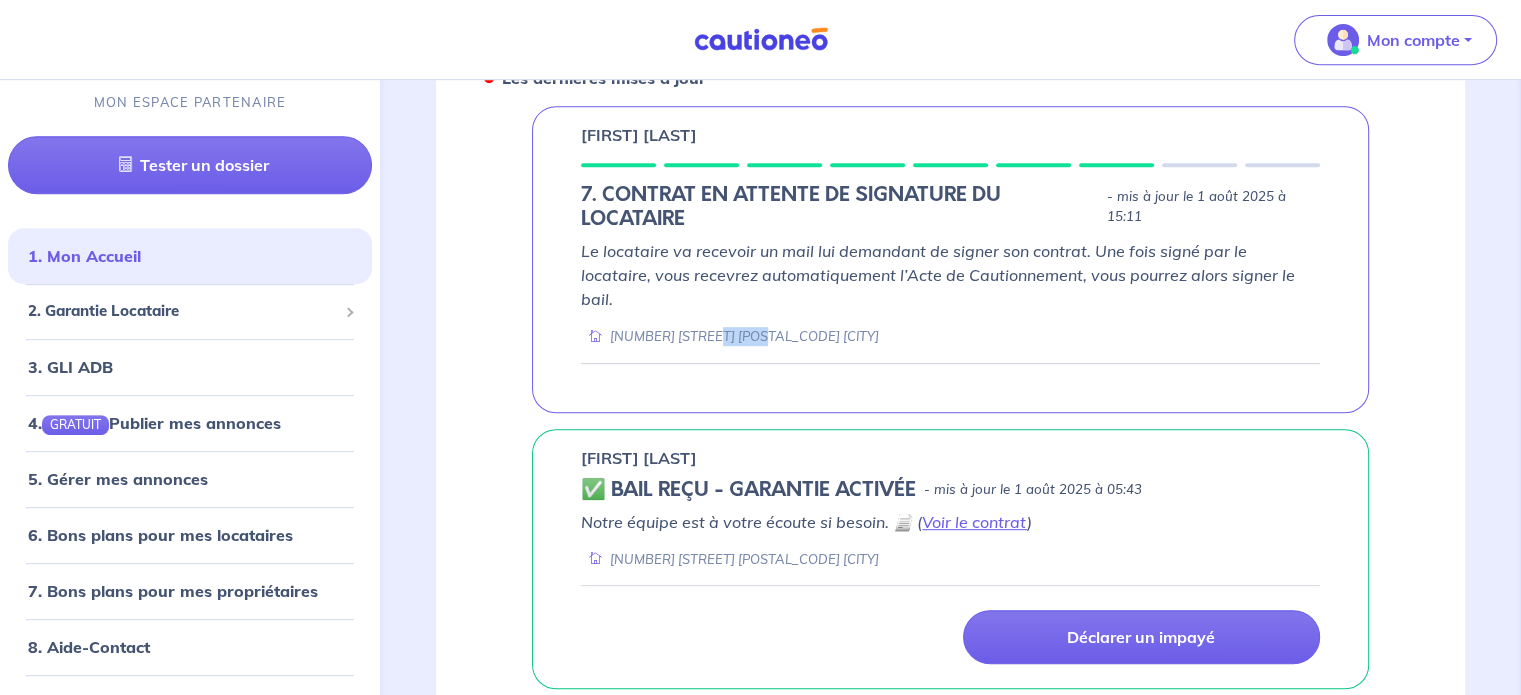 click on "15 Rue Anatole France 77130 Montereau-Fault-Yonne" at bounding box center (730, 336) 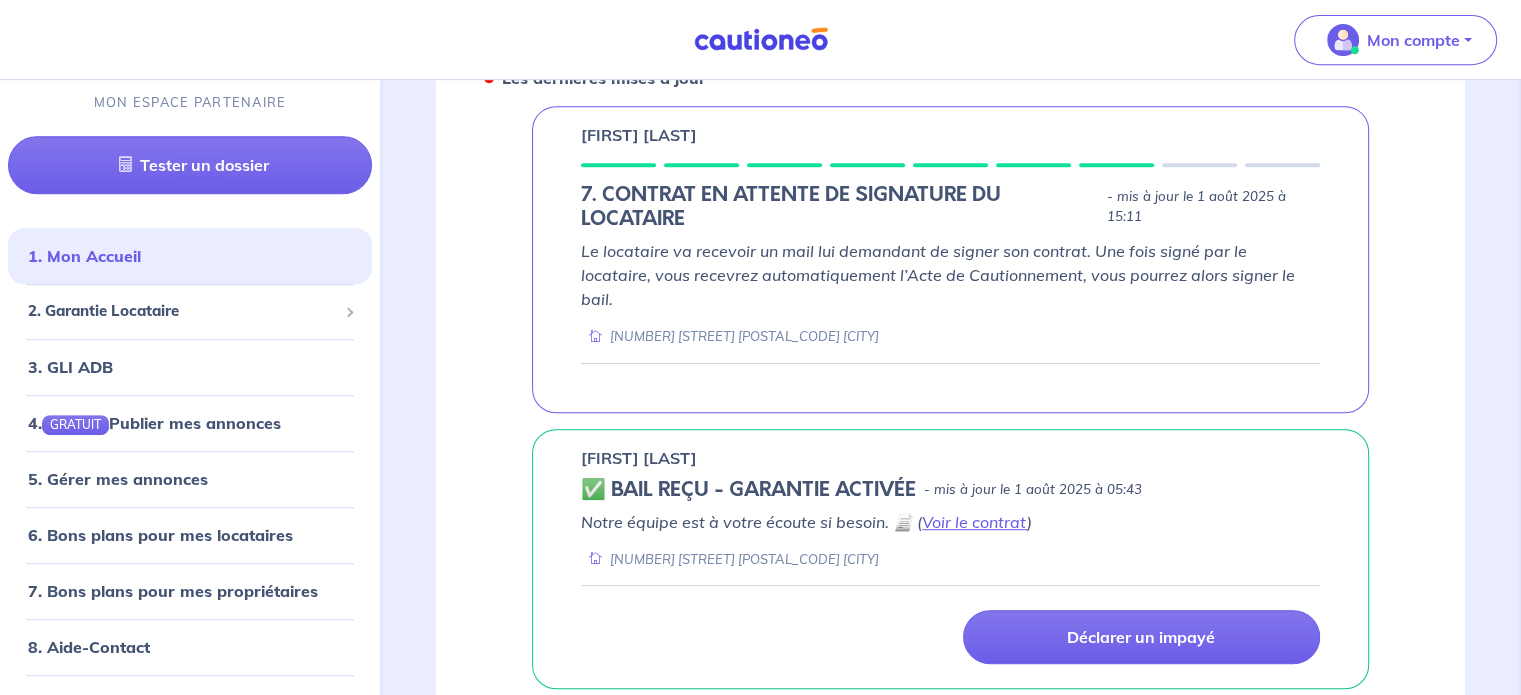click on "15 Rue Anatole France 77130 Montereau-Fault-Yonne" at bounding box center (730, 336) 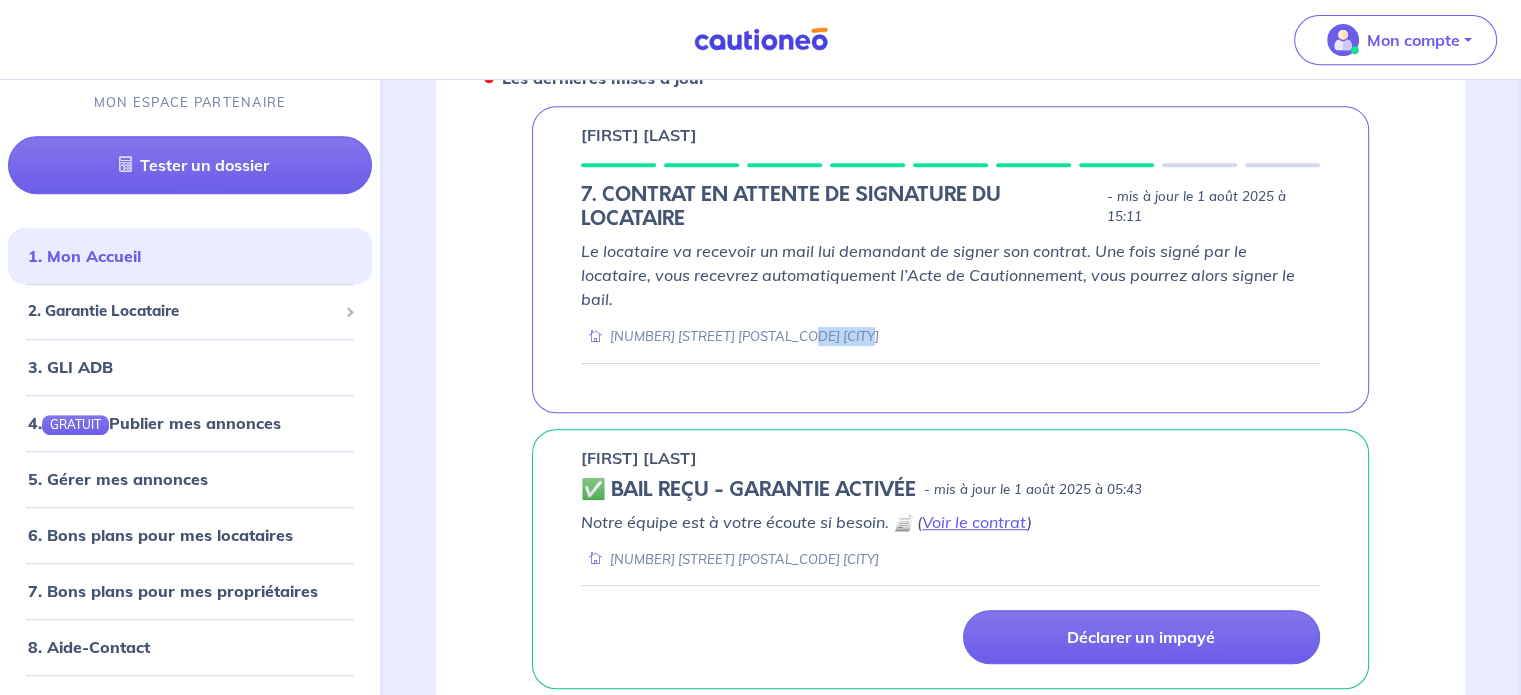 click on "15 Rue Anatole France 77130 Montereau-Fault-Yonne" at bounding box center (730, 336) 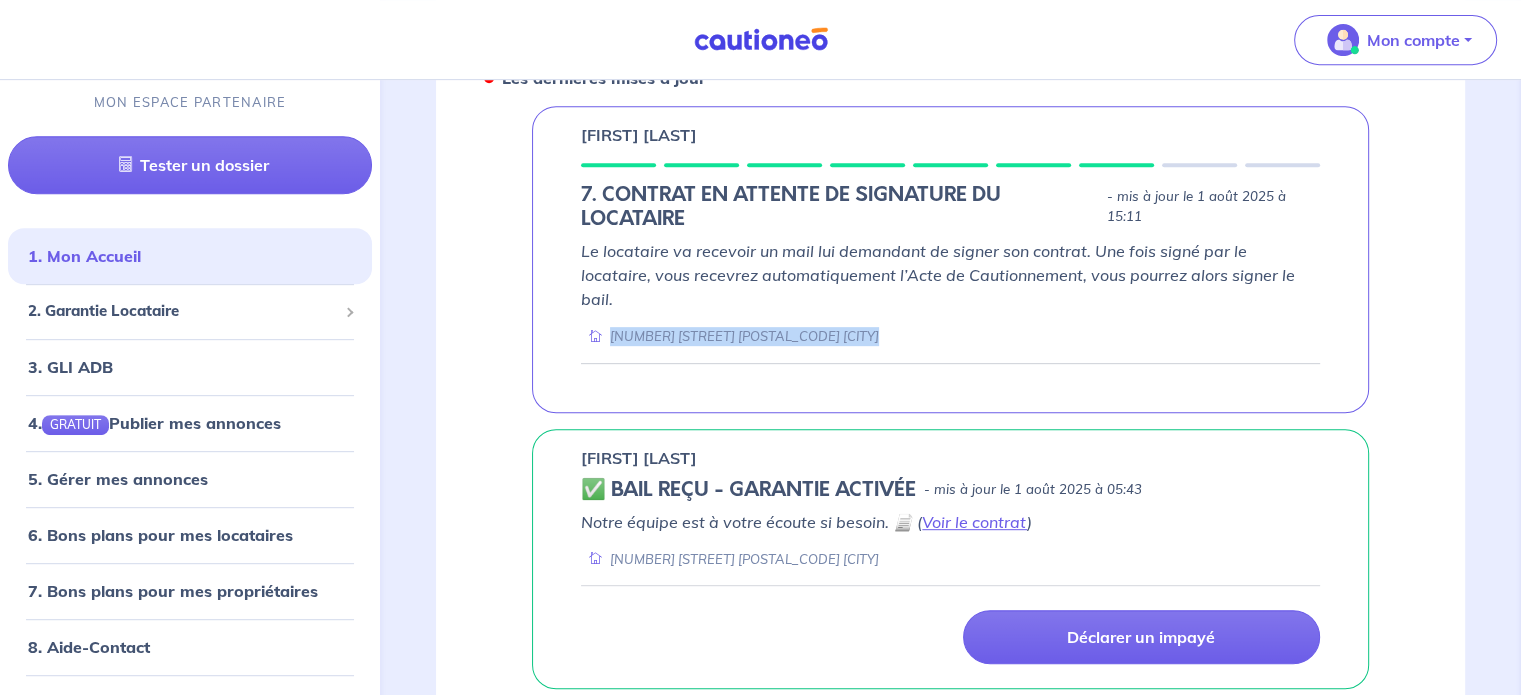 click on "15 Rue Anatole France 77130 Montereau-Fault-Yonne" at bounding box center [730, 336] 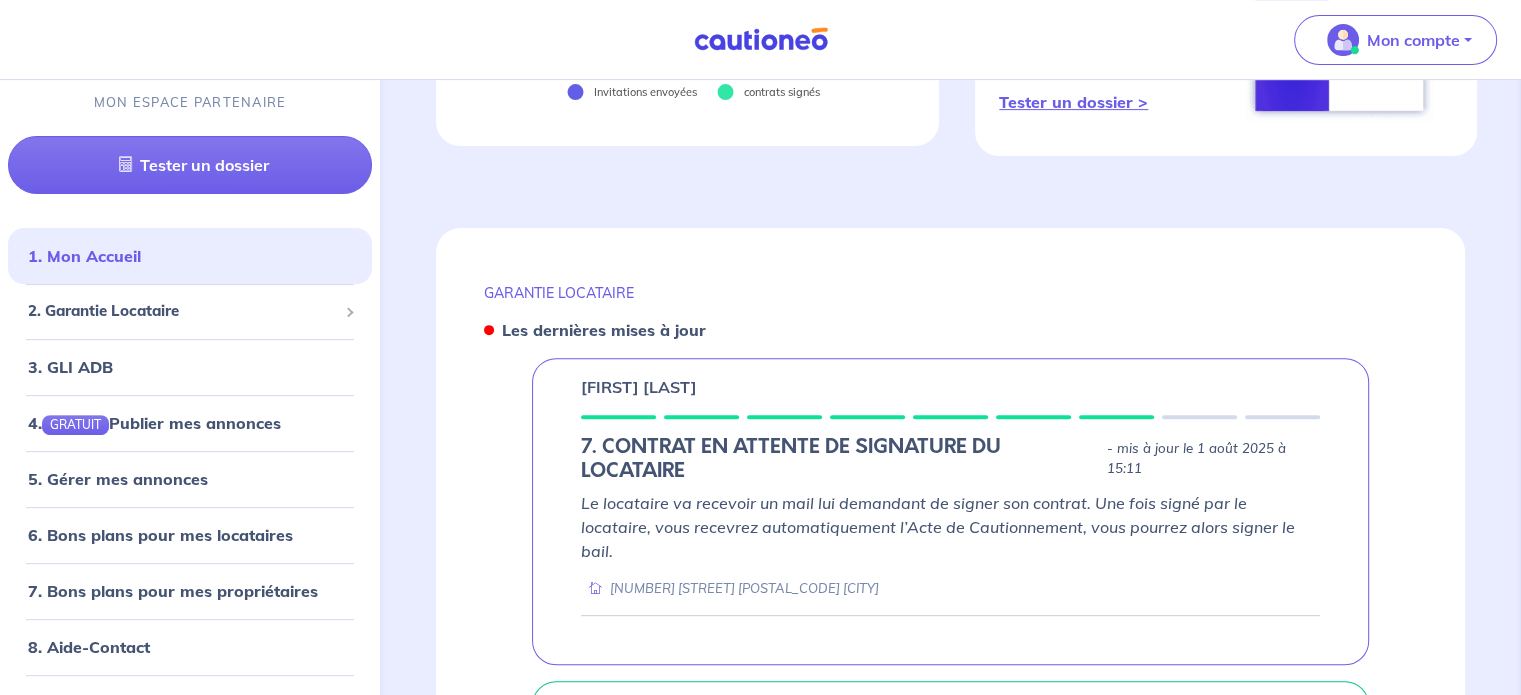 scroll, scrollTop: 400, scrollLeft: 0, axis: vertical 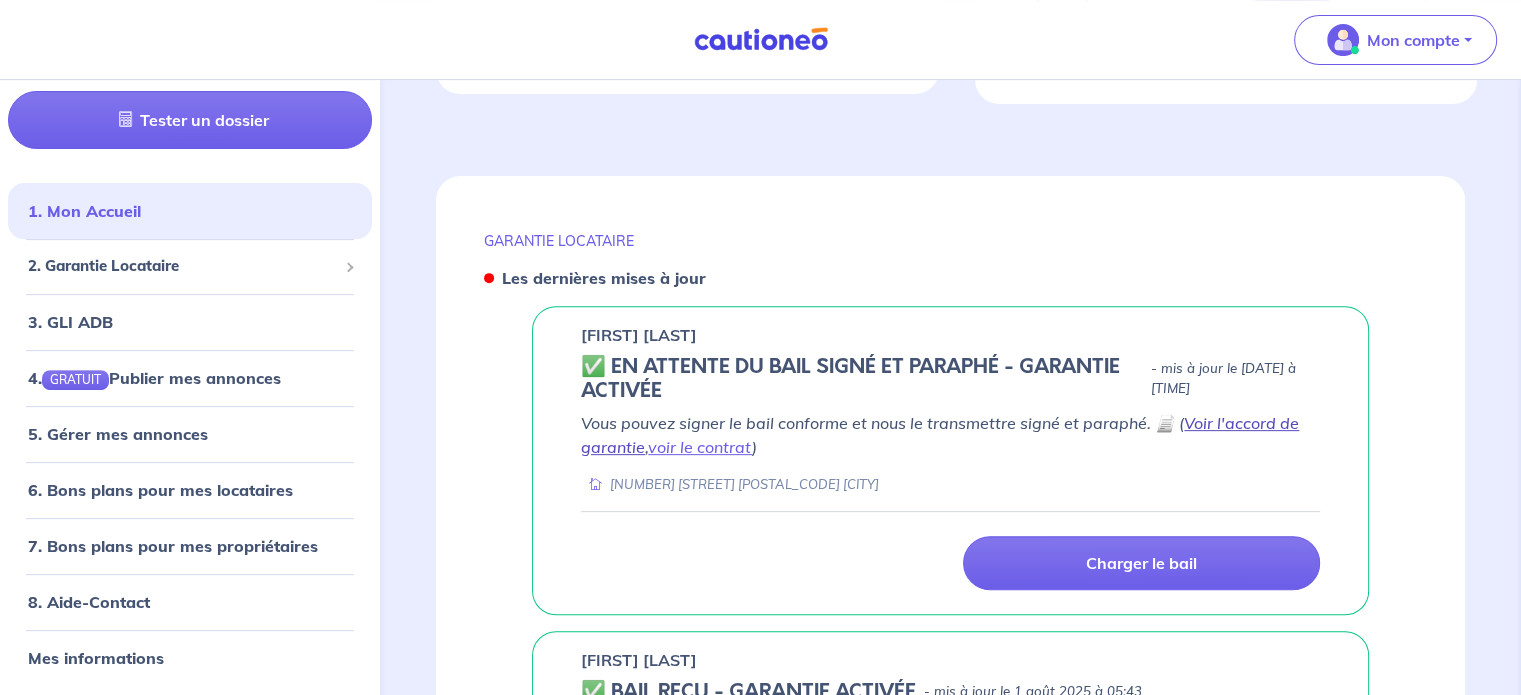 click on "Voir l'accord de garantie" at bounding box center [940, 435] 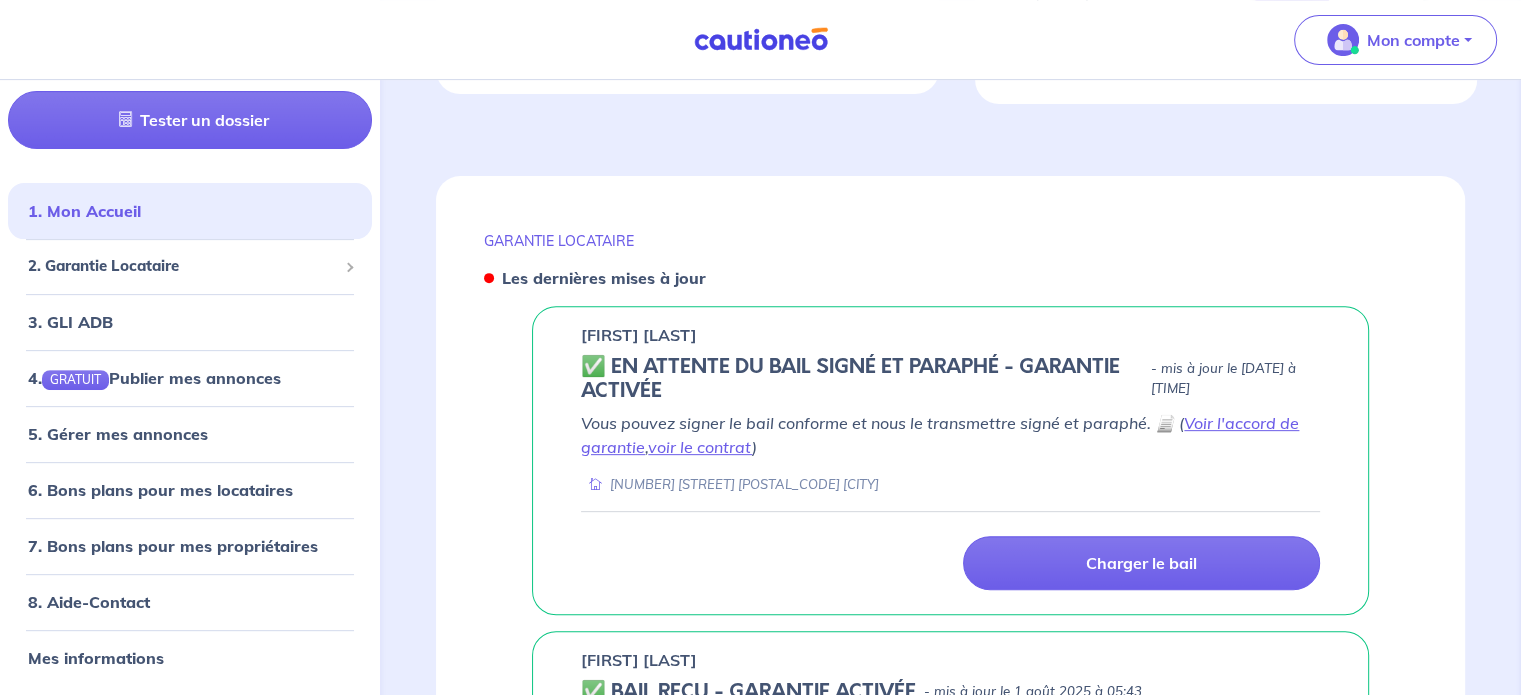 click on "Charger le bail" at bounding box center [950, 563] 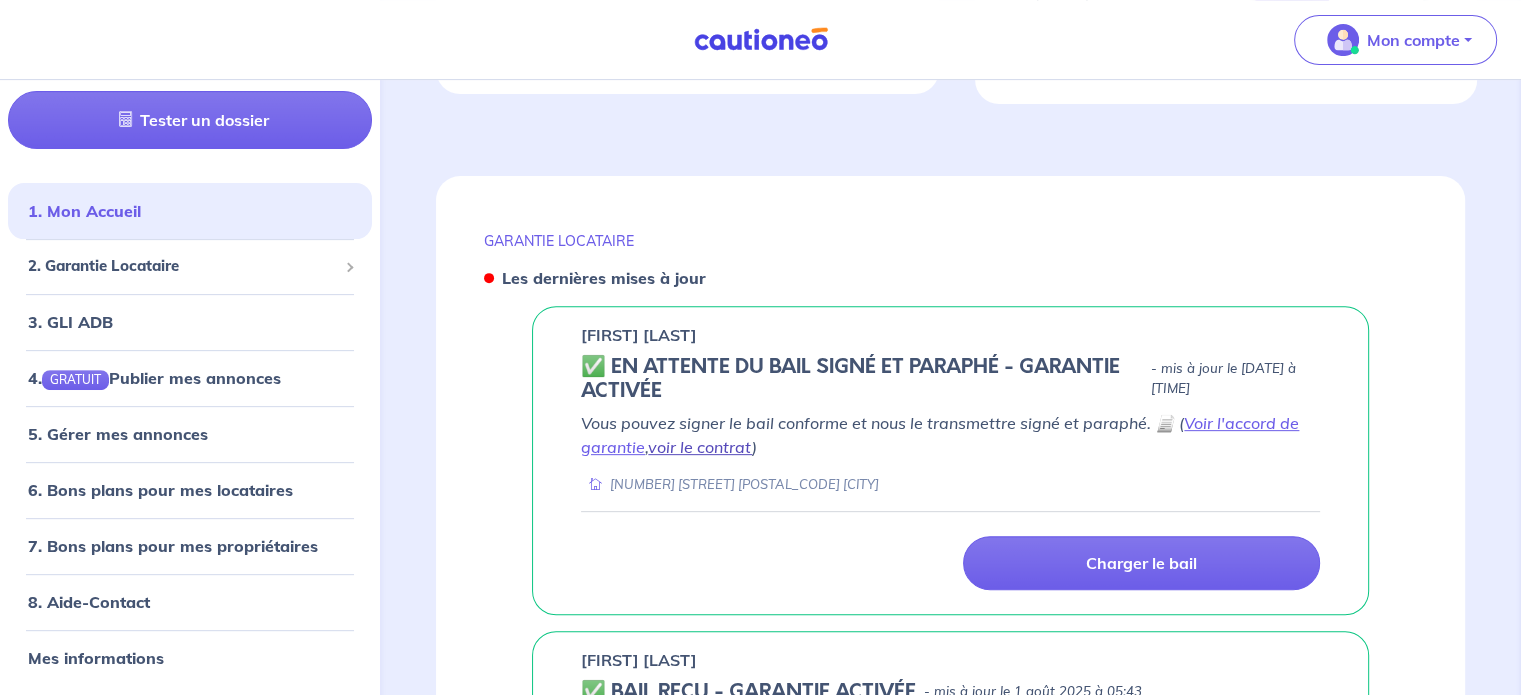 click on "voir le contrat" at bounding box center (700, 447) 